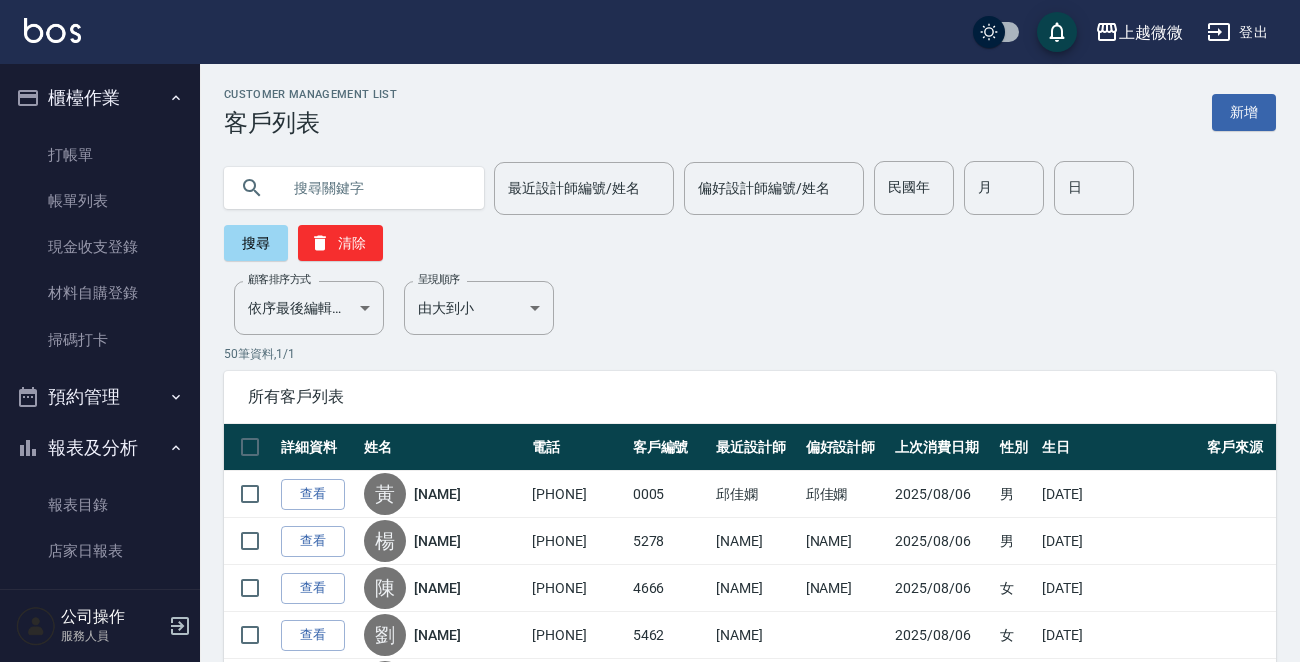 scroll, scrollTop: 0, scrollLeft: 0, axis: both 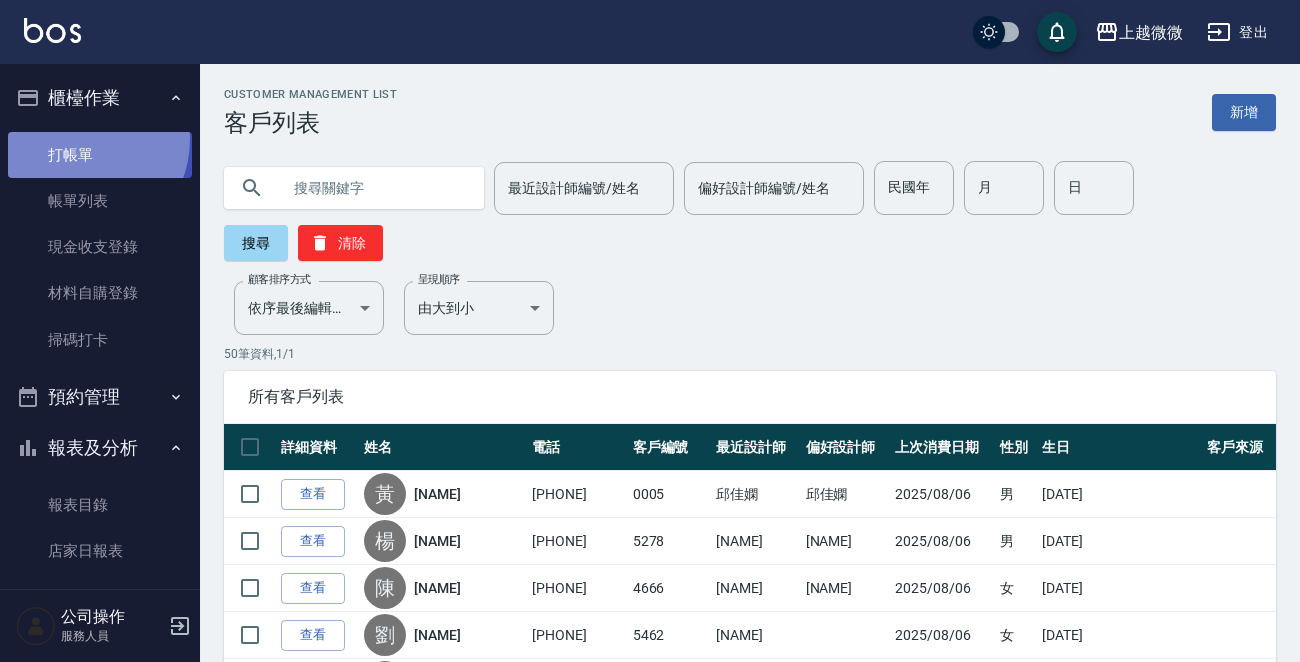 click on "打帳單" at bounding box center [100, 155] 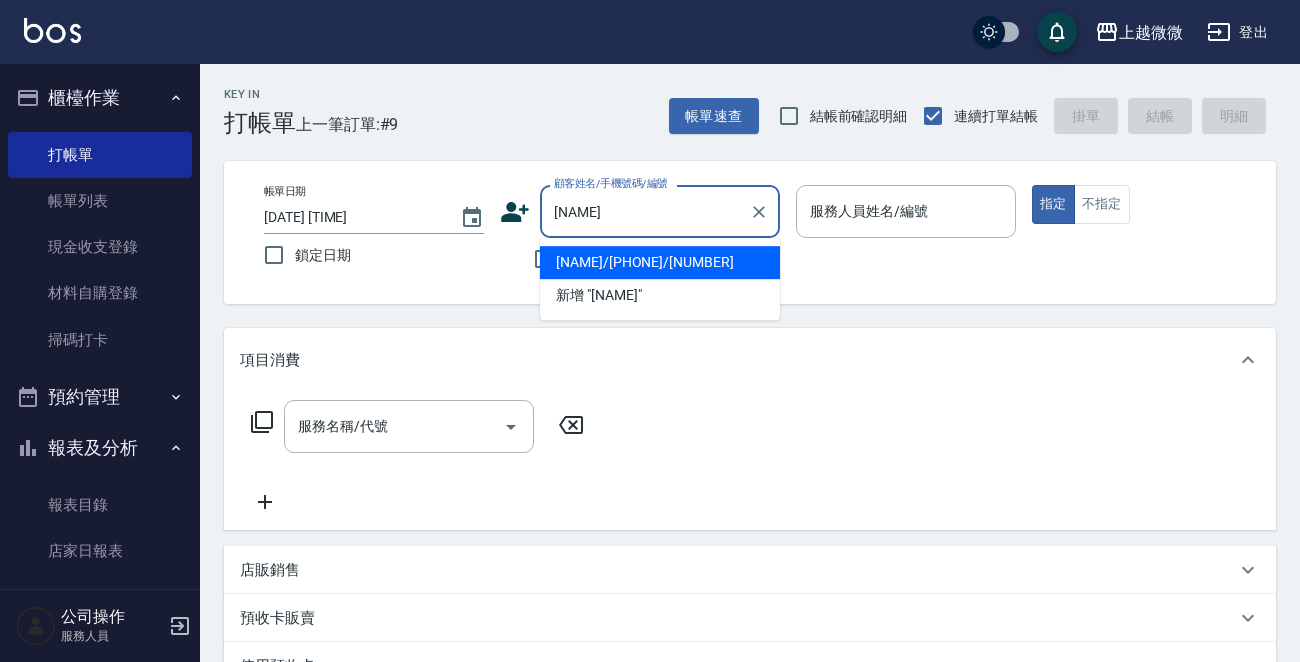 click on "[NAME]/[PHONE]/[NUMBER]" at bounding box center [660, 262] 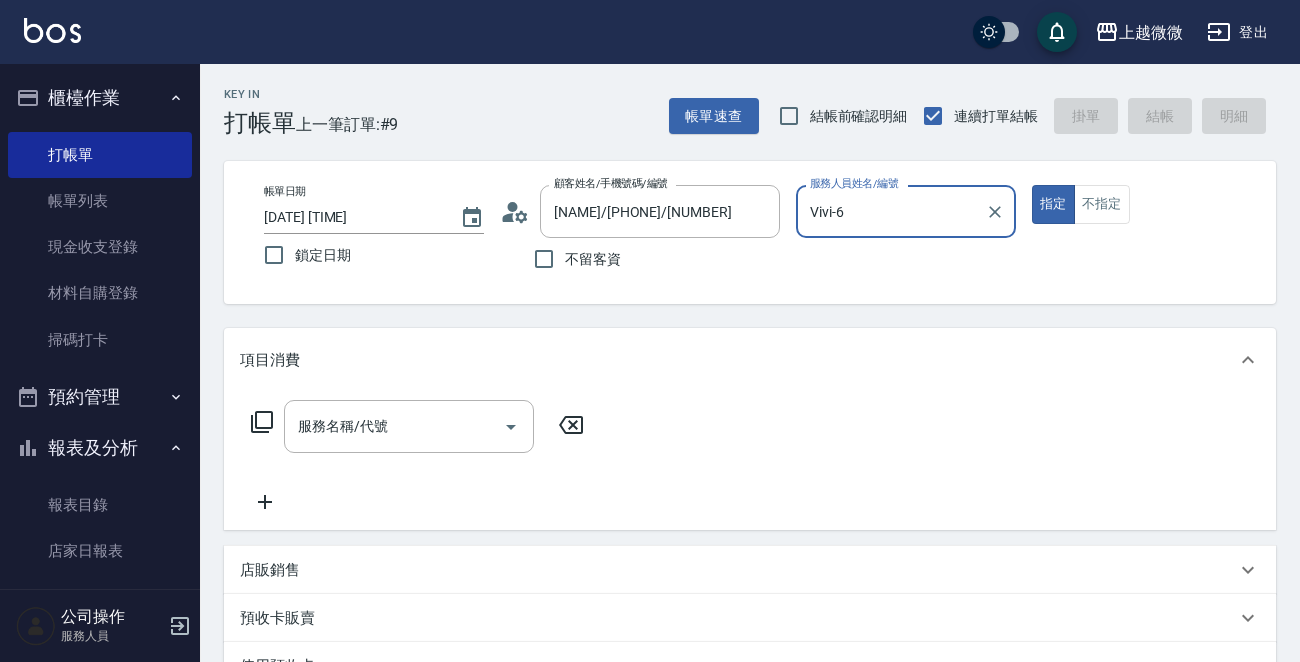 type on "Vivi-6" 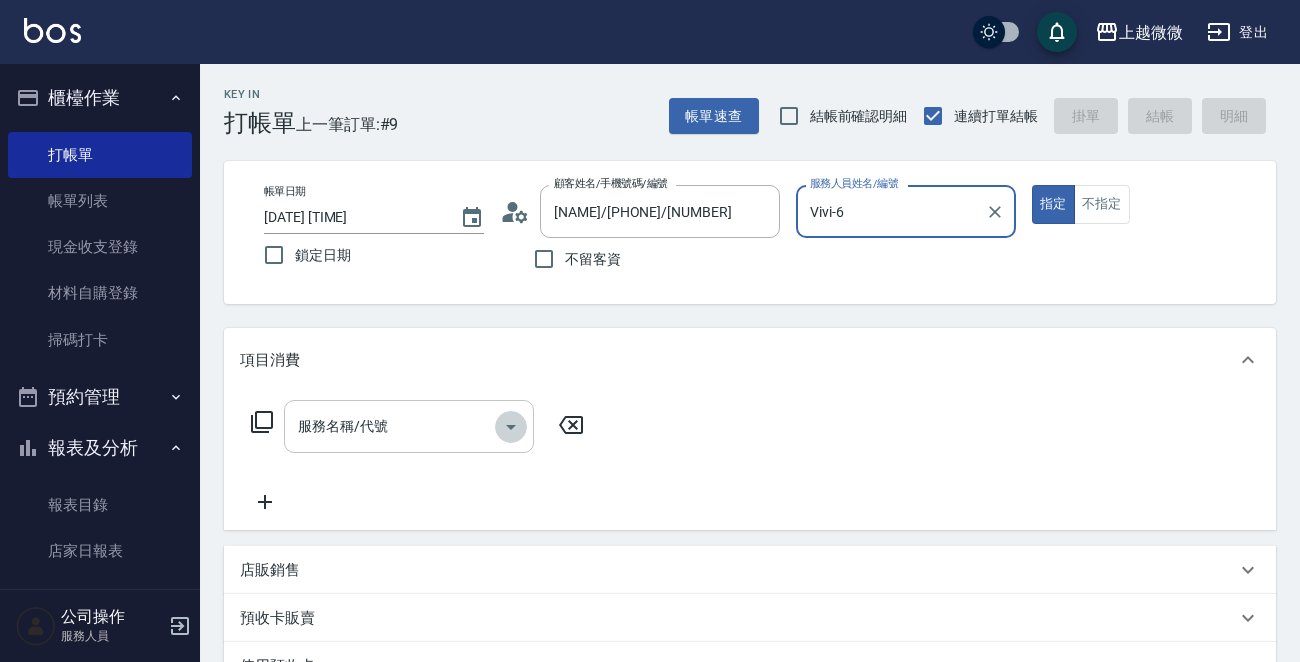 click 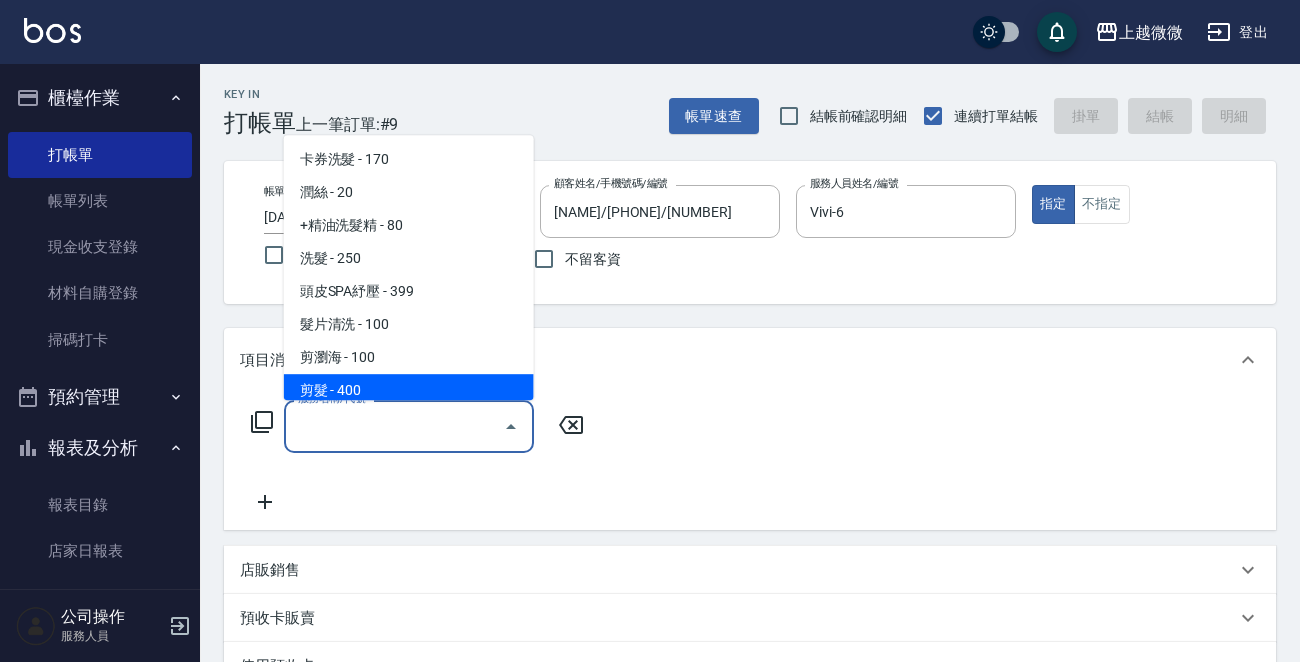 click on "剪髮 - 400" at bounding box center [409, 390] 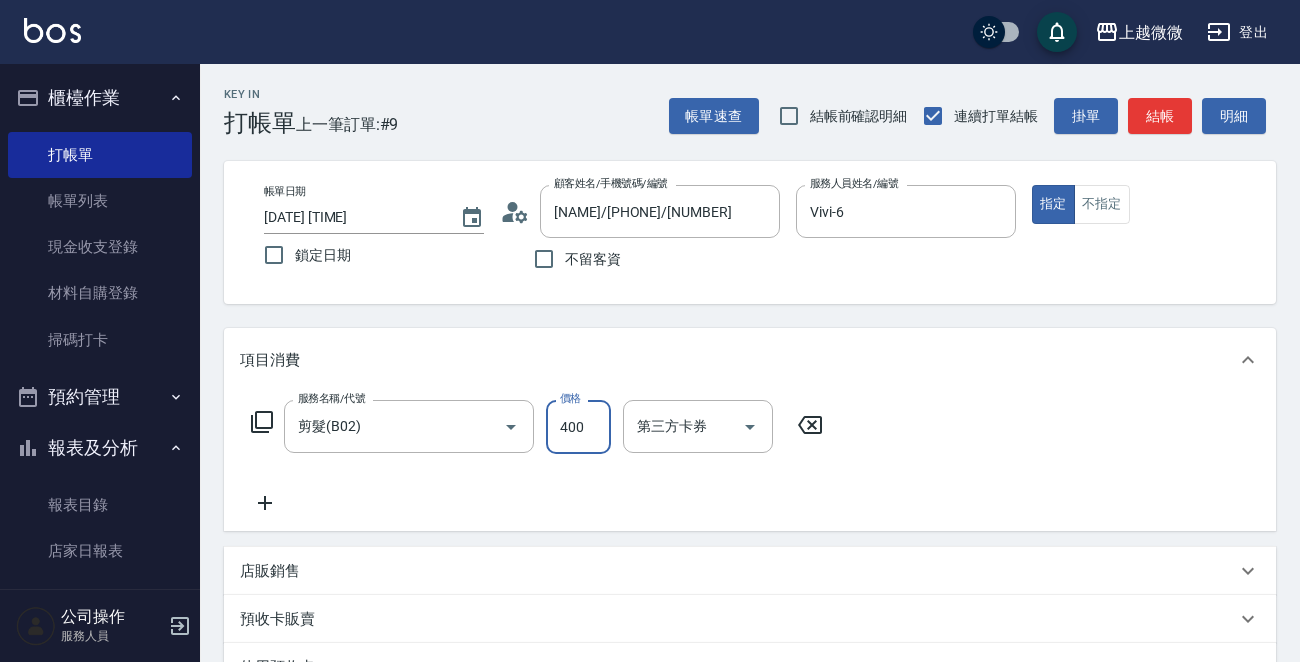 click on "400" at bounding box center (578, 427) 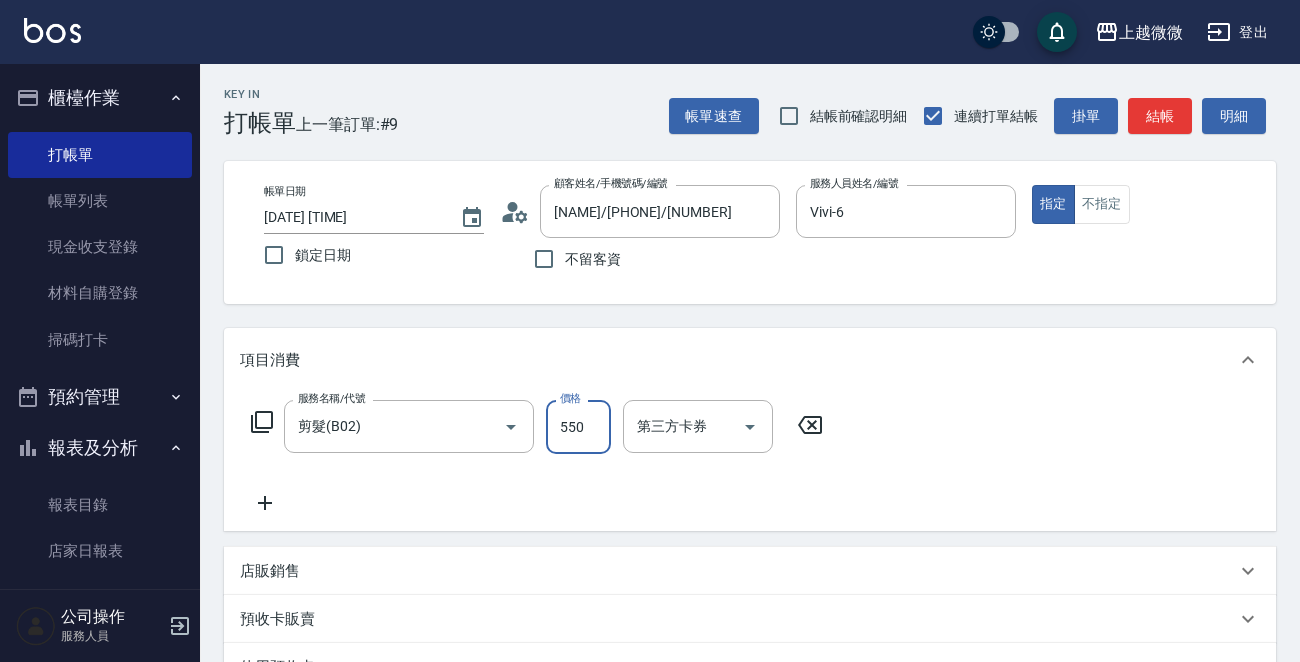 type on "550" 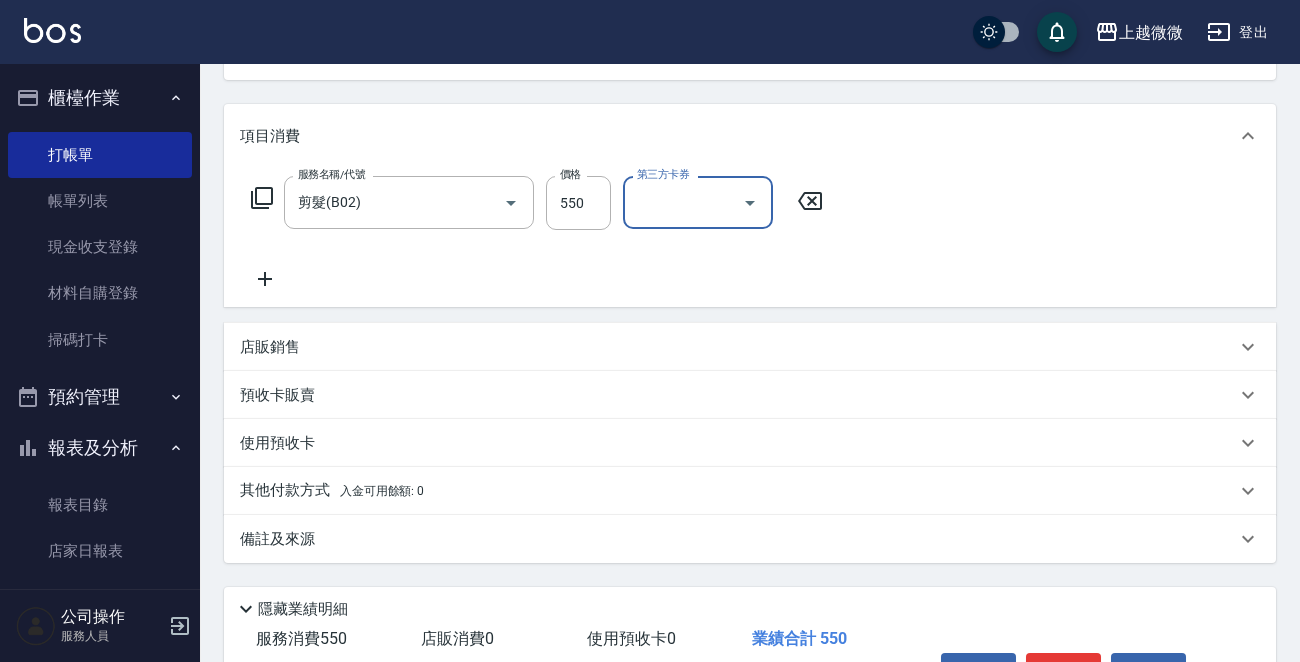 scroll, scrollTop: 347, scrollLeft: 0, axis: vertical 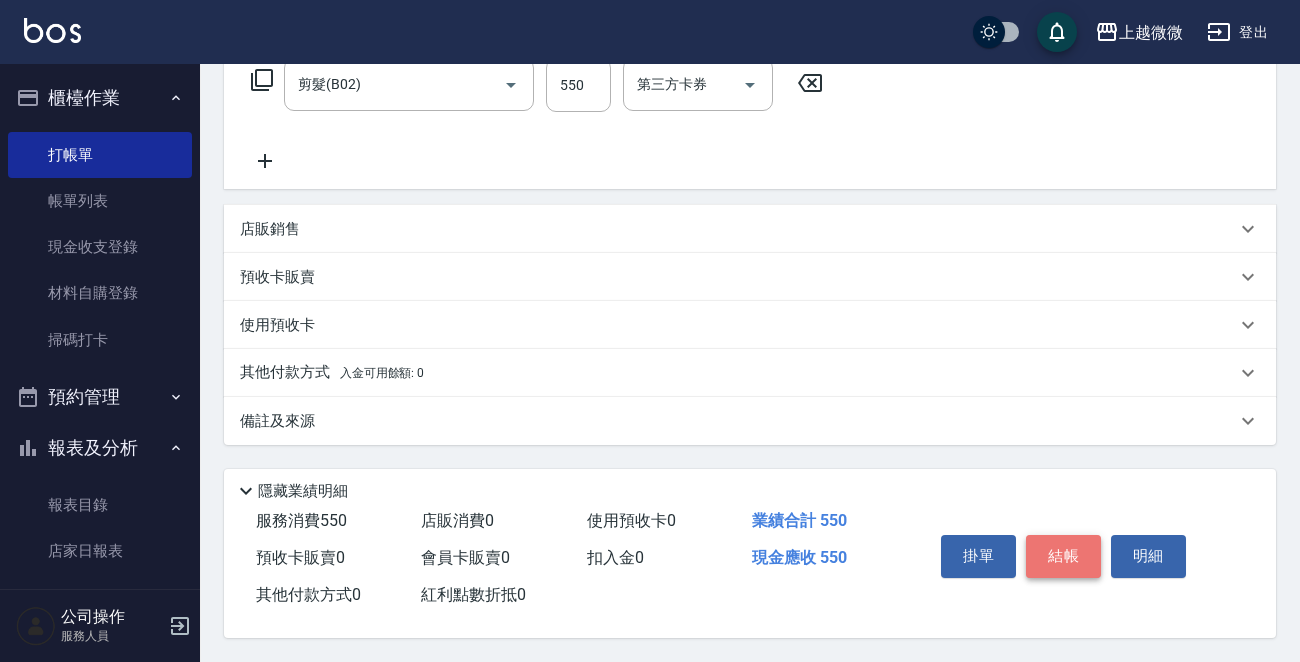 click on "結帳" at bounding box center (1063, 556) 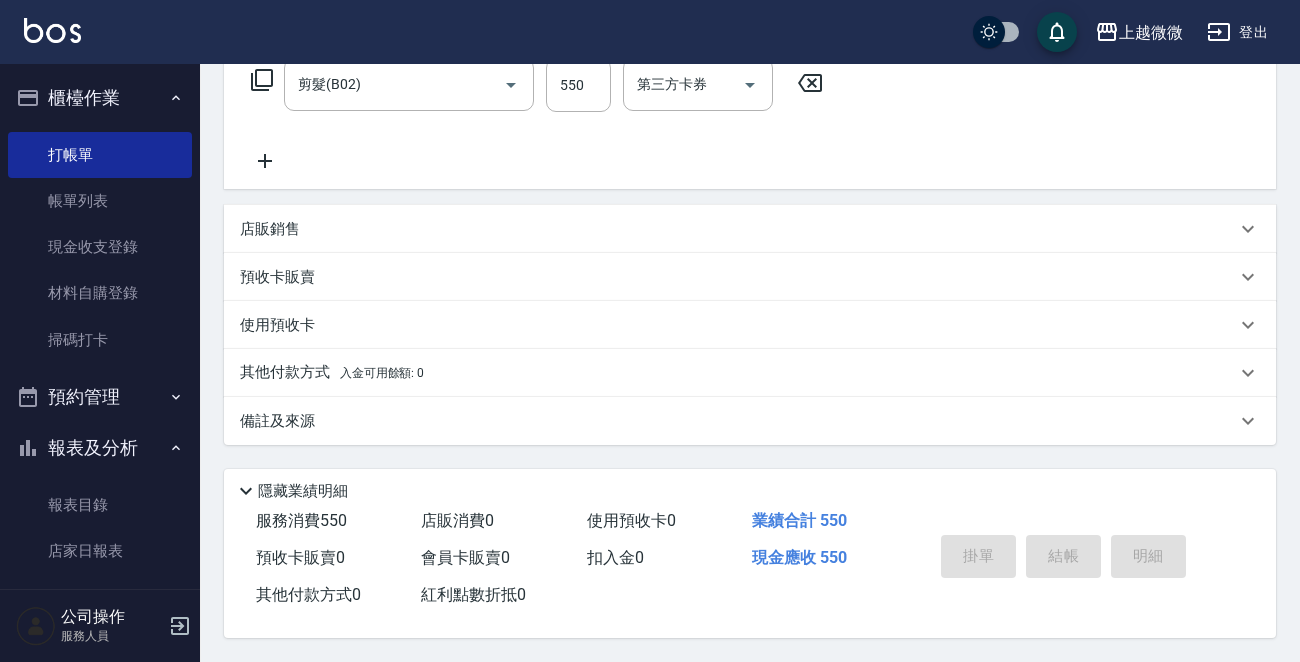 type on "[DATE] [TIME]" 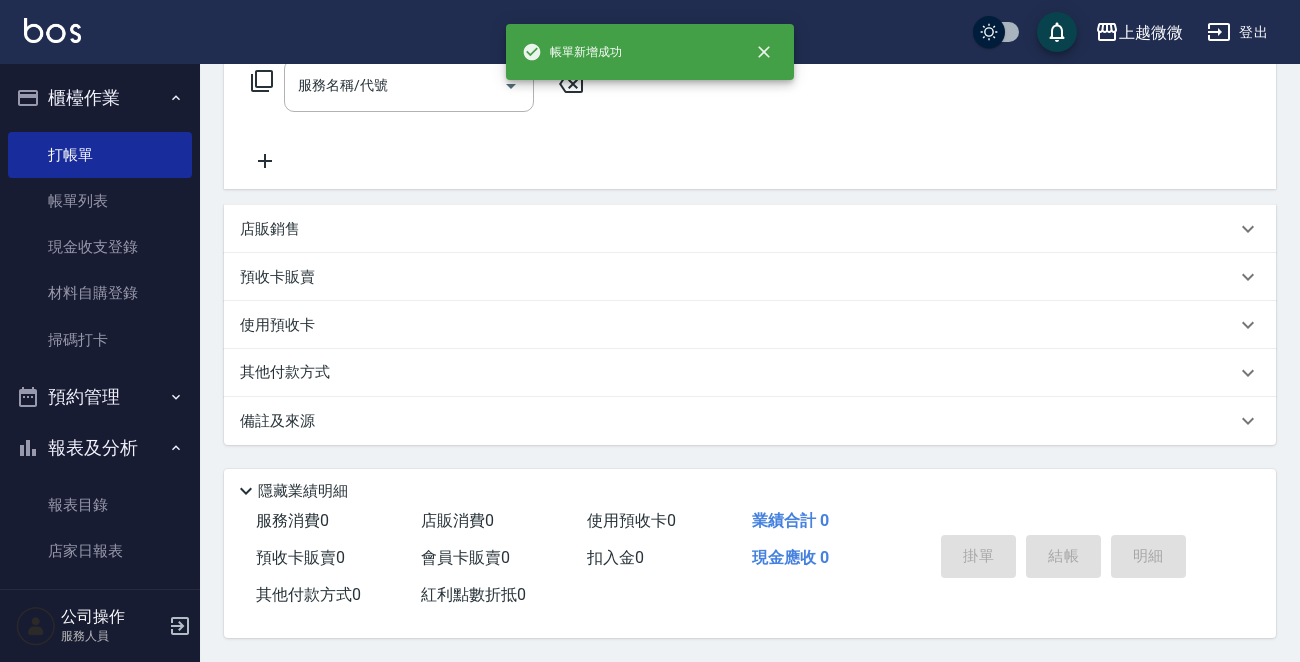 scroll, scrollTop: 0, scrollLeft: 0, axis: both 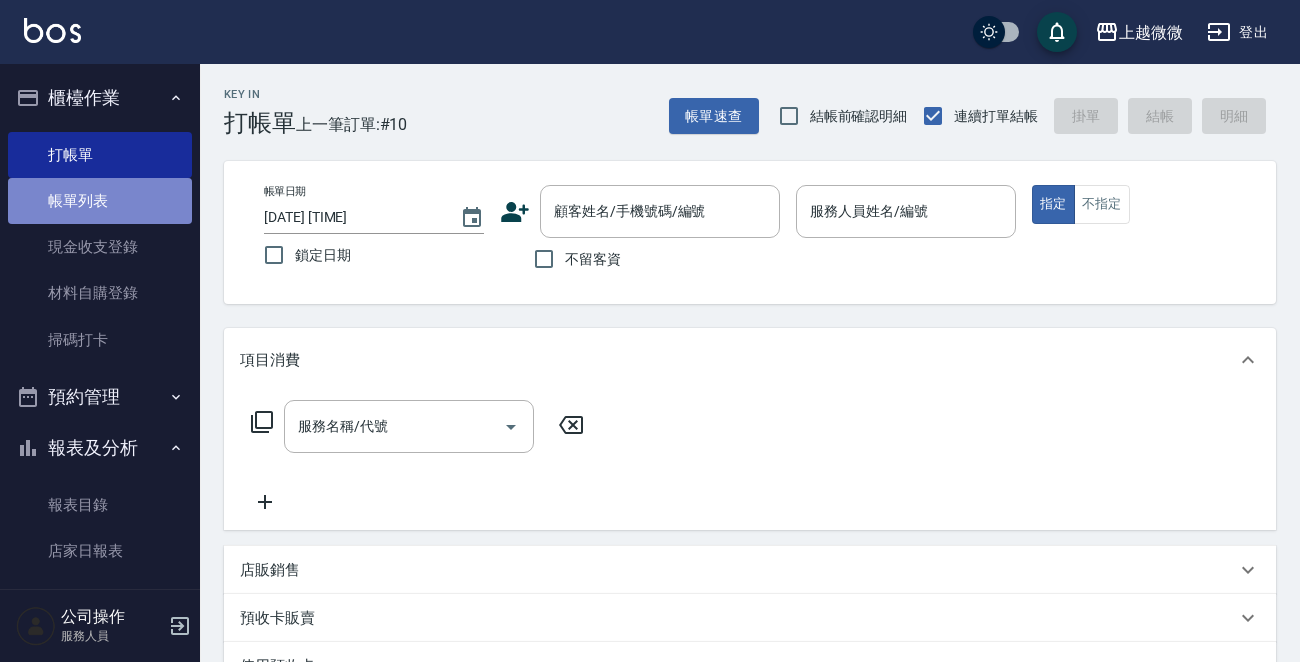 click on "帳單列表" at bounding box center (100, 201) 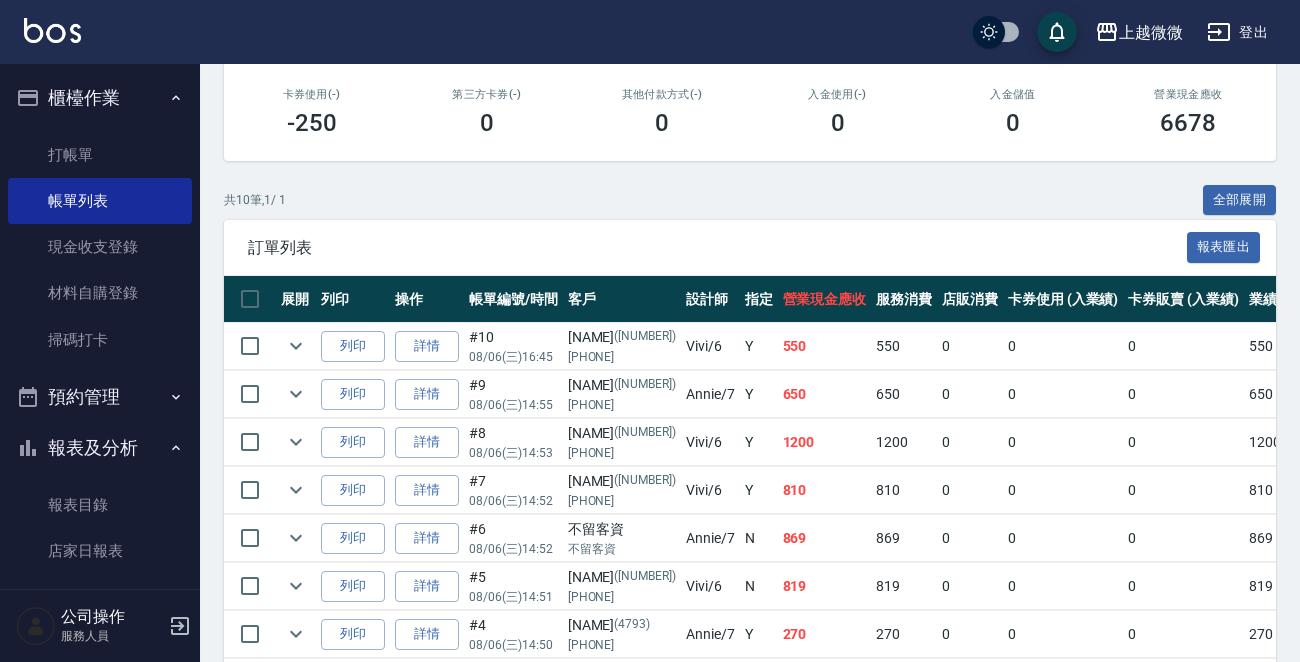 scroll, scrollTop: 200, scrollLeft: 0, axis: vertical 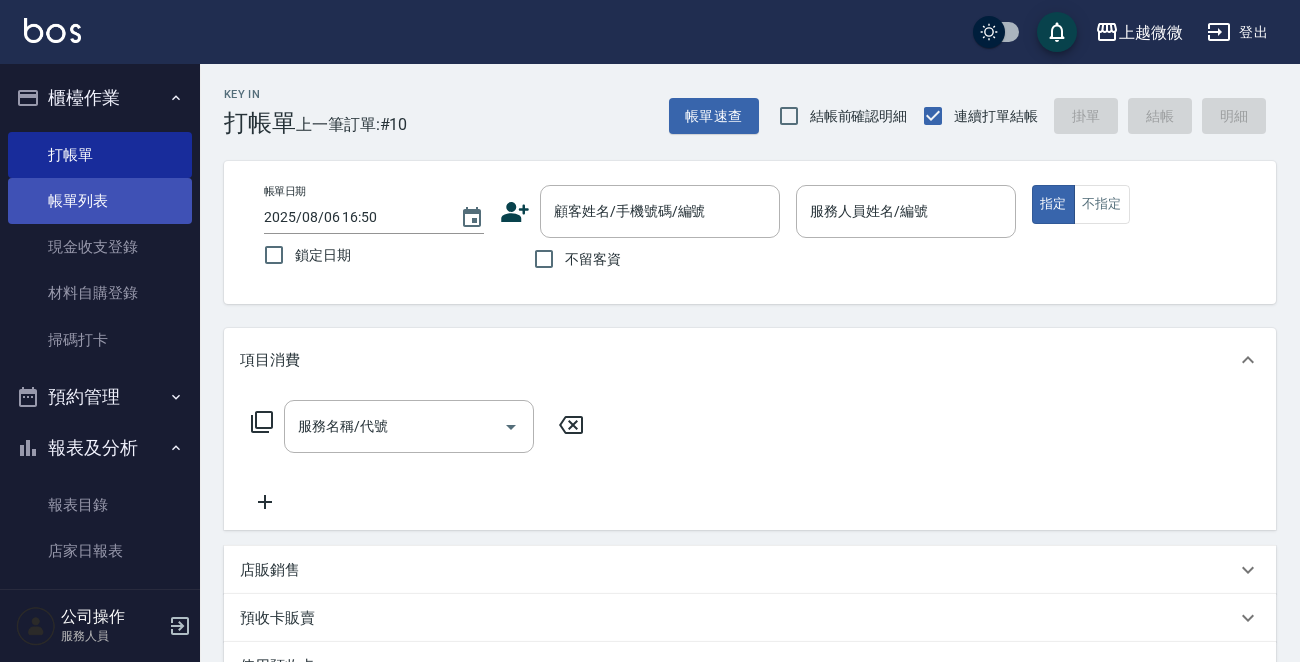 click on "帳單列表" at bounding box center [100, 201] 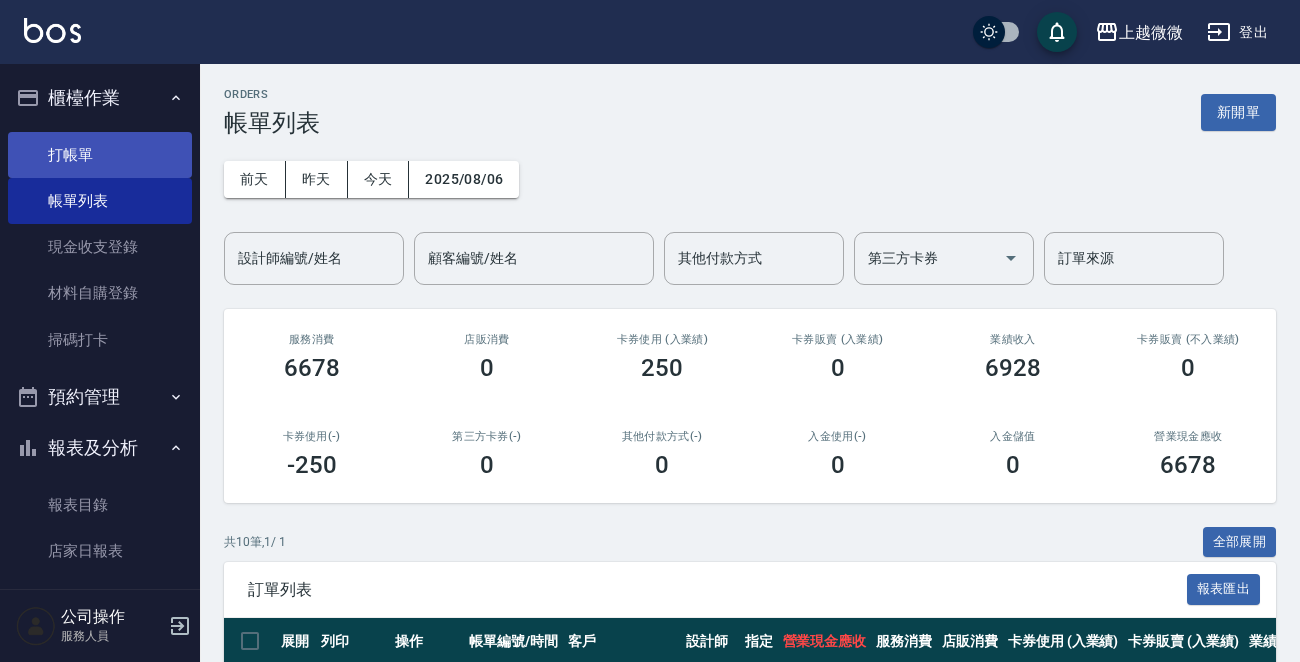 click on "打帳單" at bounding box center (100, 155) 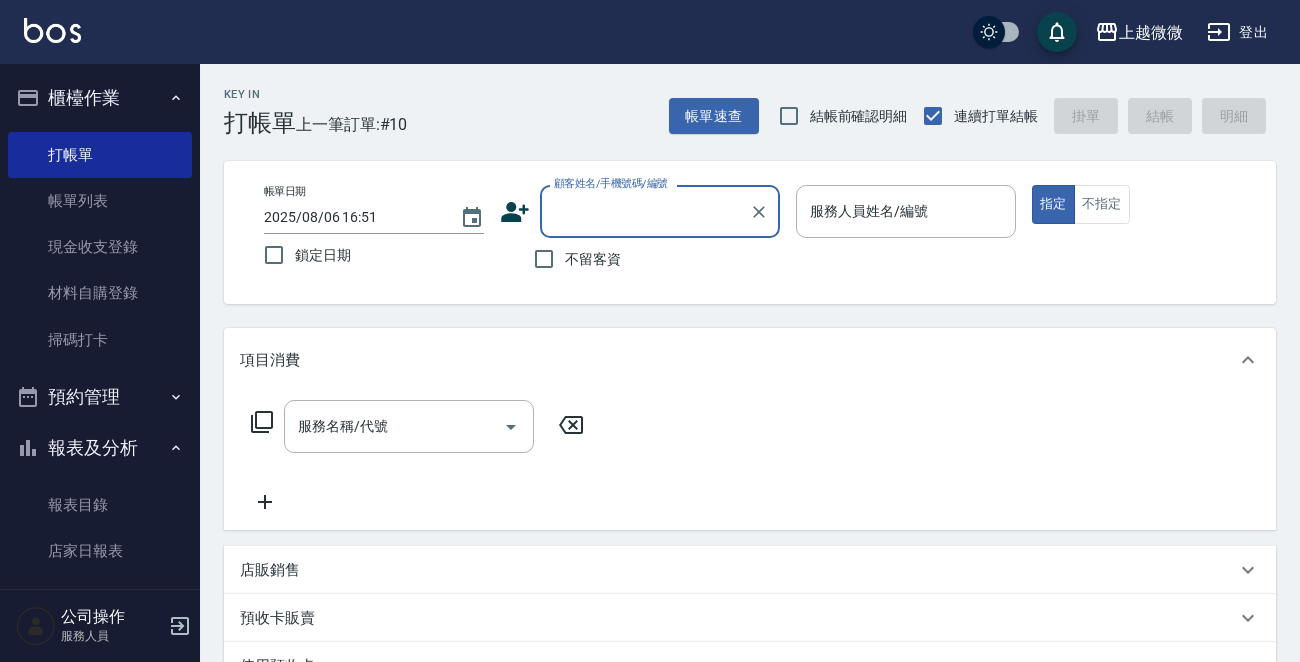 click on "顧客姓名/手機號碼/編號" at bounding box center (645, 211) 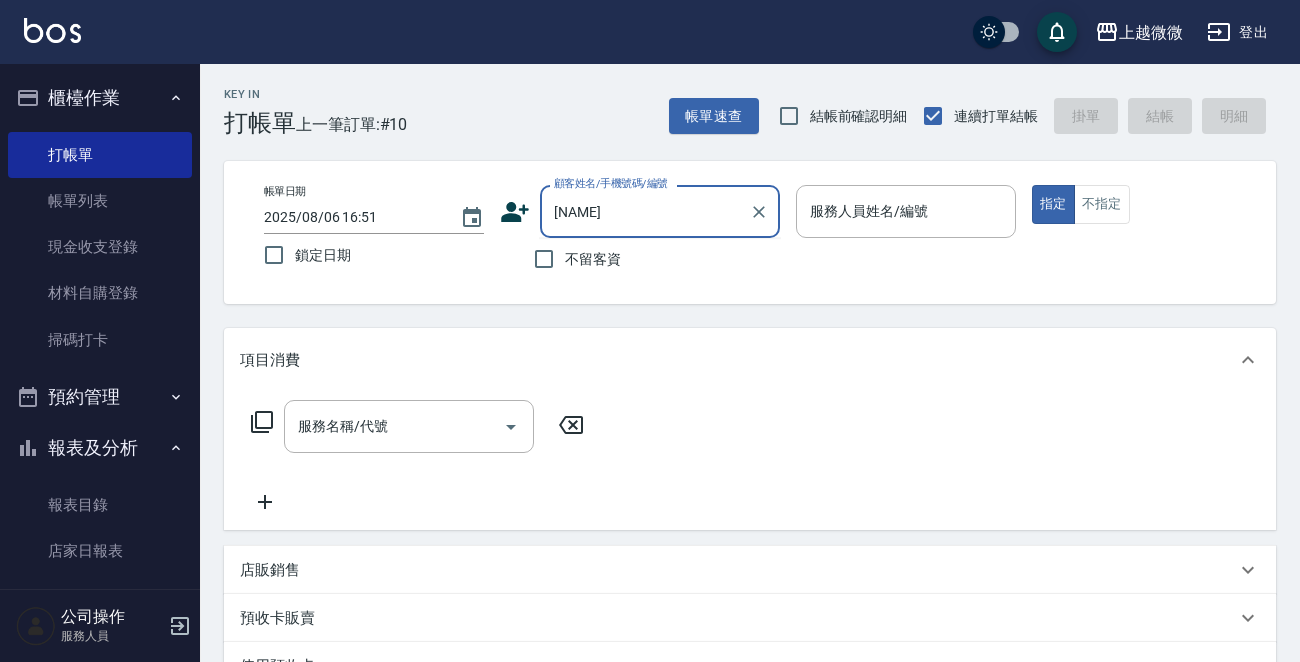 click on "[NAME]" at bounding box center [645, 211] 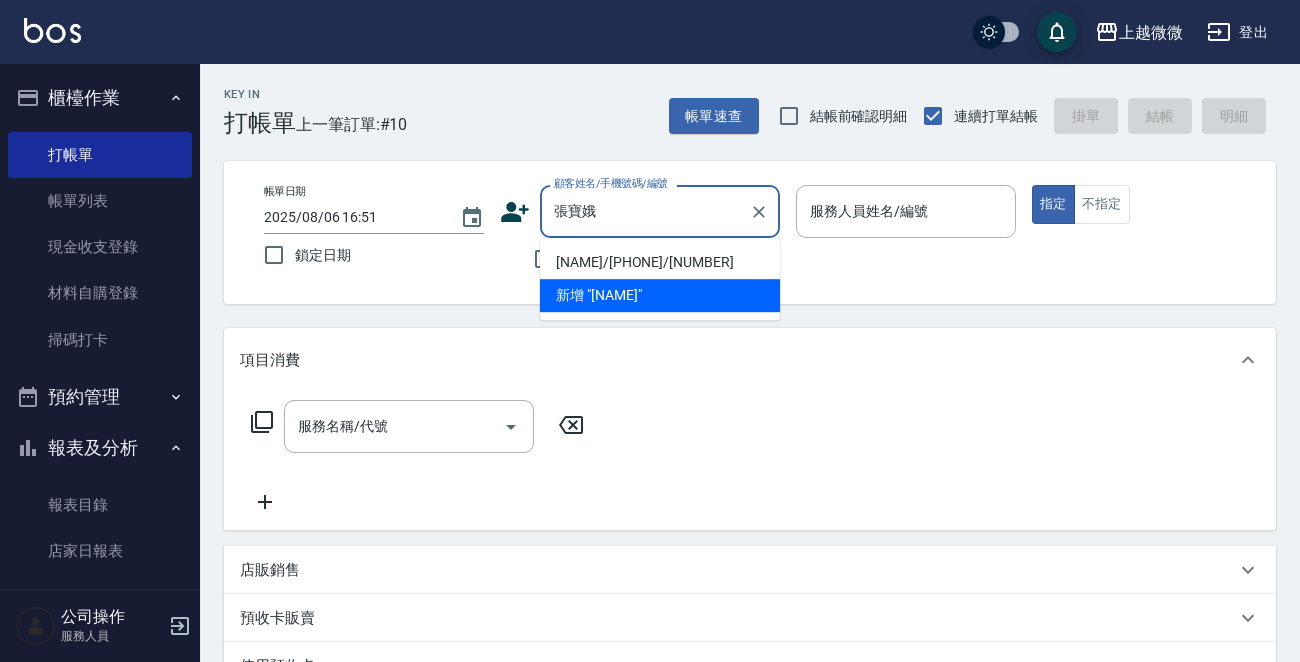 click on "[NAME]/[PHONE]/[NUMBER]" at bounding box center [660, 262] 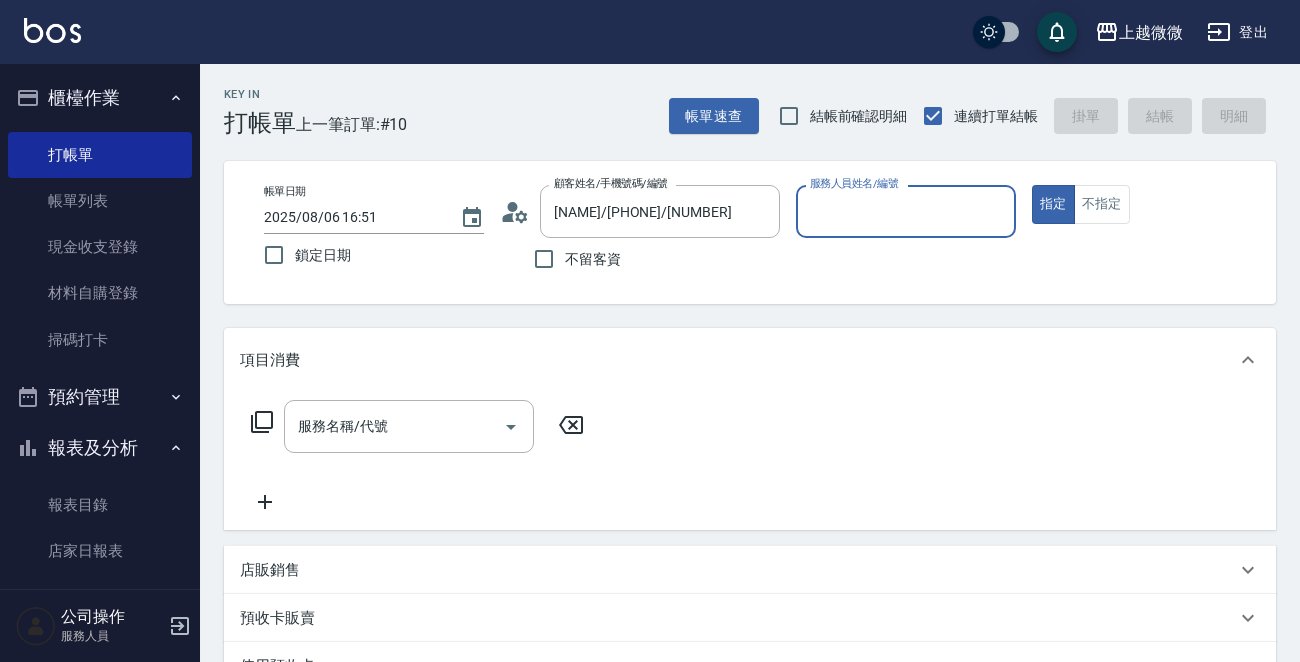 type on "Vivi-6" 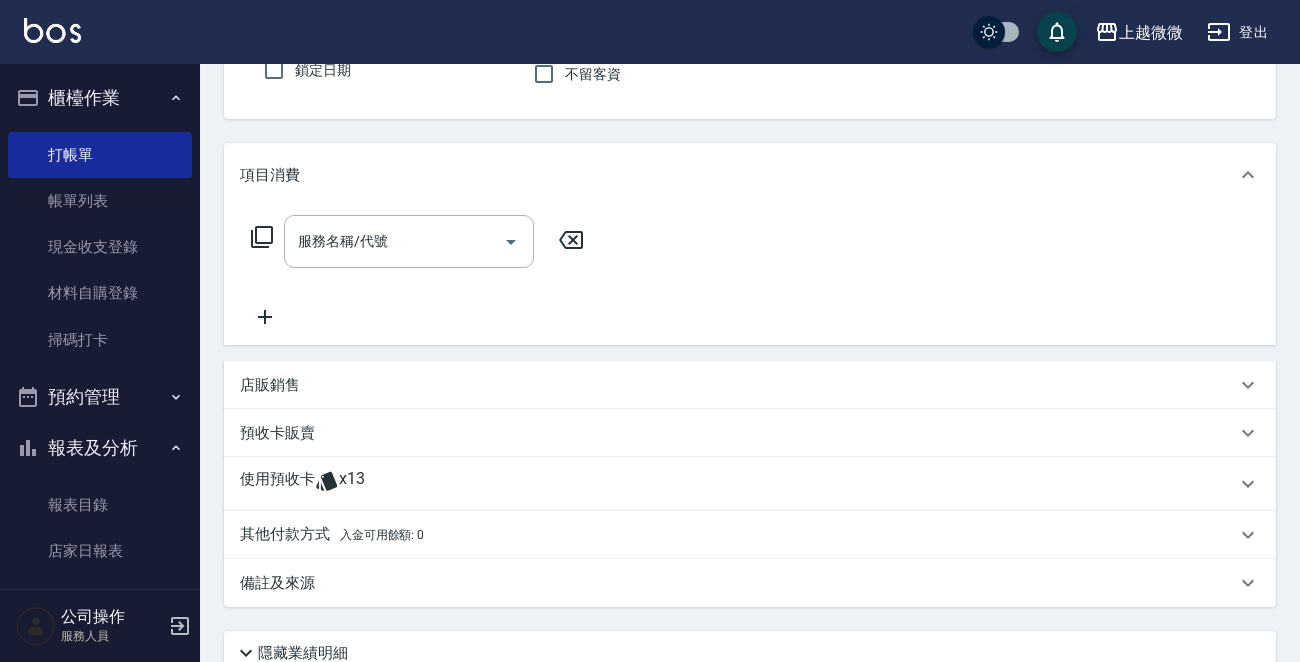 scroll, scrollTop: 200, scrollLeft: 0, axis: vertical 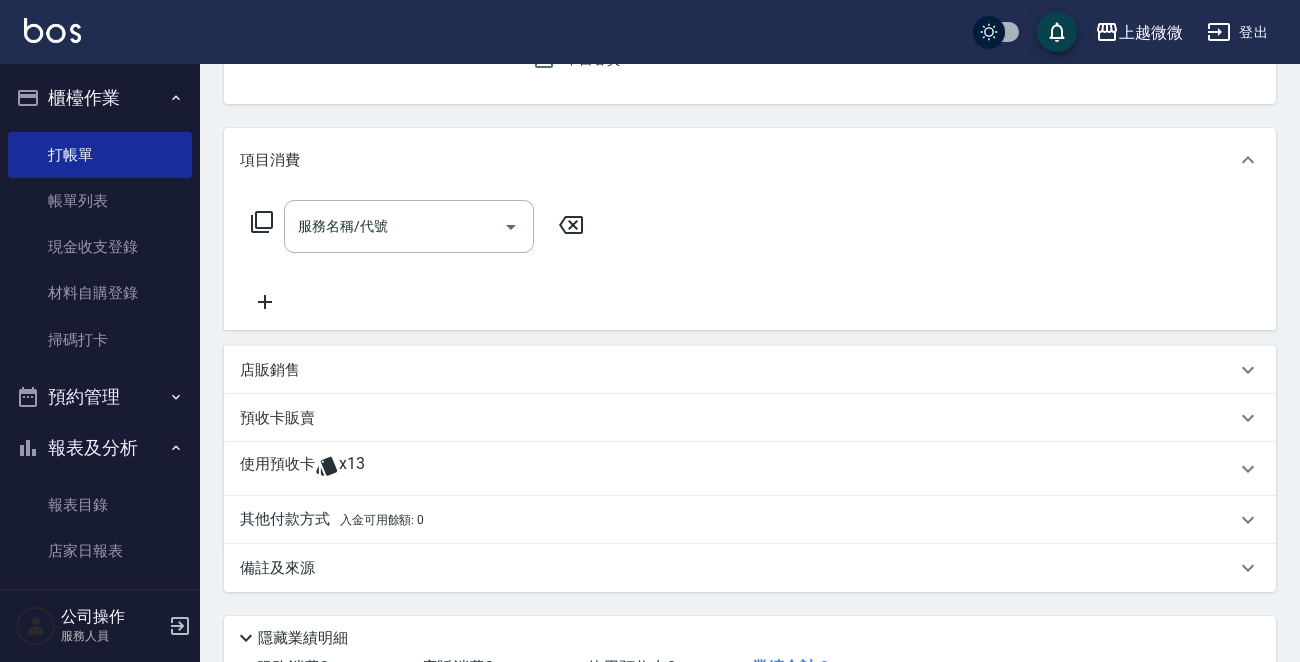 click 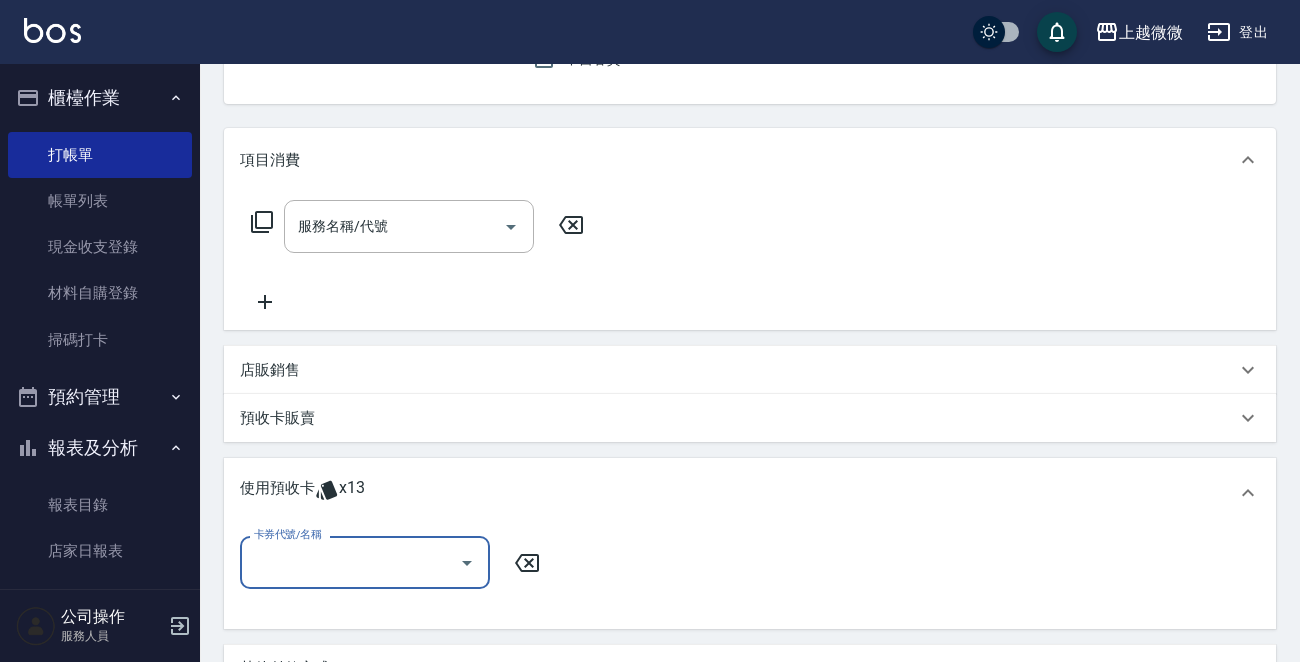 scroll, scrollTop: 0, scrollLeft: 0, axis: both 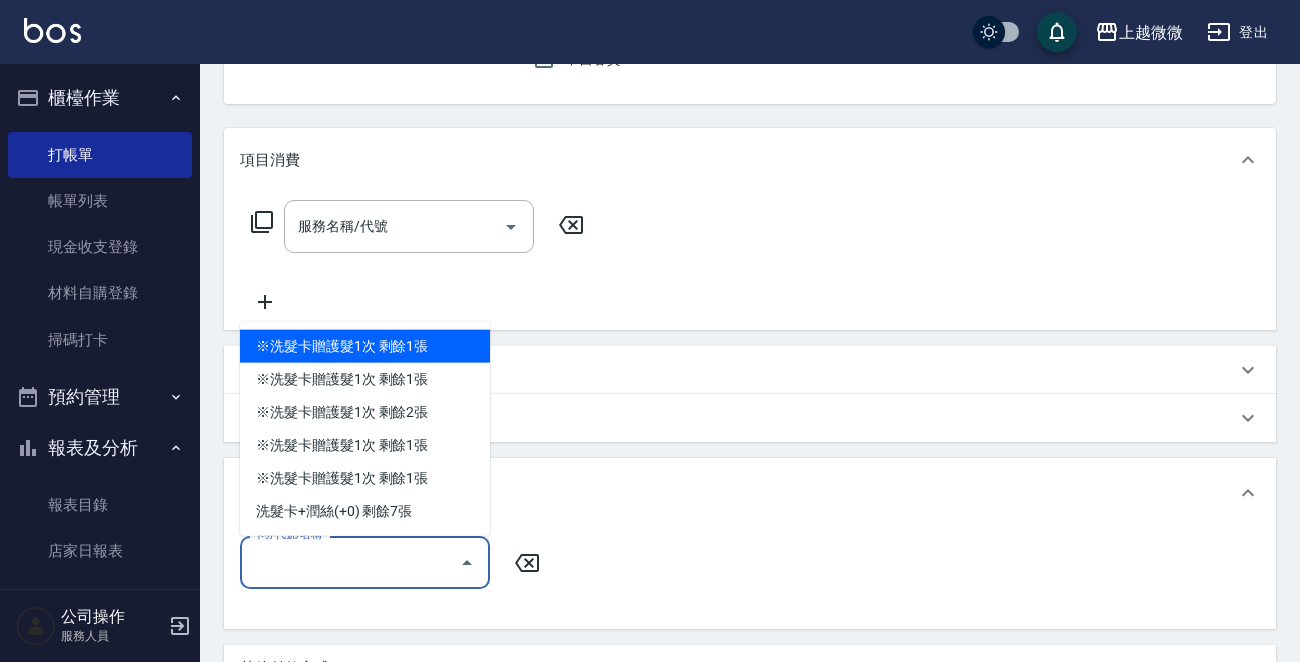 click on "※洗髮卡贈護髮1次 剩餘1張" at bounding box center (365, 346) 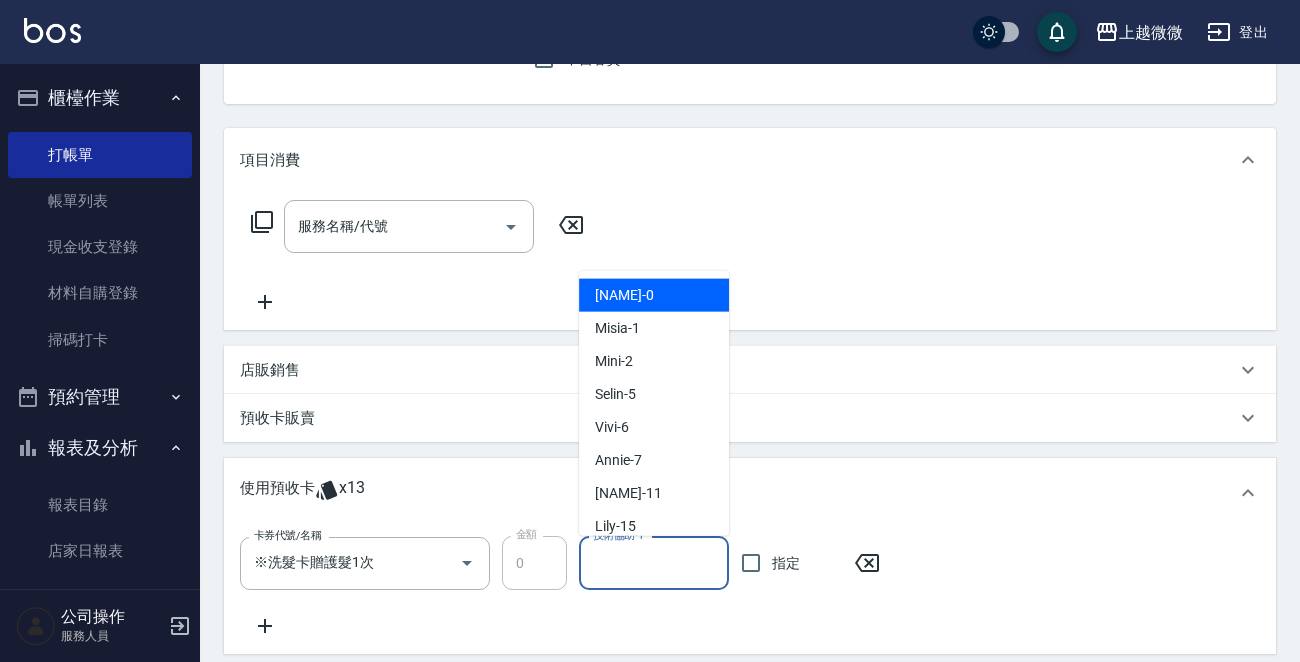 click on "技術協助-1" at bounding box center [654, 563] 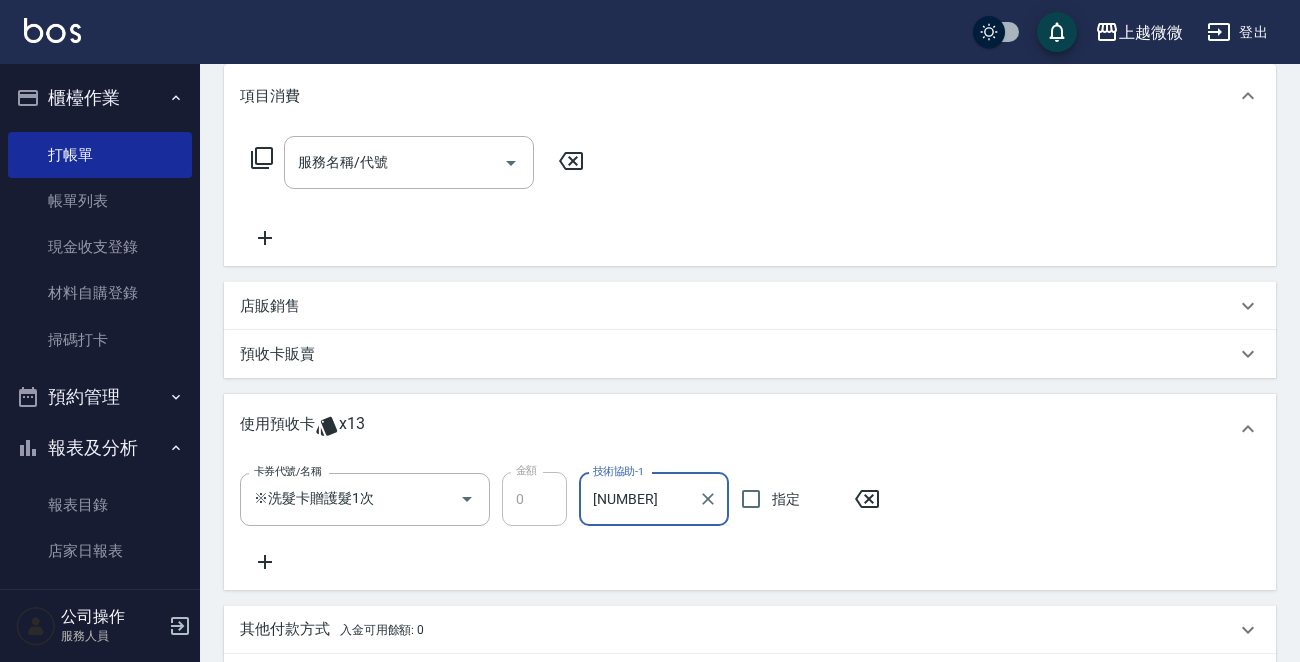 scroll, scrollTop: 300, scrollLeft: 0, axis: vertical 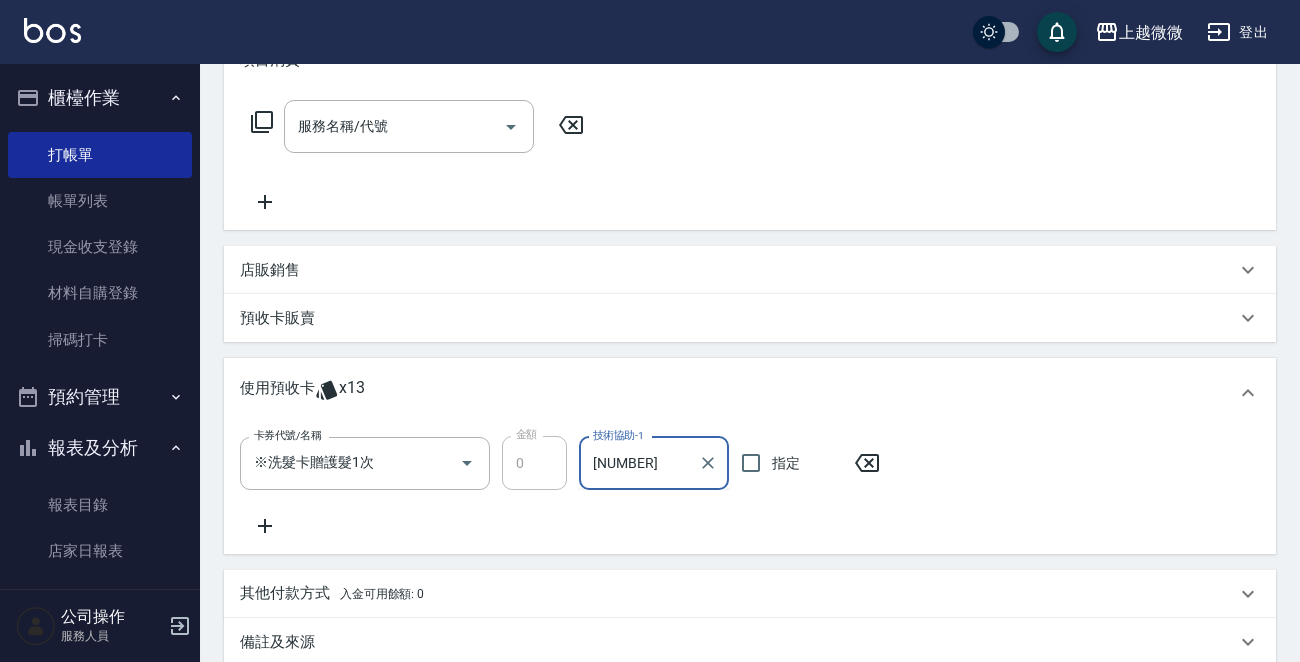 type on "[NUMBER]" 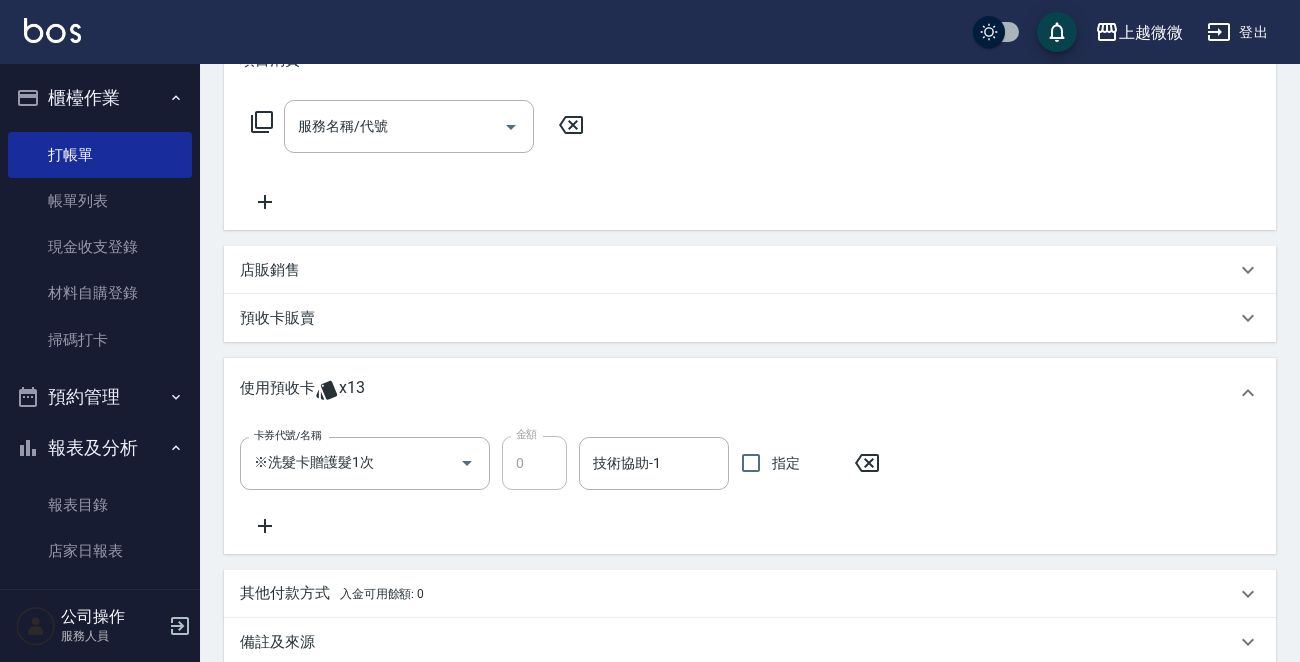 click 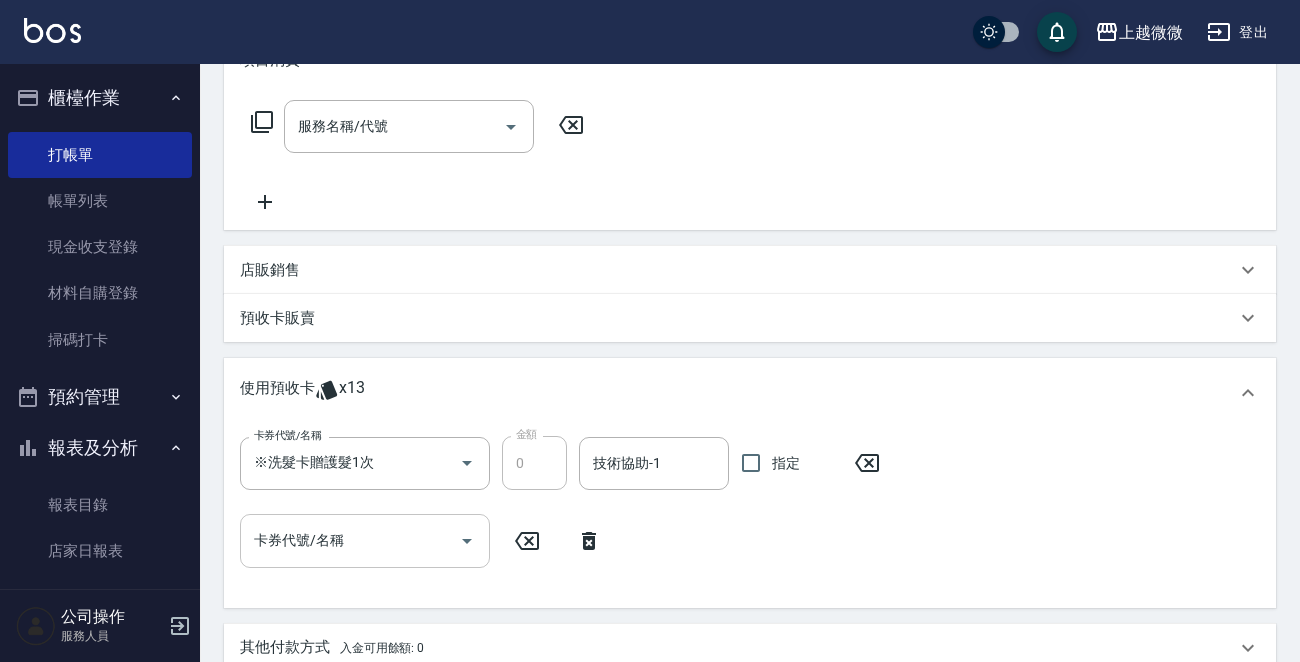 click 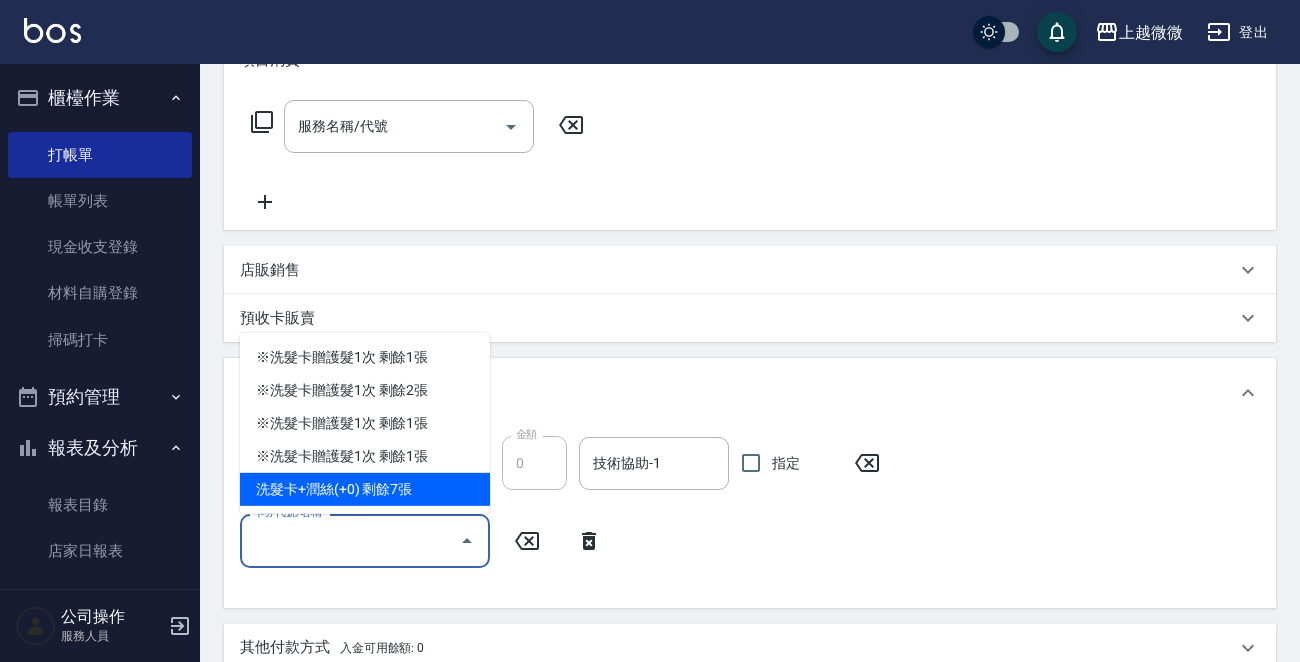 click on "洗髮卡+潤絲(+0) 剩餘7張" at bounding box center (365, 489) 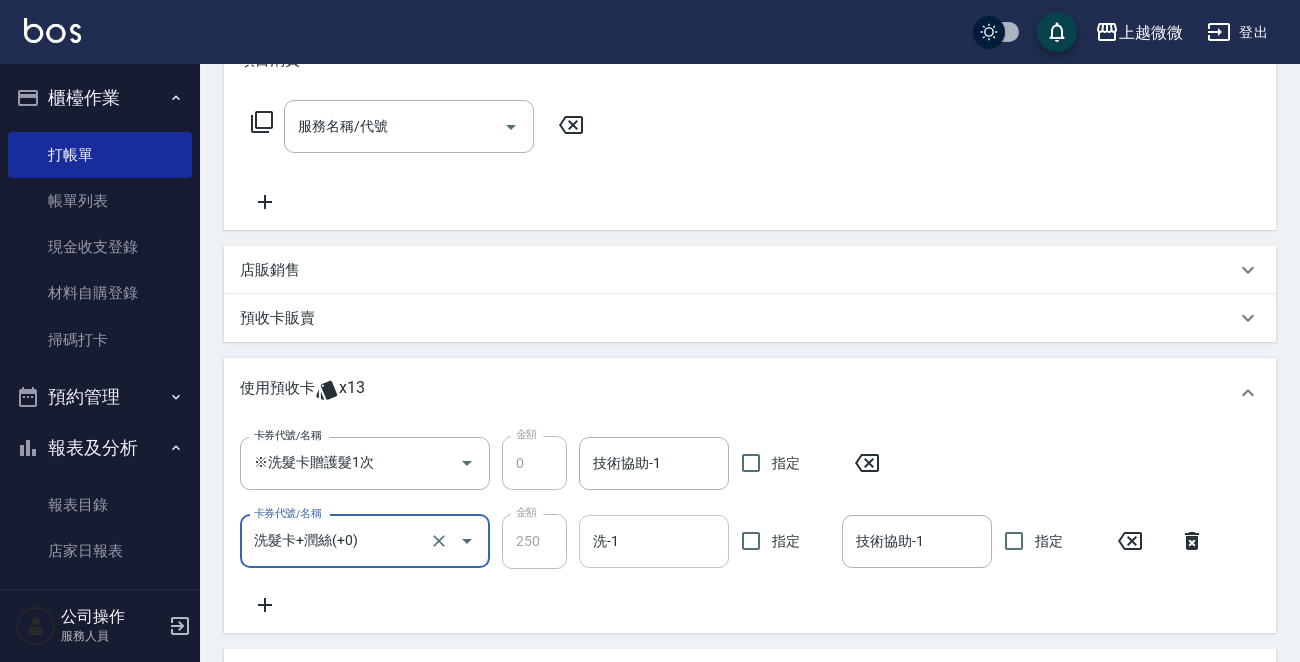 click on "洗-1" at bounding box center [654, 541] 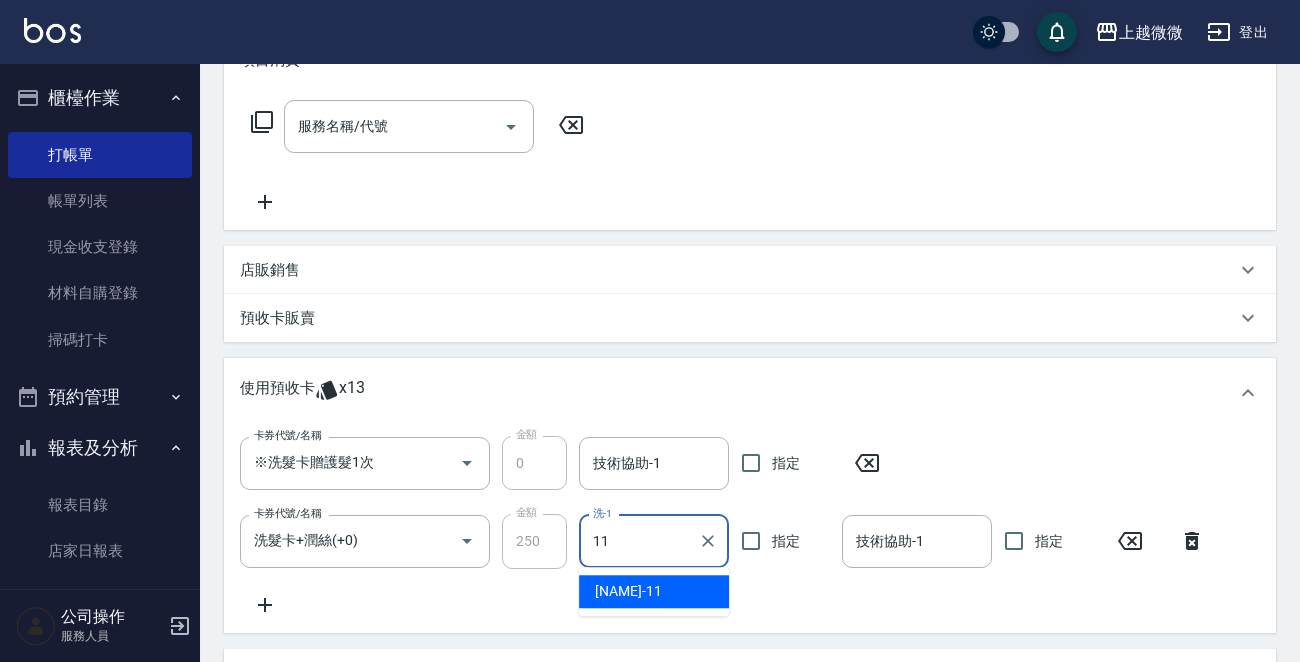 click on "Kristin -11" at bounding box center (654, 591) 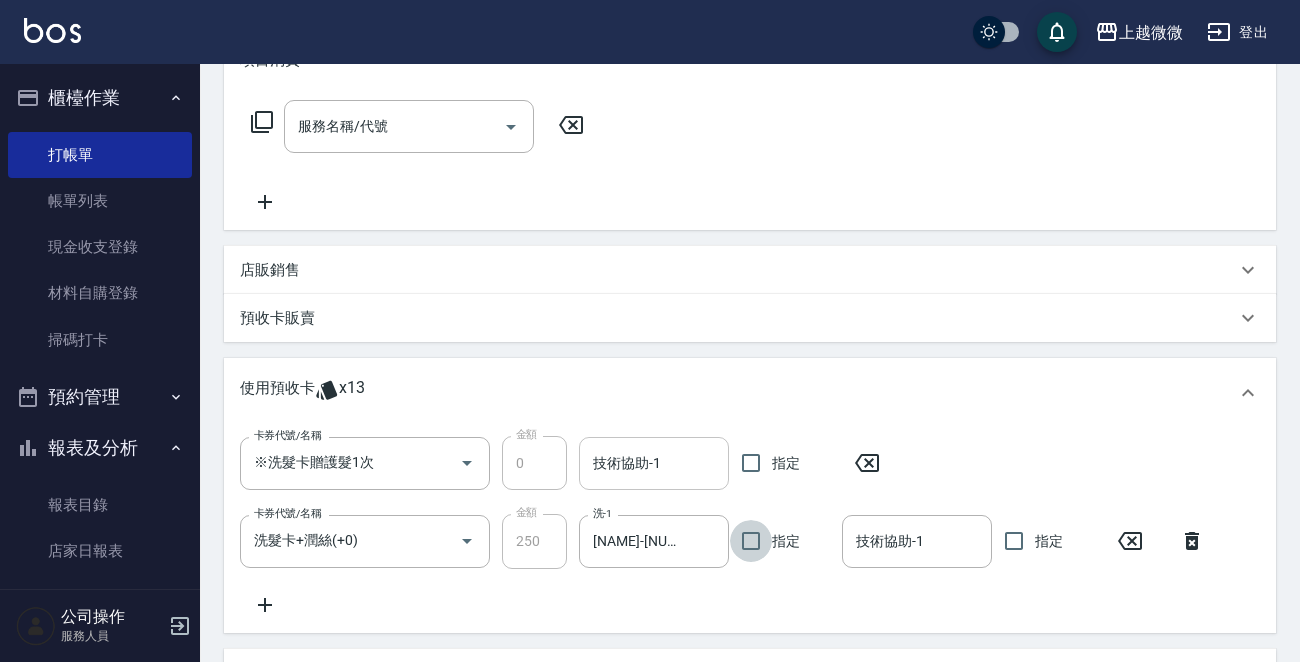 click on "技術協助-1" at bounding box center (654, 463) 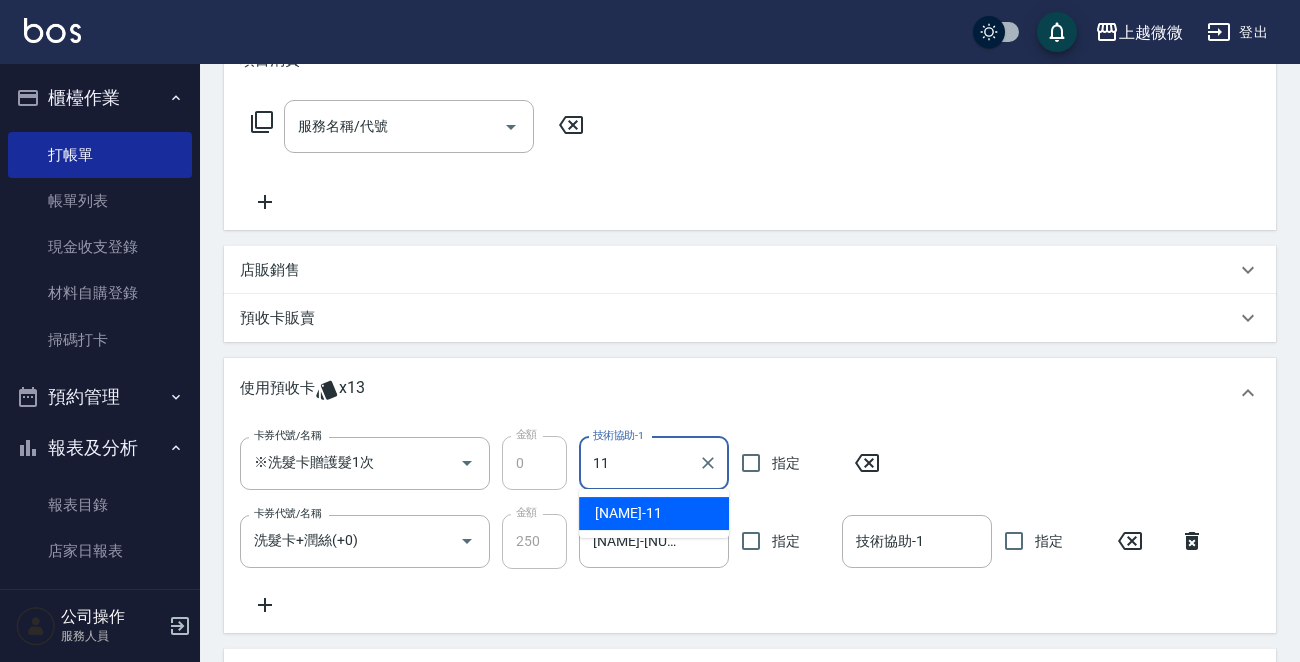 type on "[NAME]-[NUMBER]" 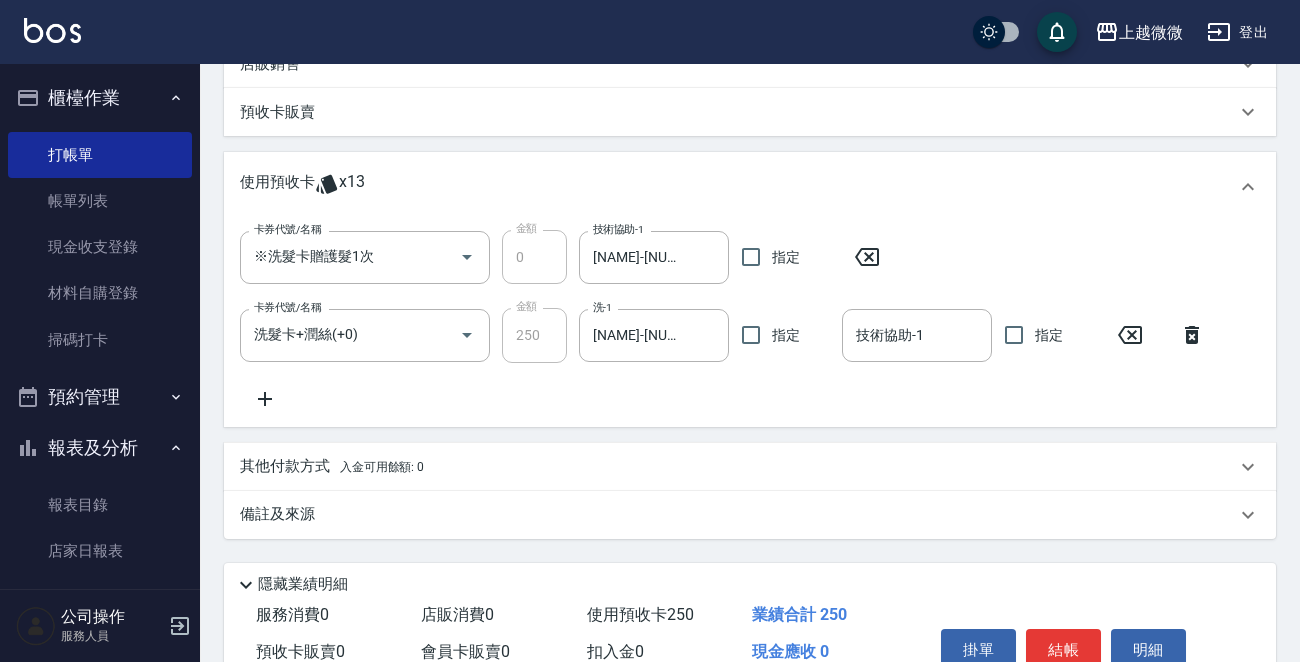 scroll, scrollTop: 600, scrollLeft: 0, axis: vertical 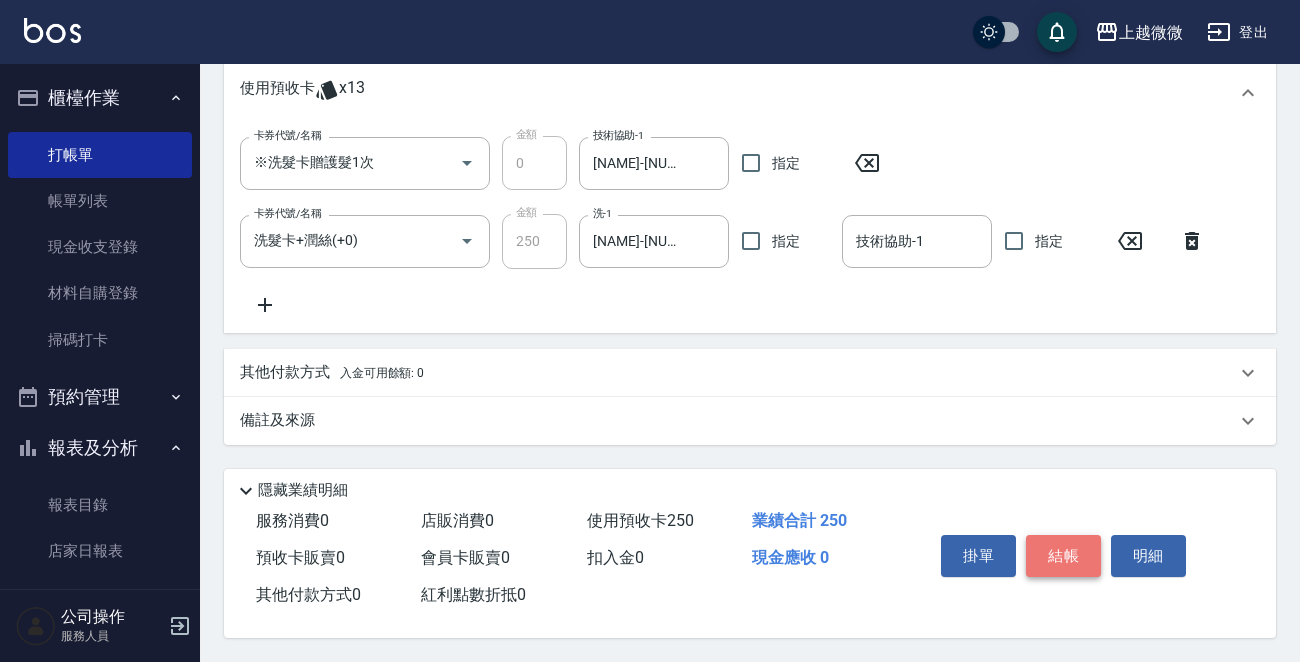 click on "結帳" at bounding box center (1063, 556) 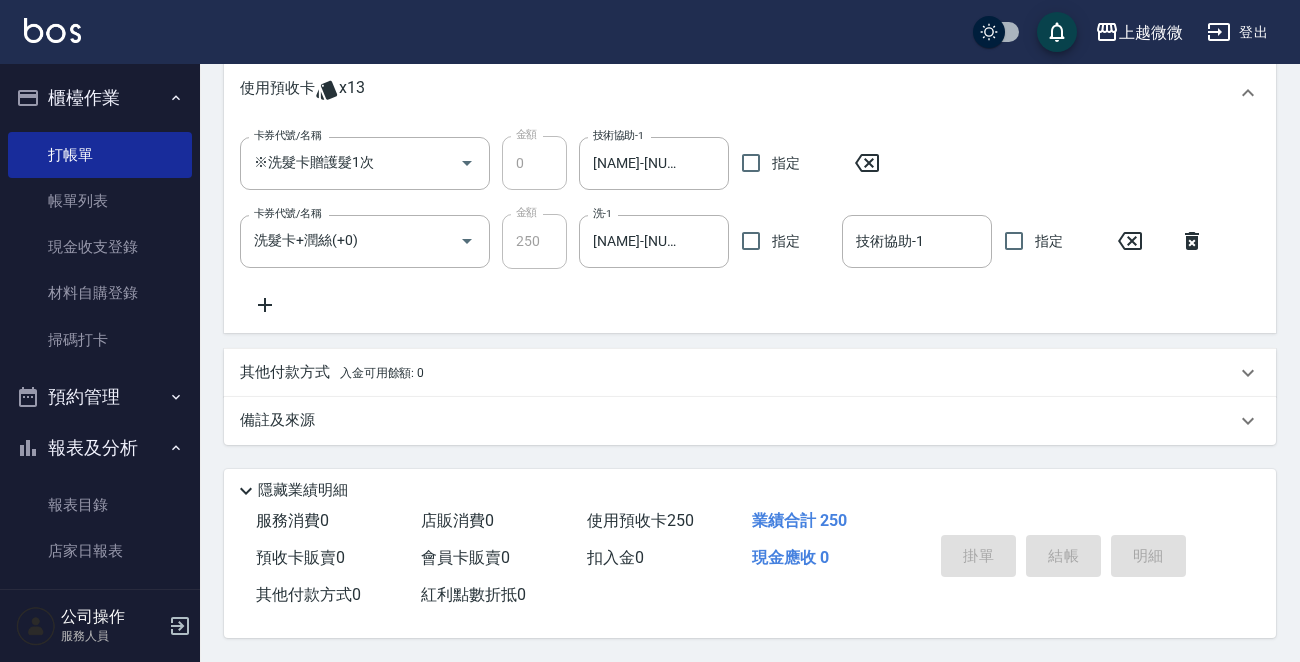 type on "2025/08/06 16:52" 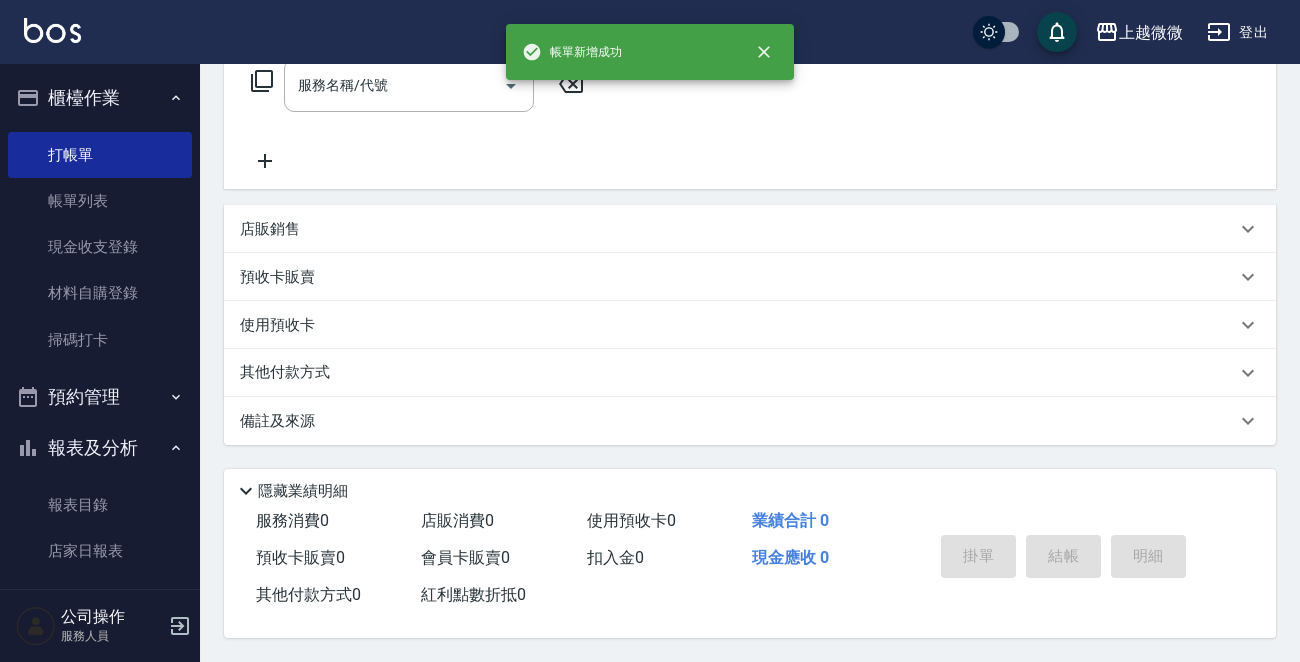 scroll, scrollTop: 0, scrollLeft: 0, axis: both 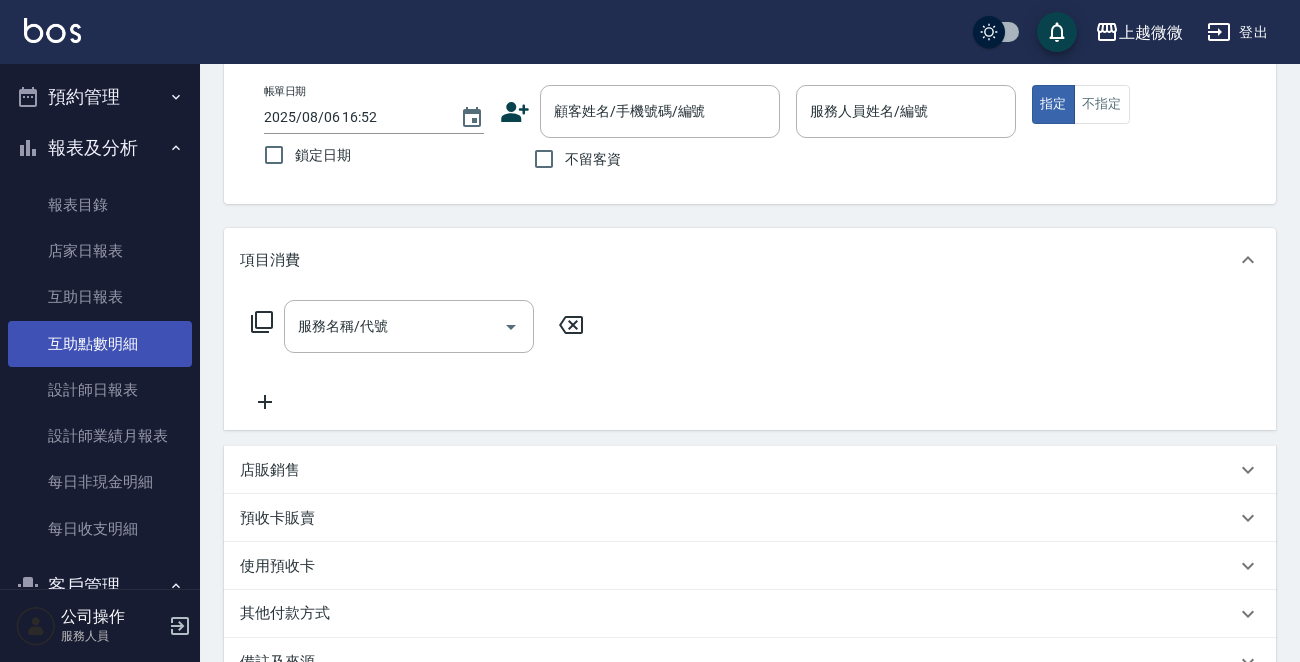 click on "互助點數明細" at bounding box center [100, 344] 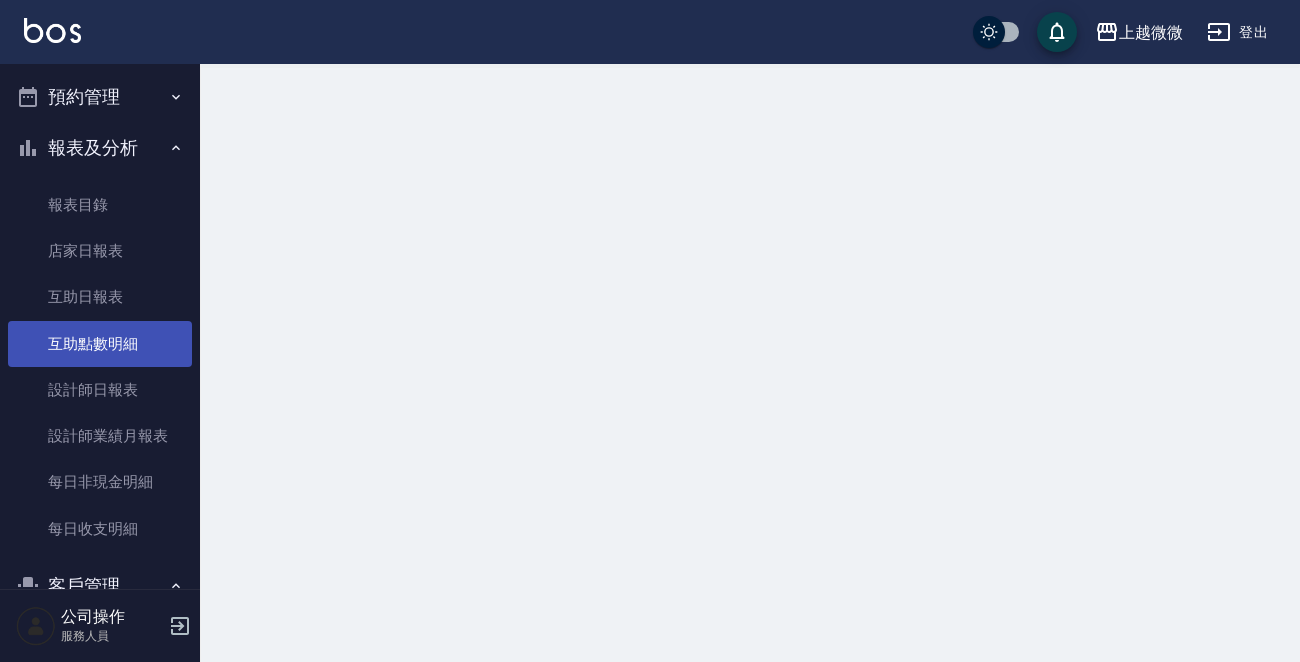 scroll, scrollTop: 0, scrollLeft: 0, axis: both 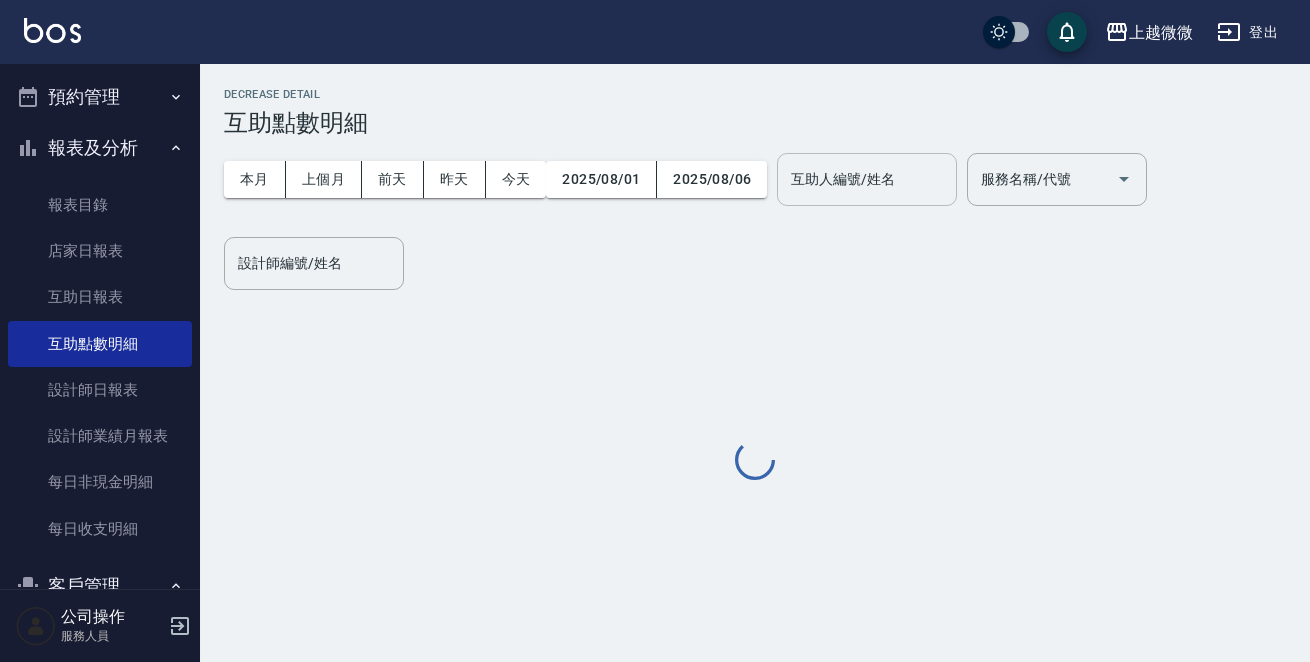 click on "互助人編號/姓名" at bounding box center [867, 179] 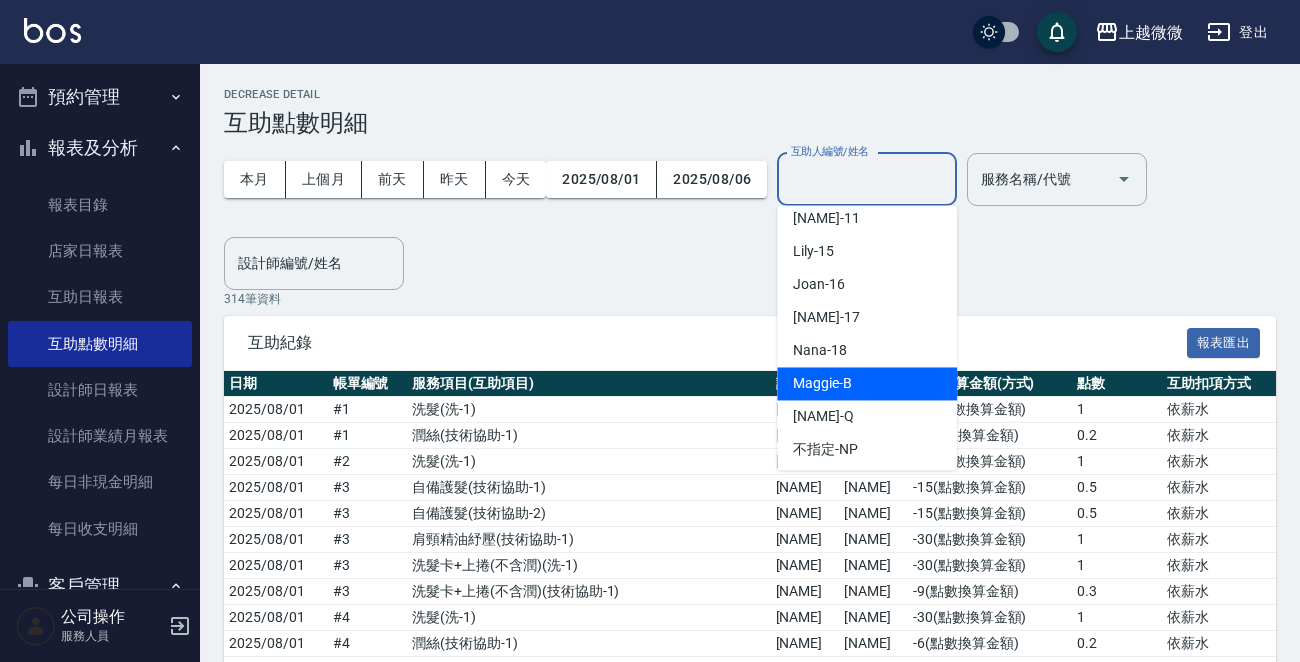 scroll, scrollTop: 213, scrollLeft: 0, axis: vertical 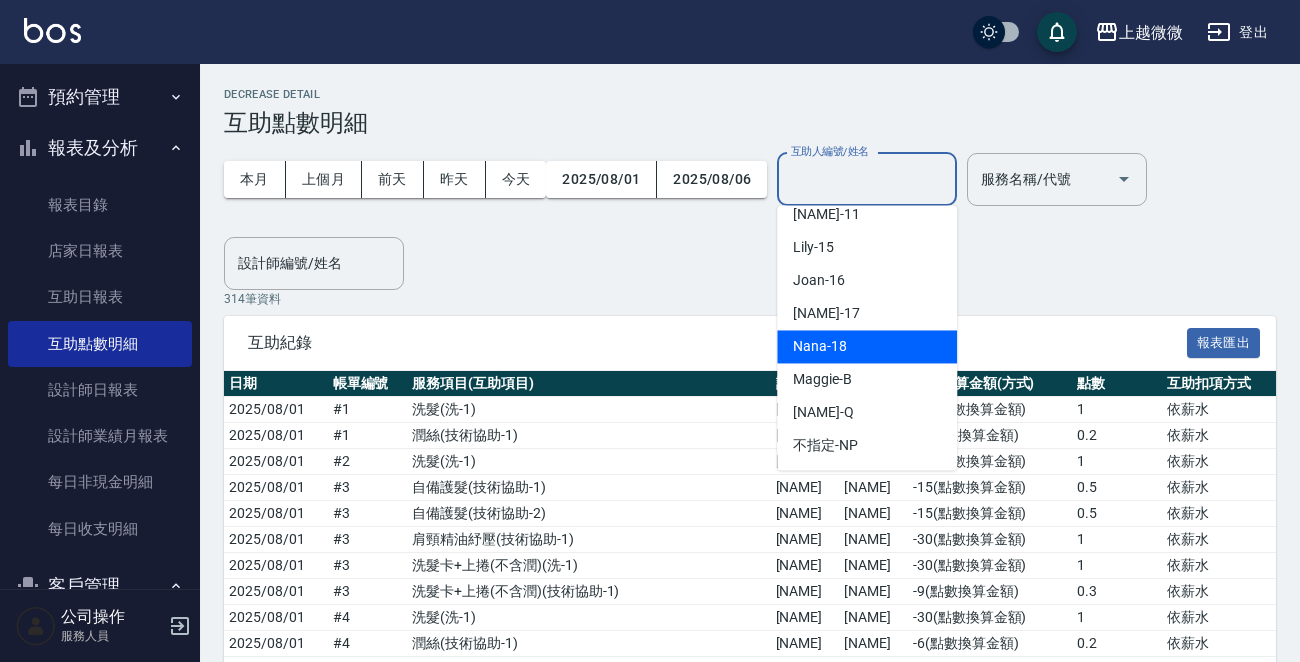 click on "[NAME] [NUMBER]" at bounding box center [867, 346] 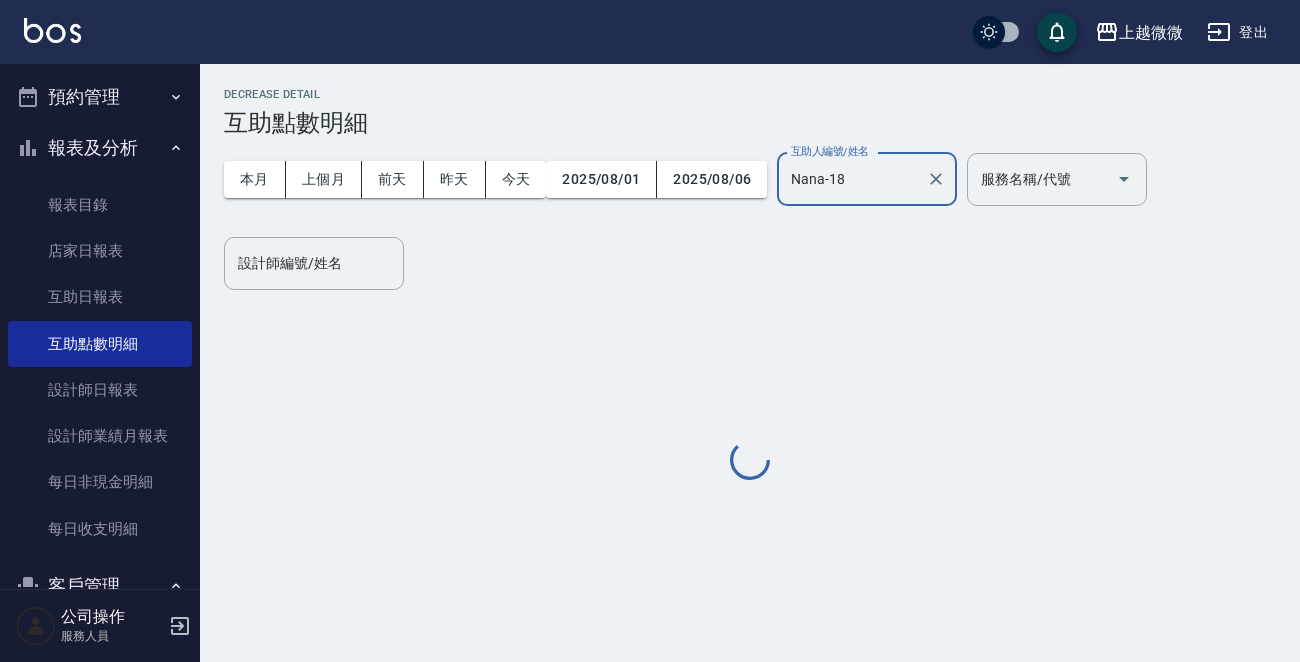 type on "Nana-18" 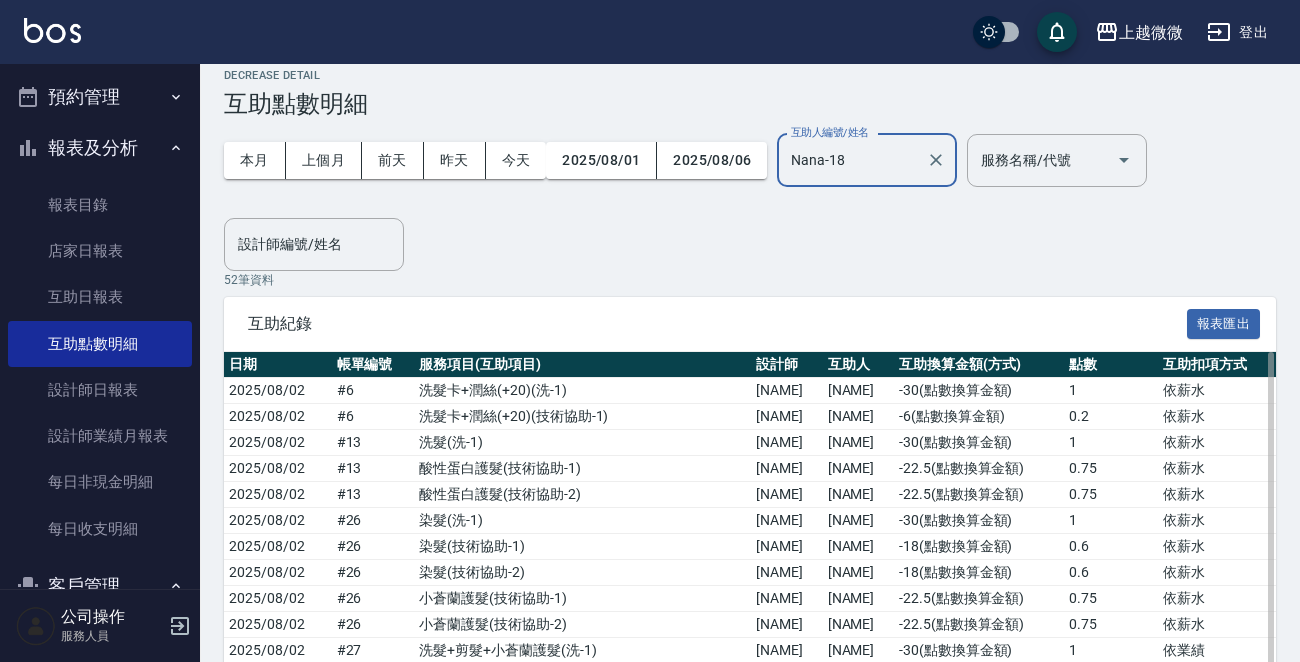 scroll, scrollTop: 0, scrollLeft: 0, axis: both 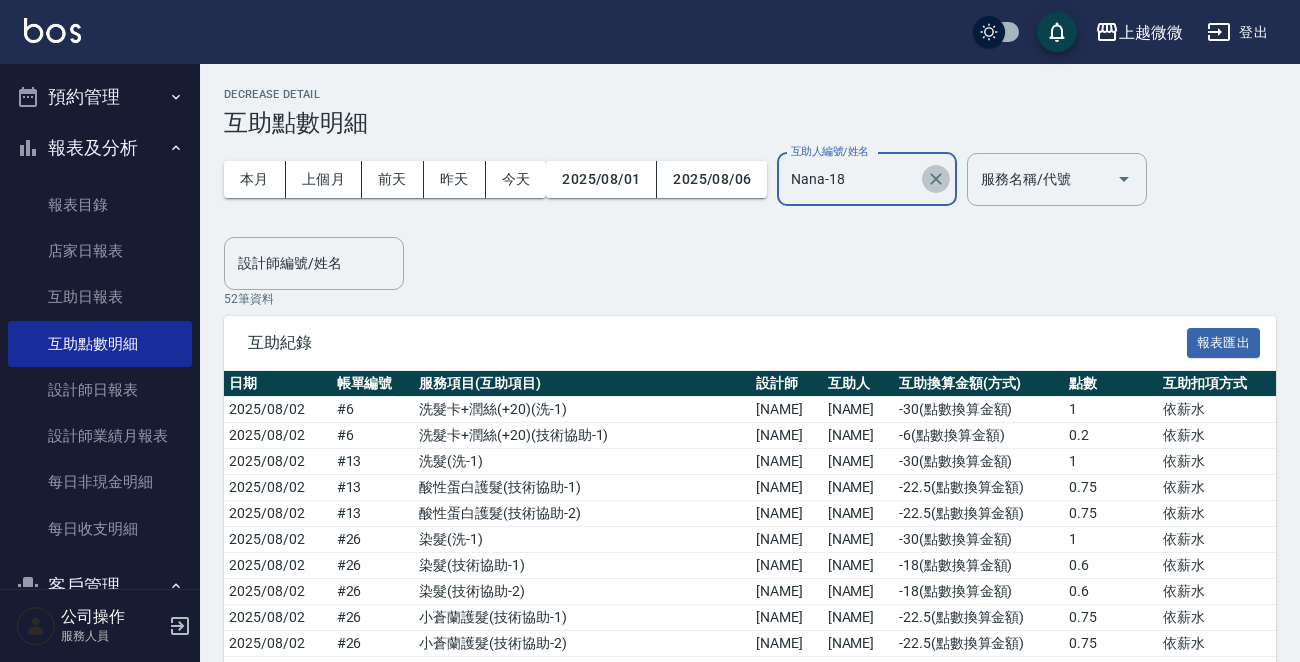 click at bounding box center [936, 179] 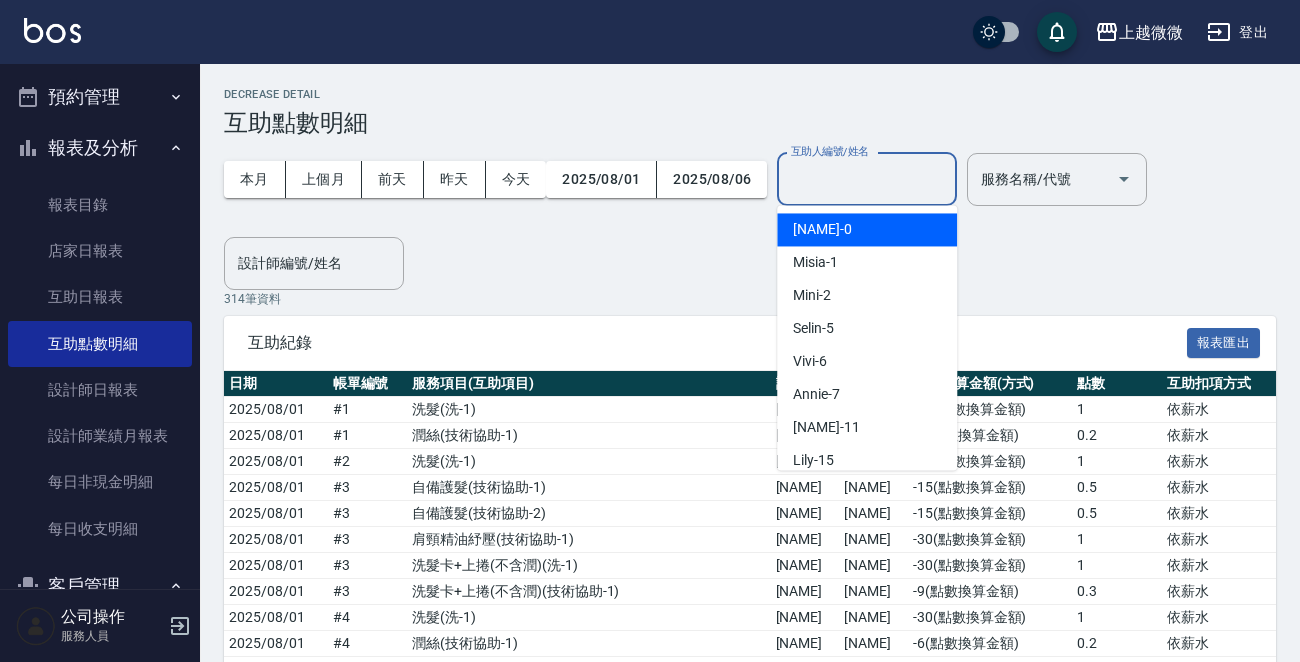 click on "互助人編號/姓名" at bounding box center [867, 179] 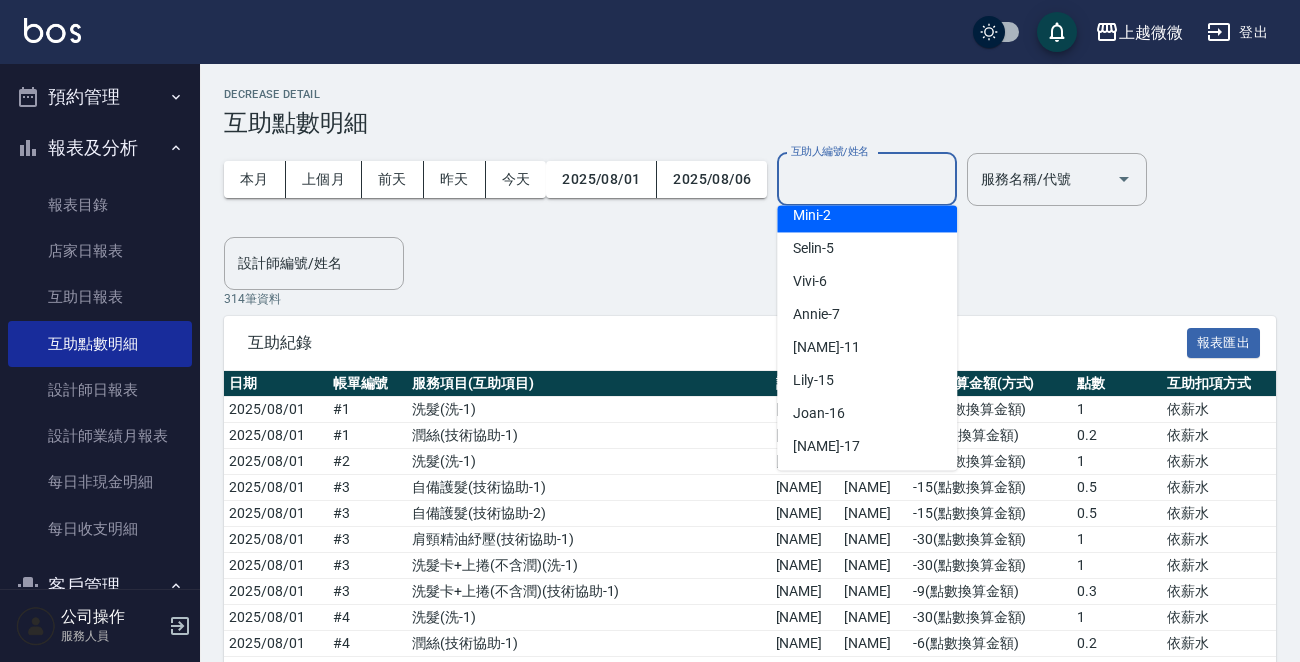 scroll, scrollTop: 200, scrollLeft: 0, axis: vertical 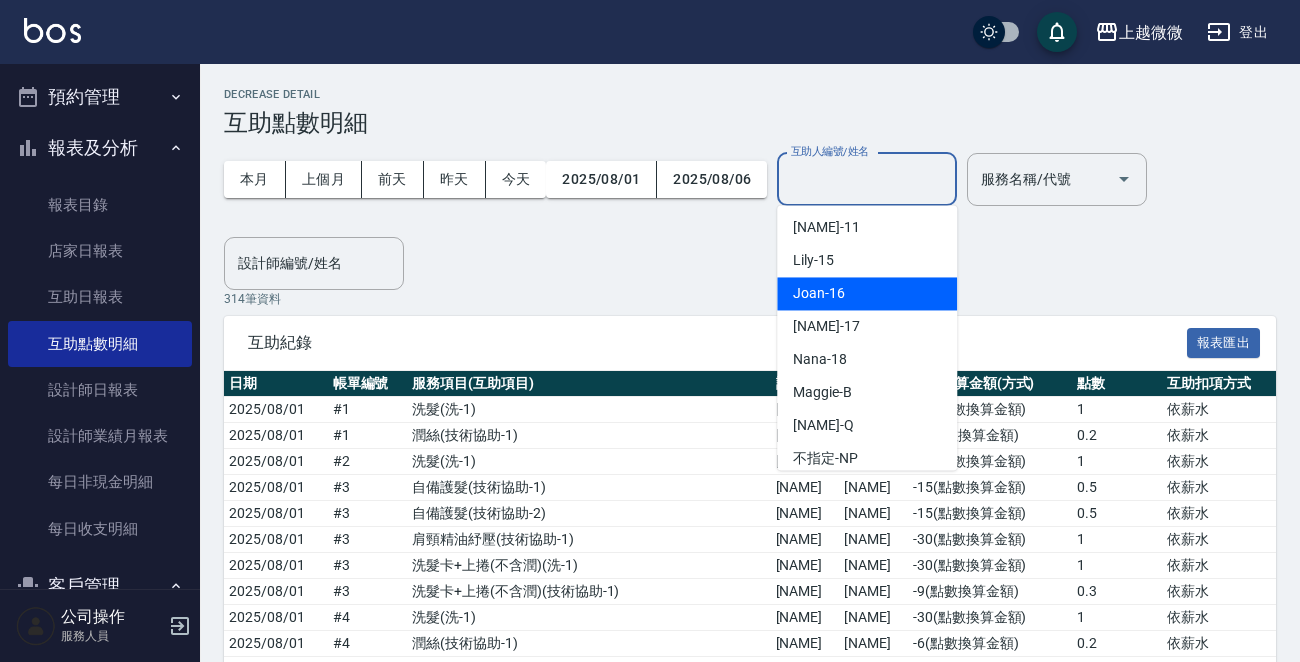 click on "[NAME] [NUMBER]" at bounding box center [867, 293] 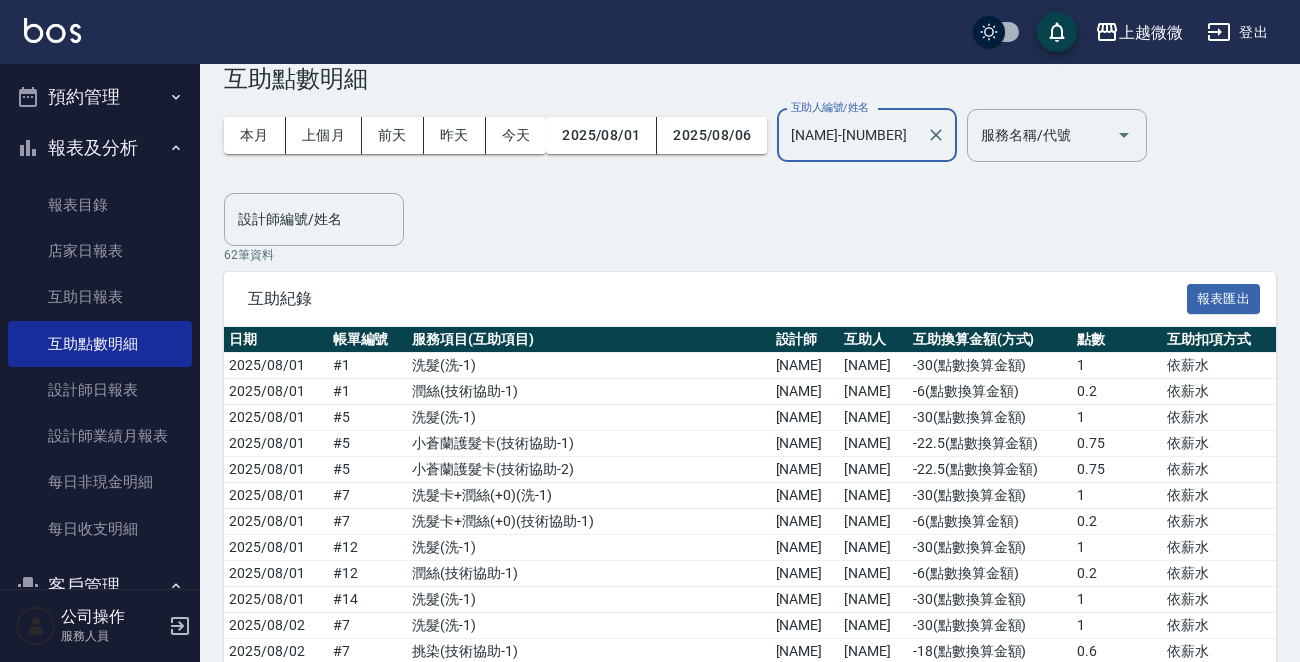 scroll, scrollTop: 13, scrollLeft: 0, axis: vertical 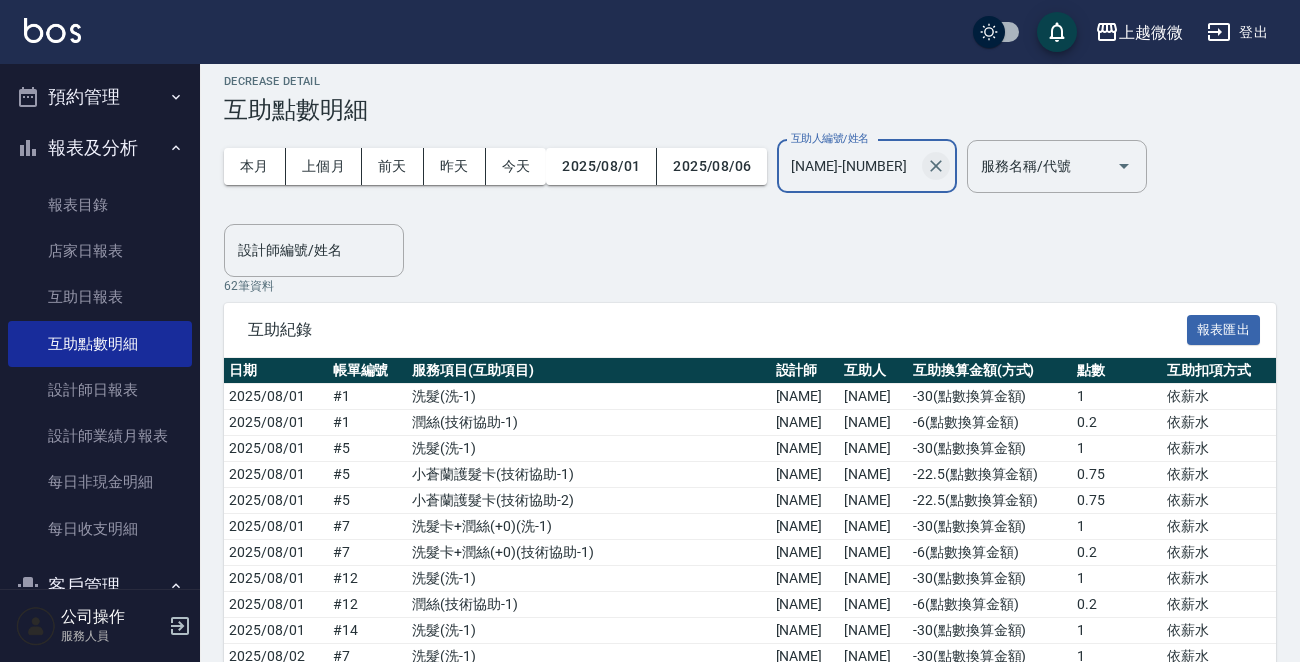click 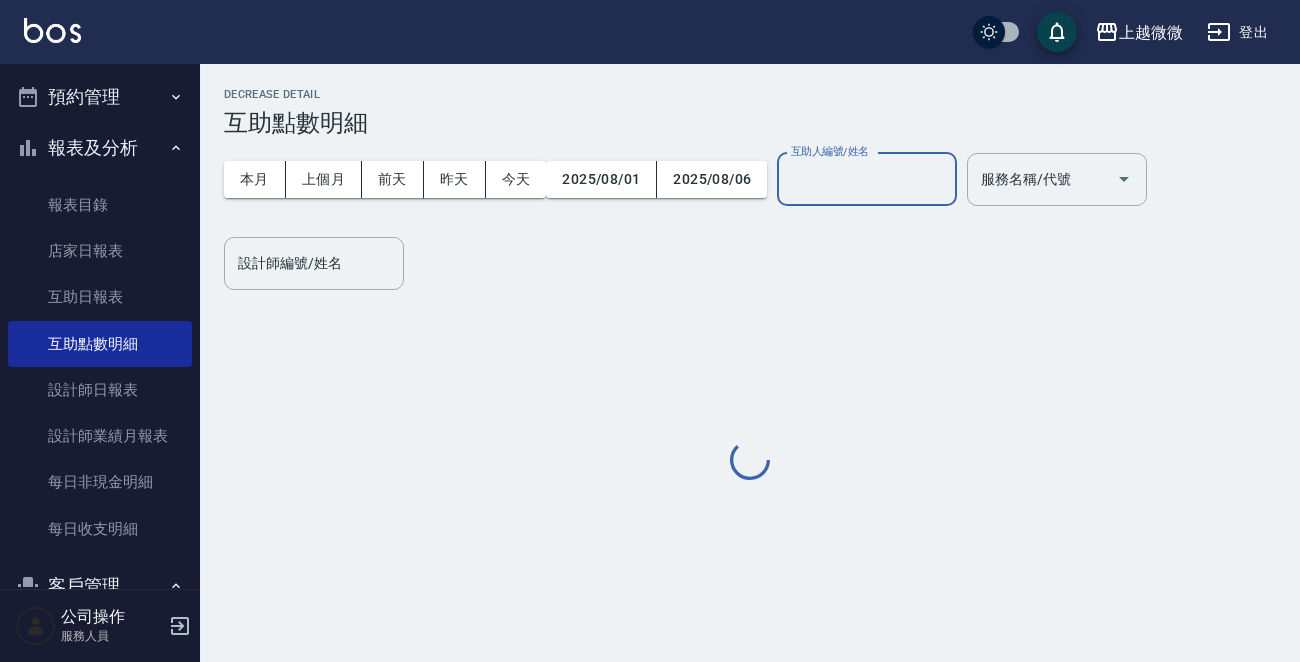 scroll, scrollTop: 0, scrollLeft: 0, axis: both 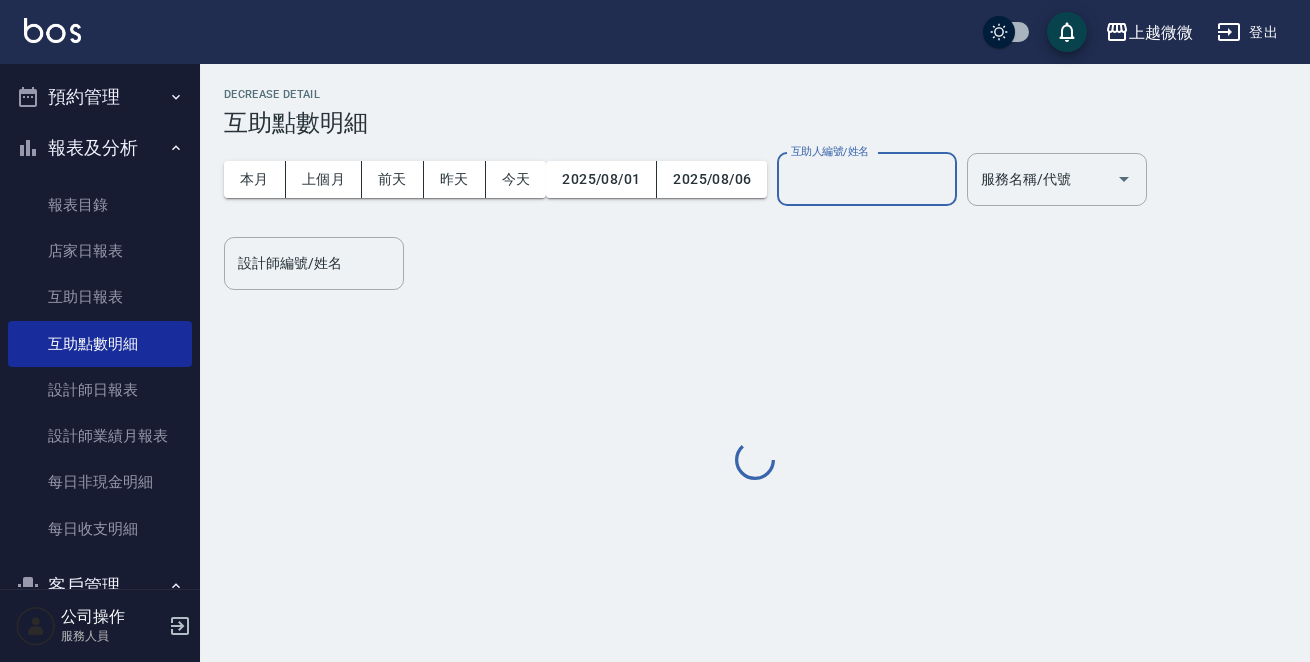 click on "互助人編號/姓名" at bounding box center [867, 179] 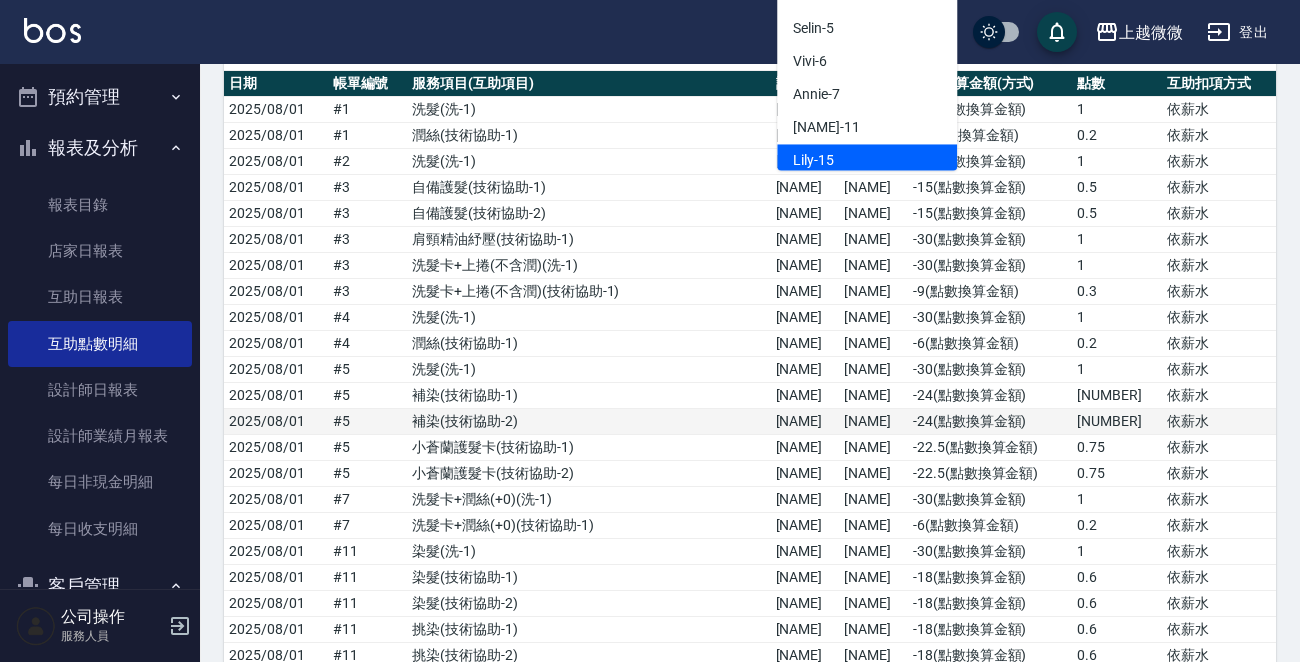 scroll, scrollTop: 200, scrollLeft: 0, axis: vertical 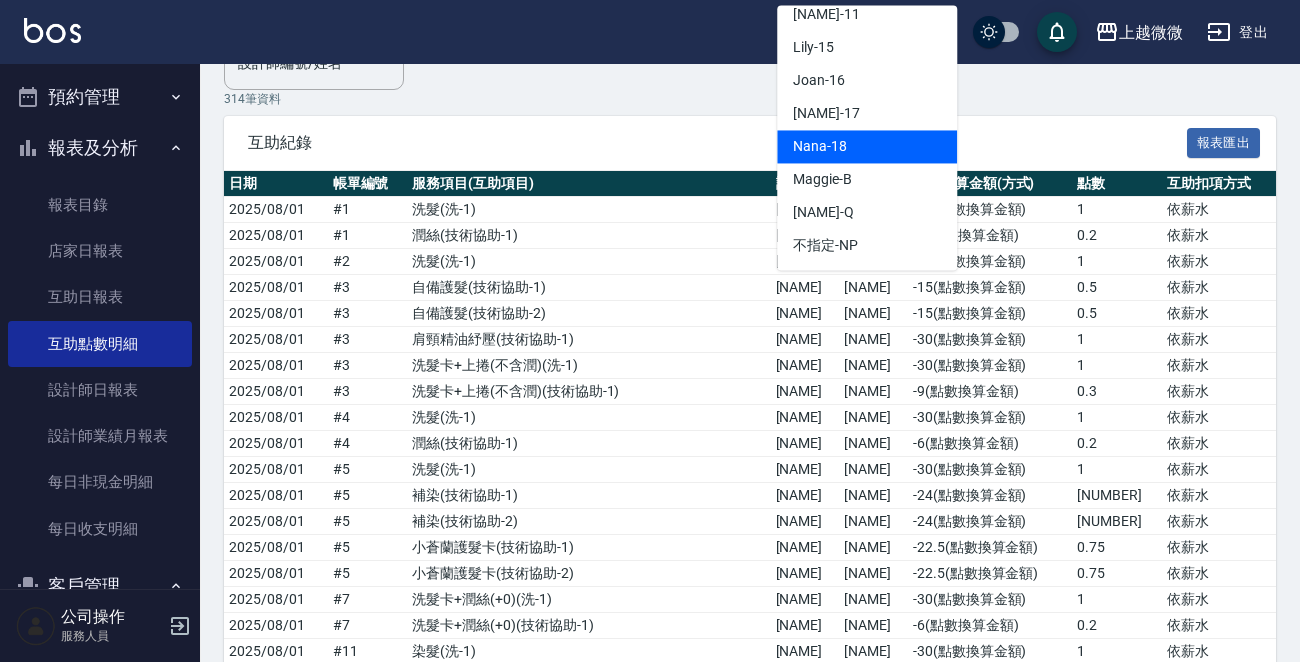 click on "[NAME] [NUMBER]" at bounding box center (867, 146) 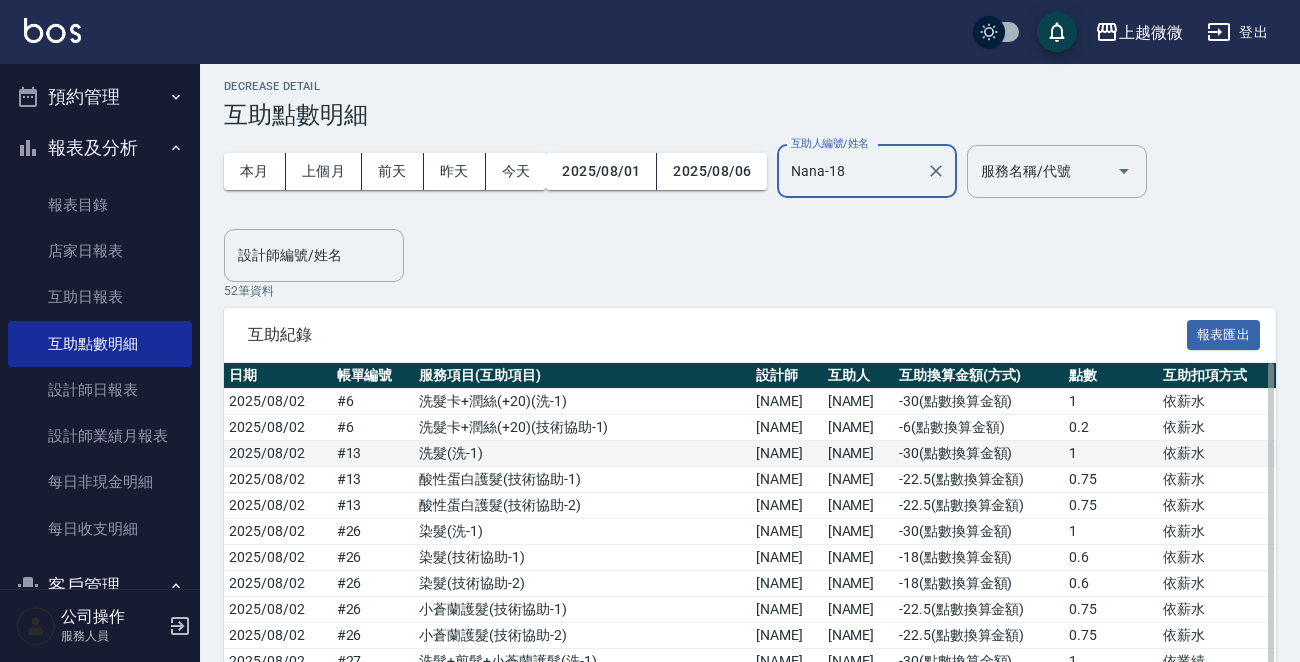 scroll, scrollTop: 0, scrollLeft: 0, axis: both 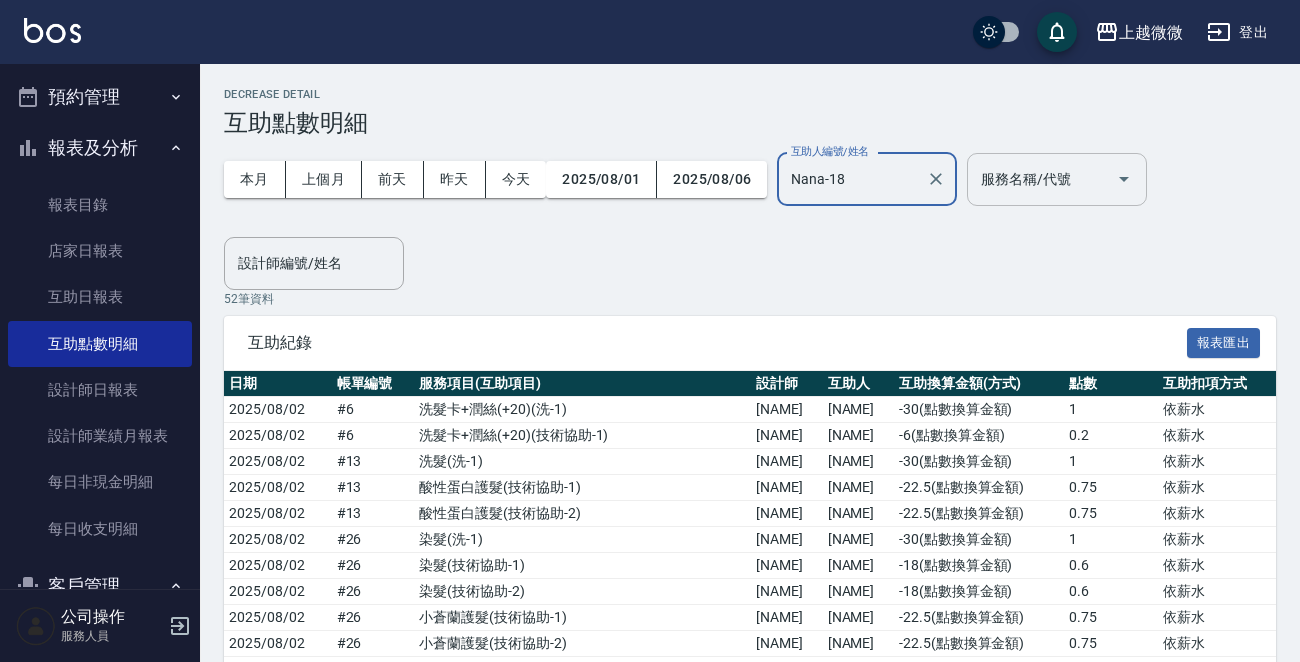 click on "服務名稱/代號" at bounding box center (1042, 179) 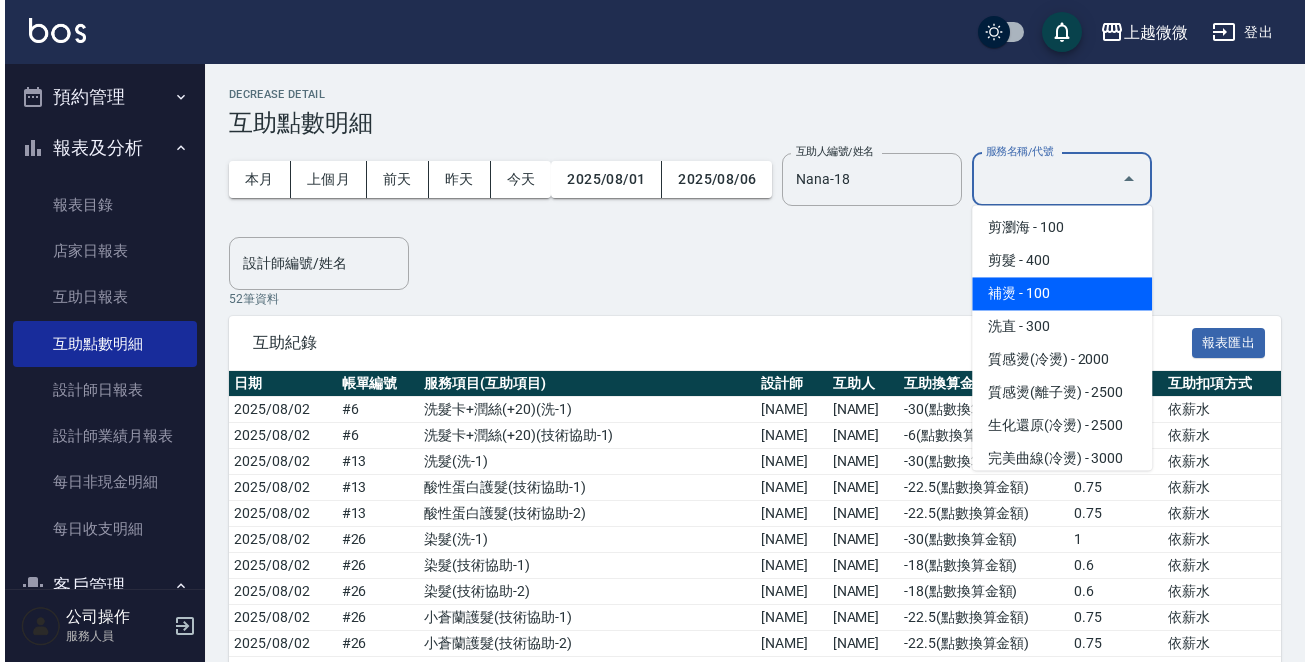 scroll, scrollTop: 0, scrollLeft: 0, axis: both 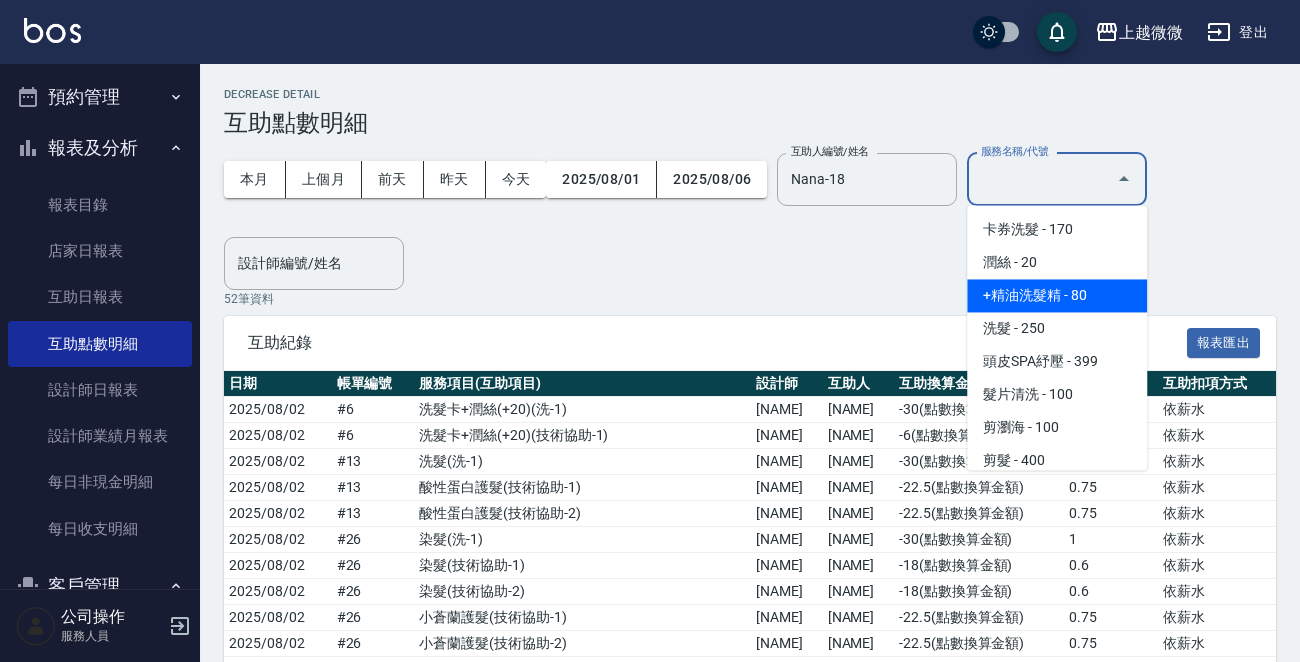 click on "+精油洗髮精 - 80" at bounding box center (1057, 295) 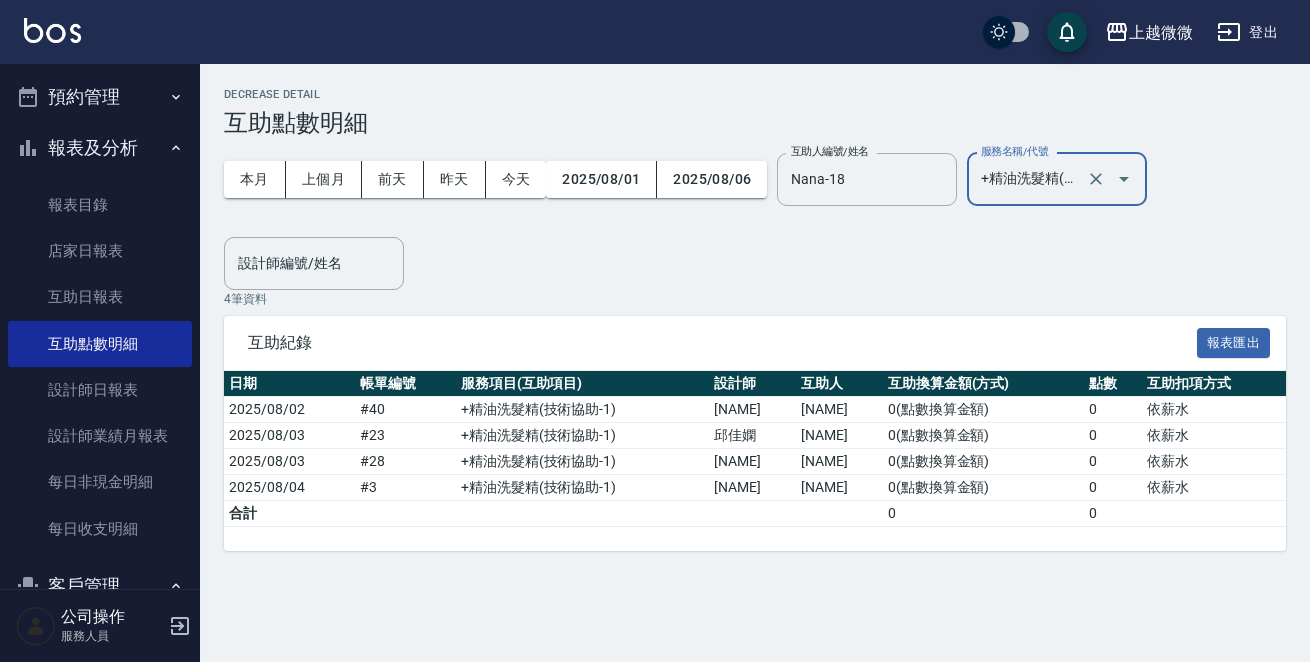 click 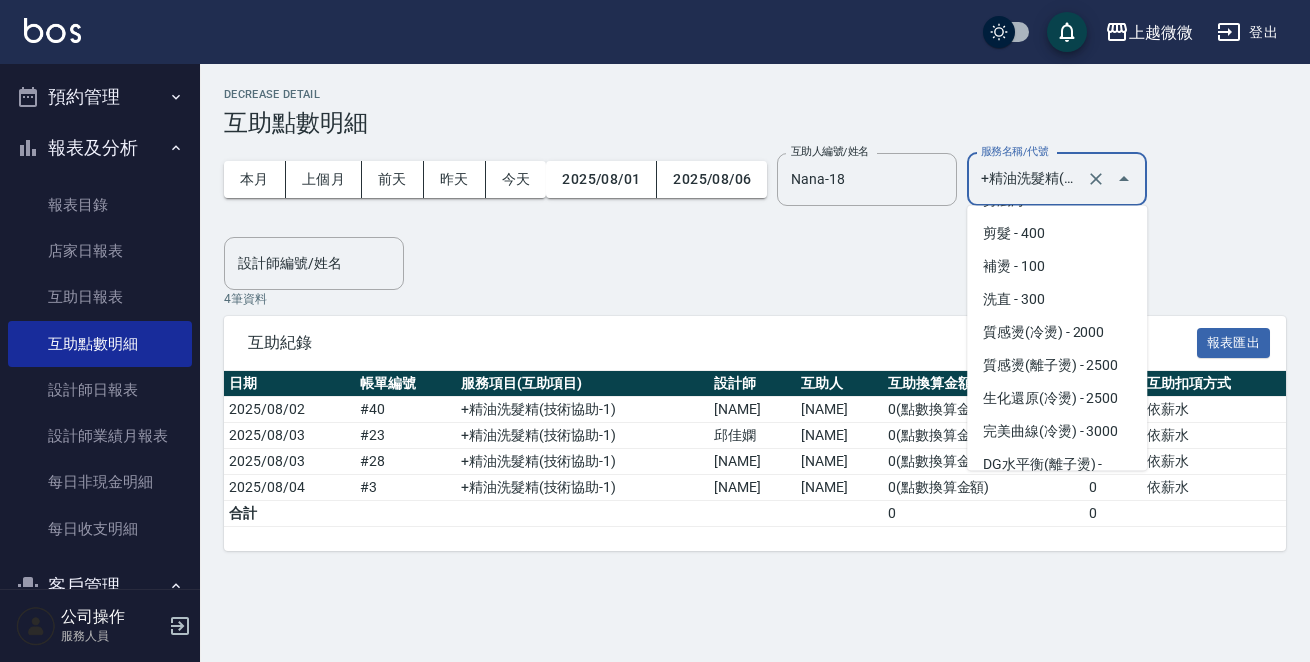 scroll, scrollTop: 600, scrollLeft: 0, axis: vertical 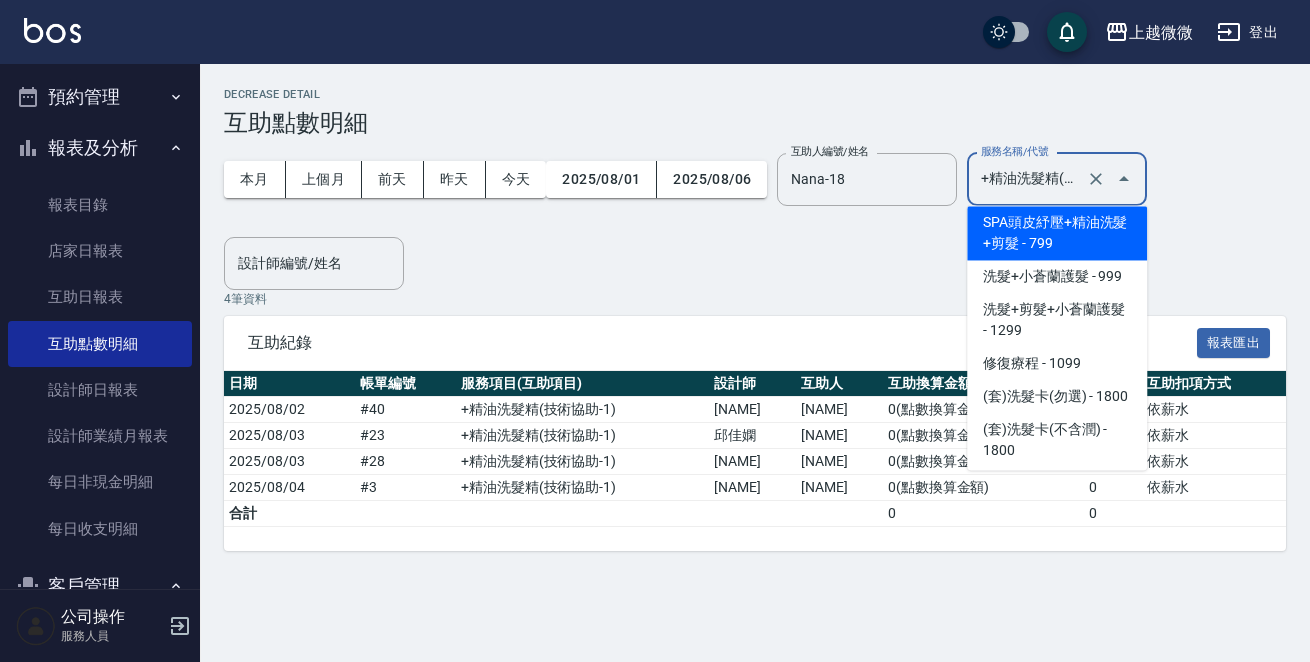 click on "SPA頭皮紓壓+精油洗髮+剪髮 - 799" at bounding box center (1057, 233) 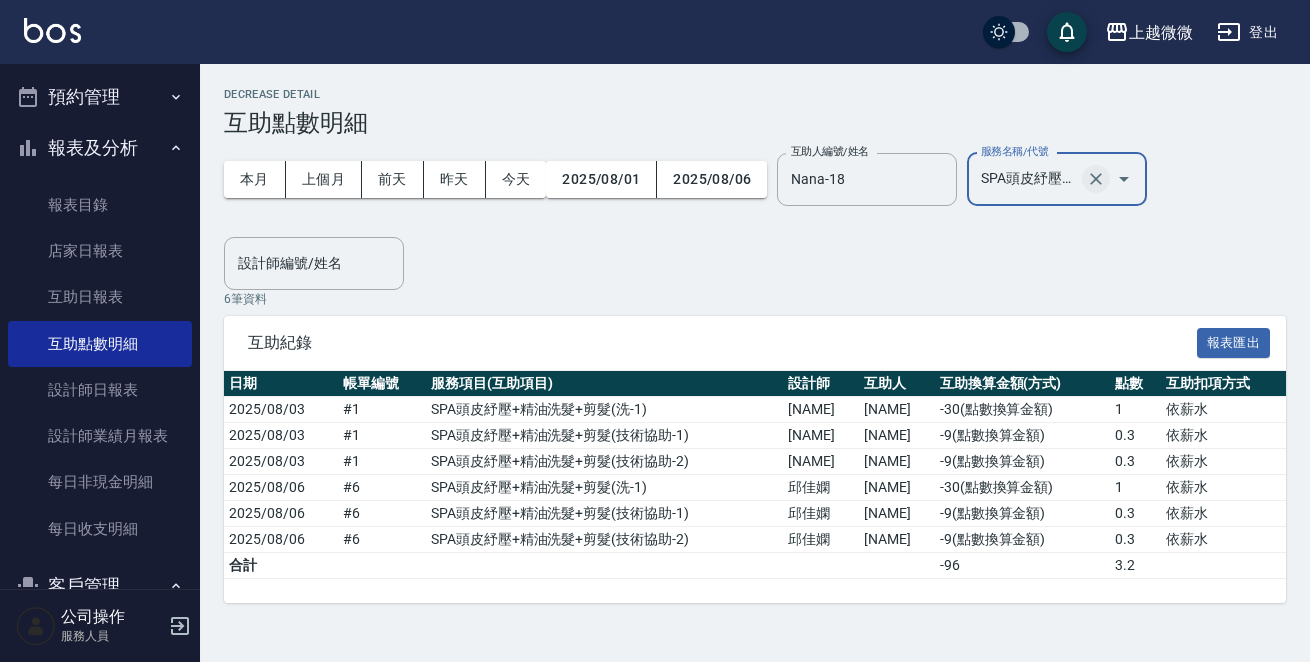 click 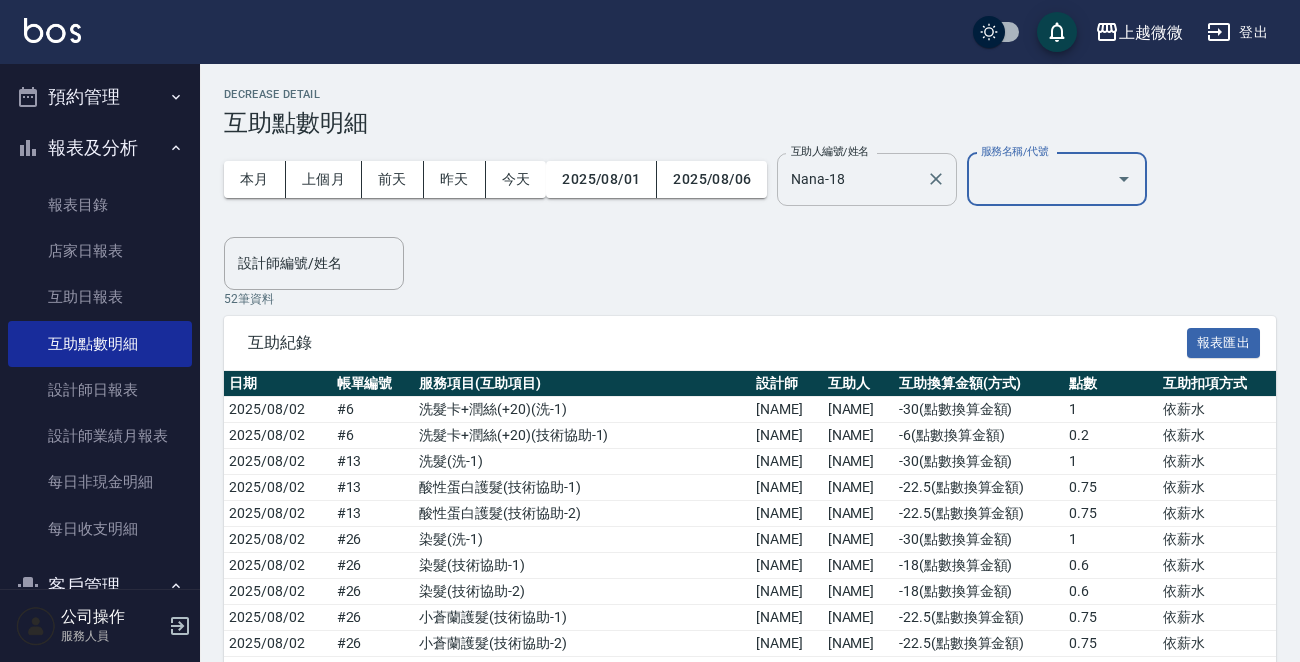 click on "Nana-18" at bounding box center [852, 179] 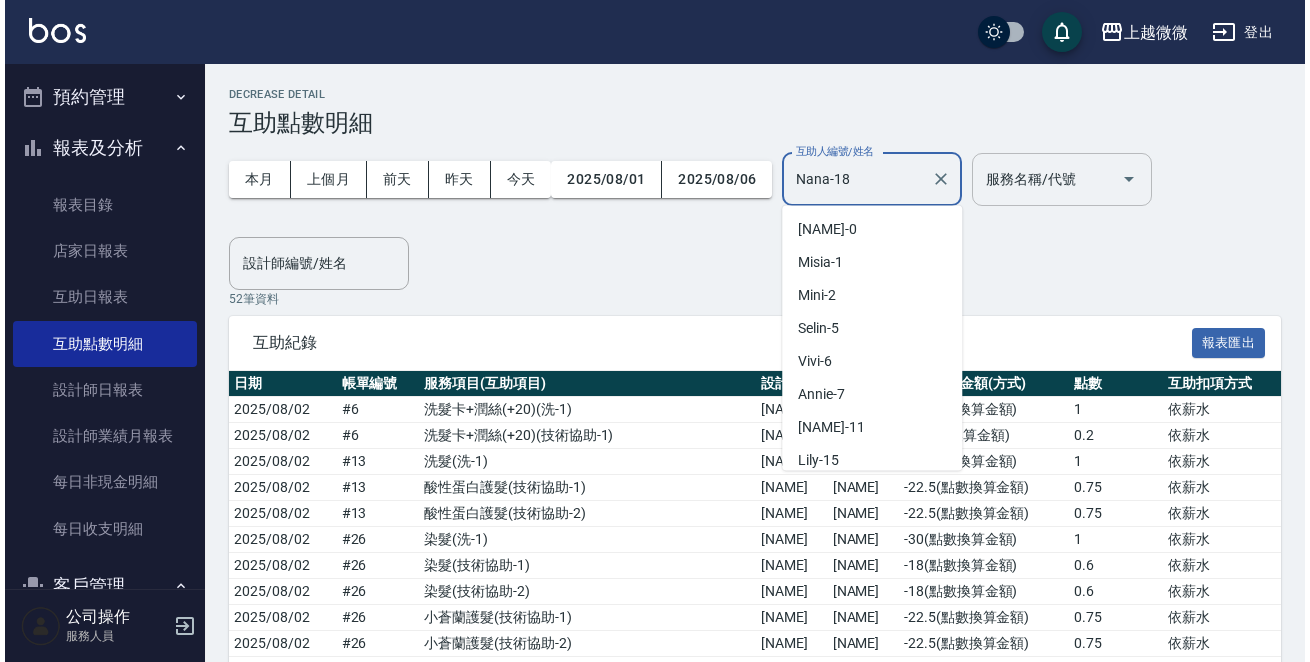 scroll, scrollTop: 106, scrollLeft: 0, axis: vertical 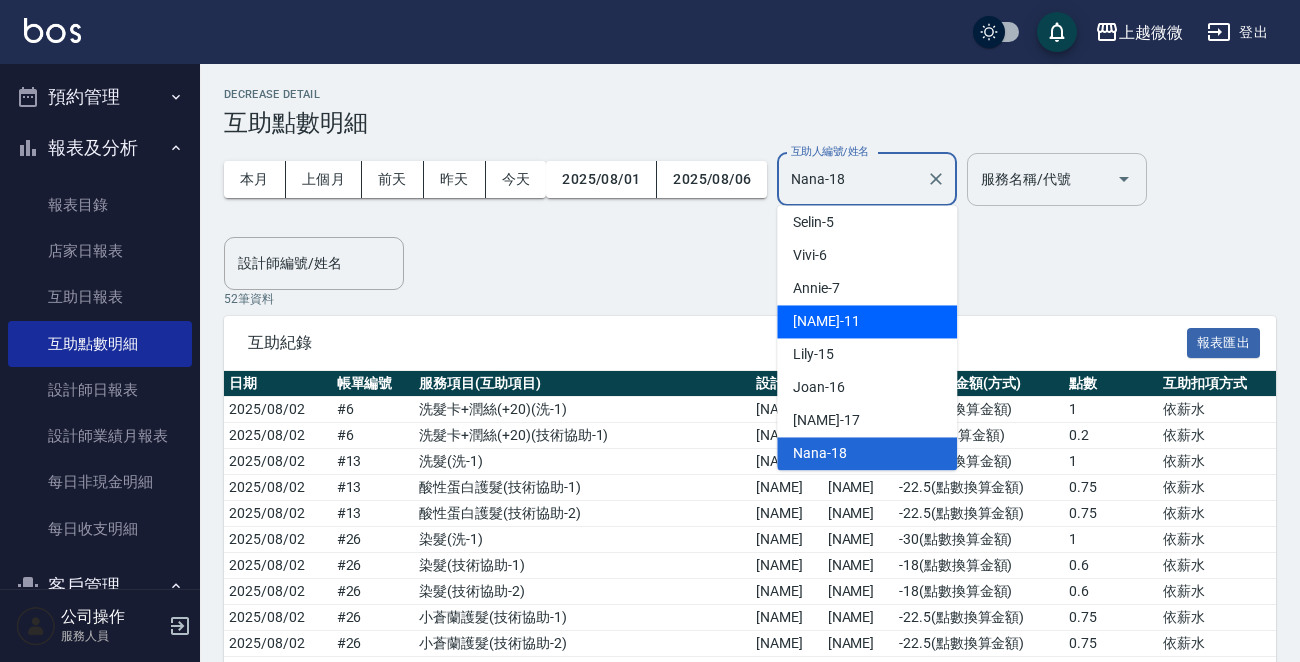click on "Kristin -11" at bounding box center (867, 321) 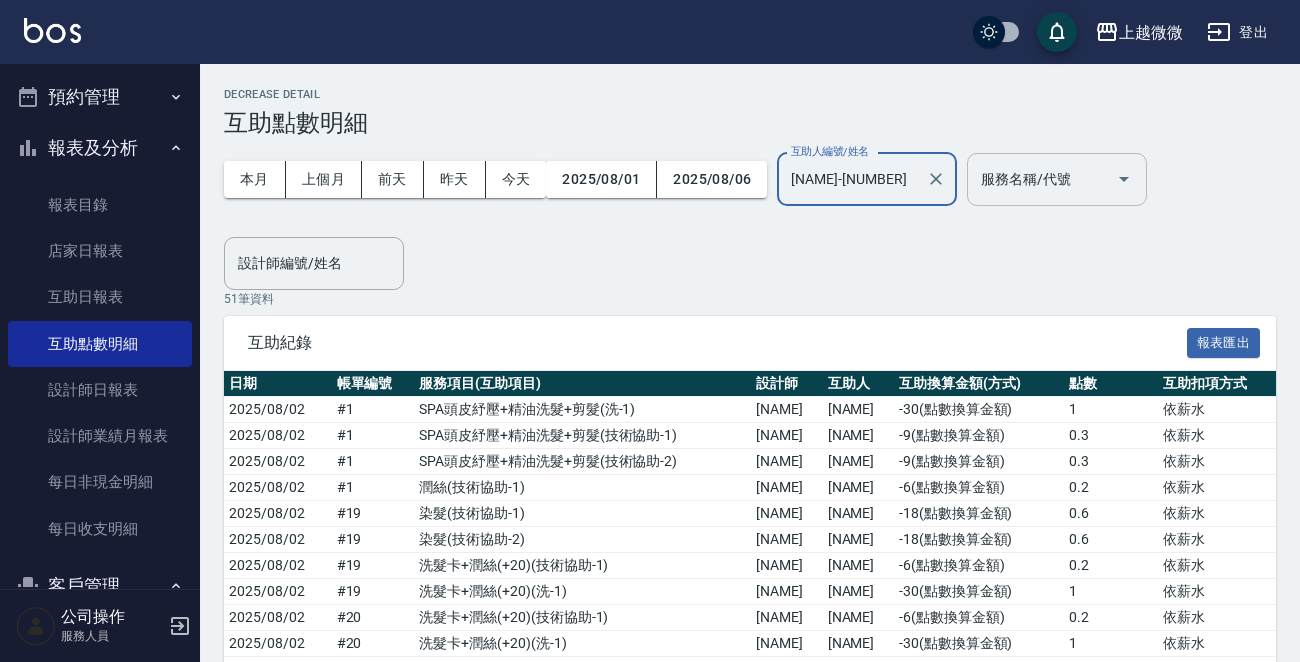 click on "服務名稱/代號" at bounding box center (1042, 179) 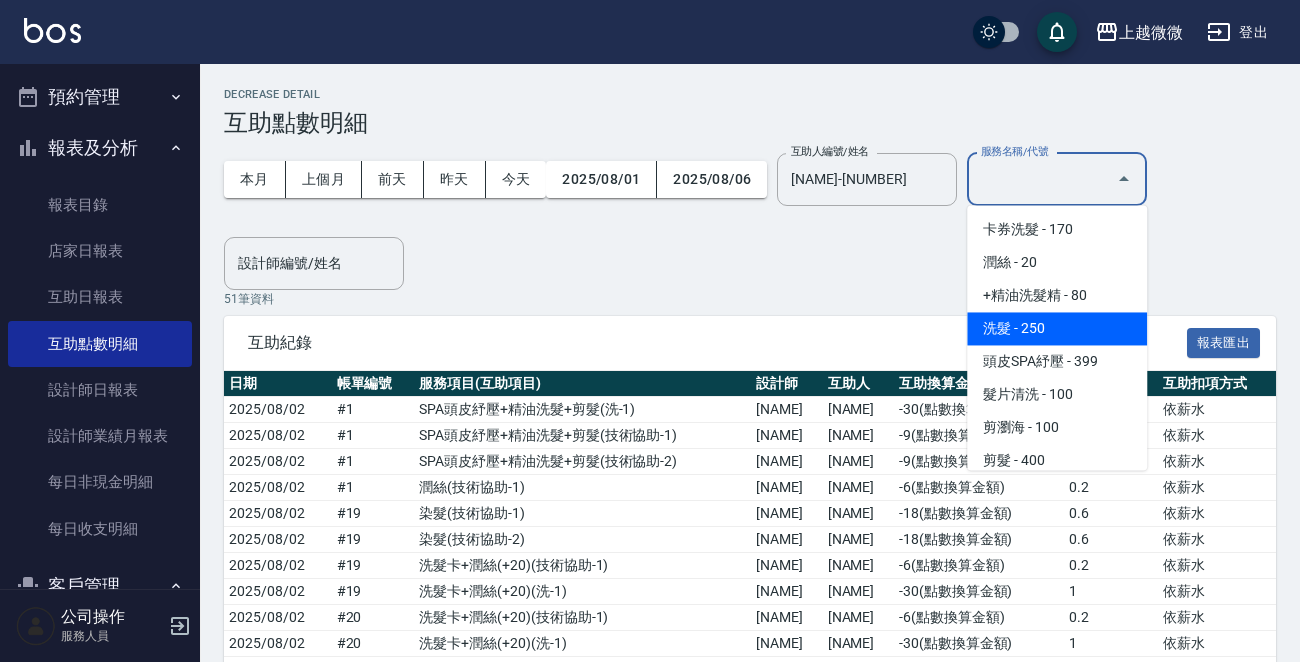 click on "洗髮 - 250" at bounding box center (1057, 328) 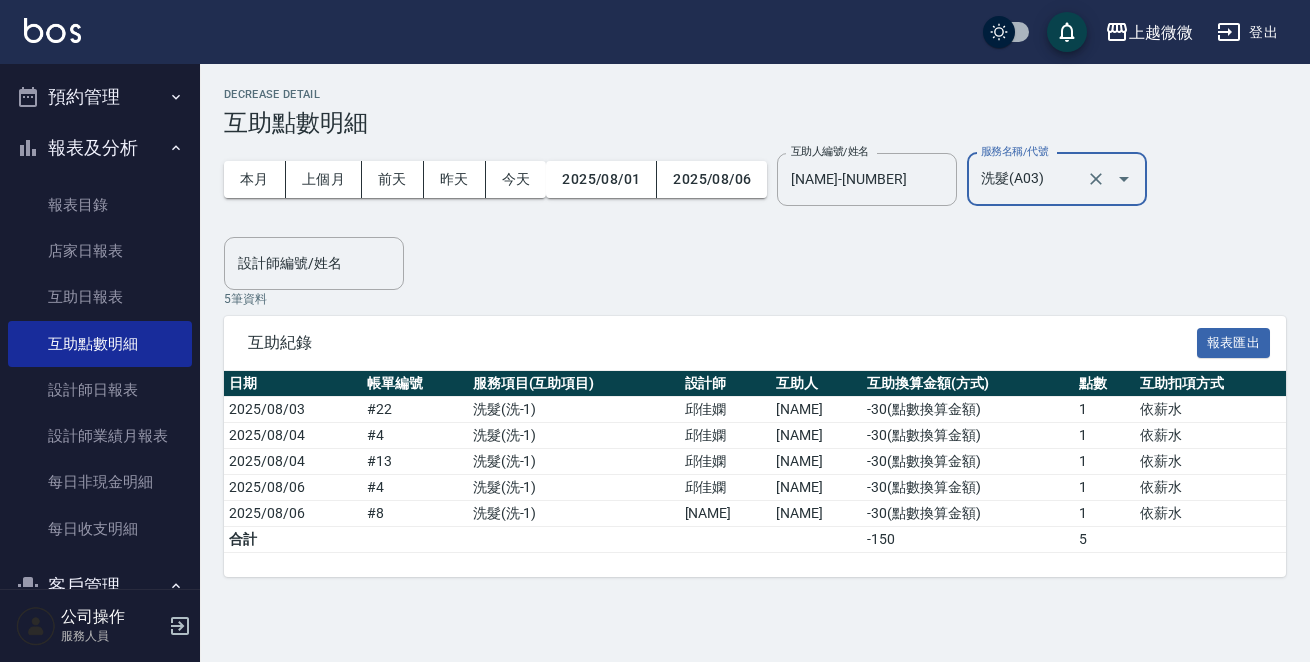 click on "洗髮(A03)" at bounding box center [1029, 179] 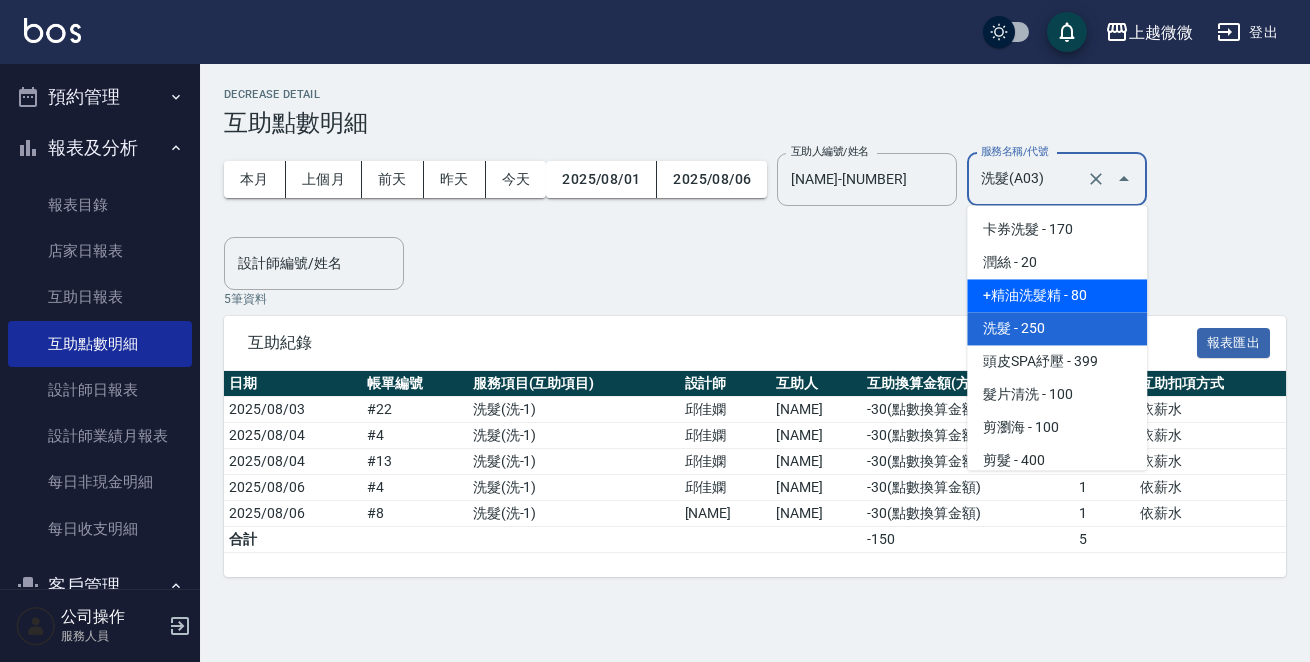 click on "+精油洗髮精 - 80" at bounding box center (1057, 295) 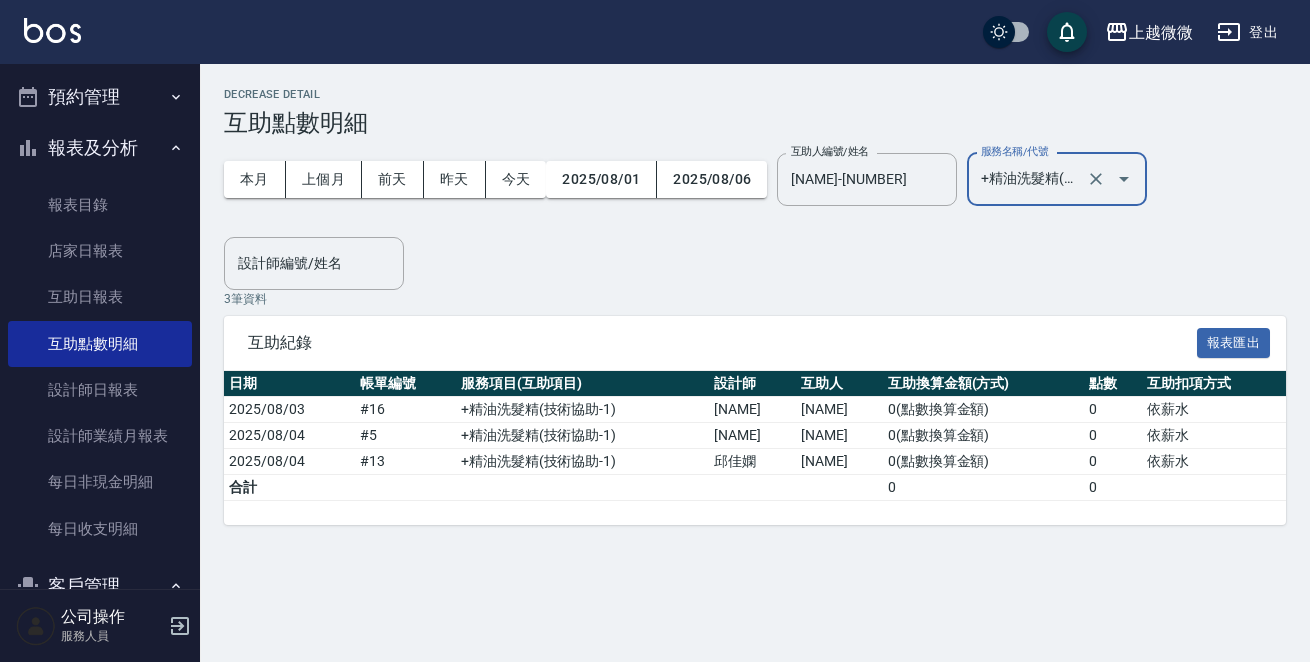 click 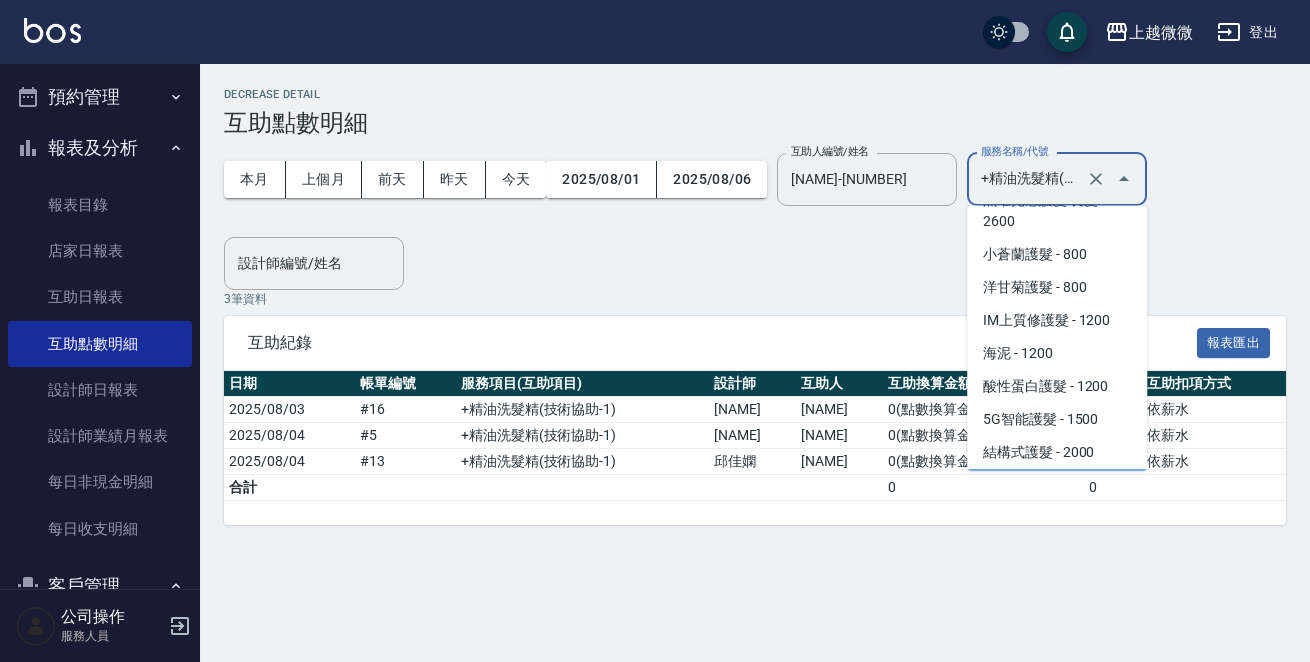 click on "卡券洗髮 - 170 潤絲 - 20 +精油洗髮精 - 80 洗髮 - 250 頭皮SPA紓壓 - 399 髮片清洗 - 100 剪瀏海 - 100 剪髮 - 400 補燙 - 100 洗直 - 300 質感燙(冷燙) - 2000 質感燙(離子燙) - 2500 生化還原(冷燙) - 2500 完美曲線(冷燙) - 3000 DG水平衡(離子燙) - 3000 DG水平衡(溫塑燙) - 3000 FAVE 琺芙森活感縮毛矯正(離子燙) - 3500 FAVE 琺芙森活感縮毛矯正(溫塑燙) - 3500 AI復活P朔髮(離子燙) - 4000 AI復活P朔髮(溫塑燙) - 4000 UT-ET微導柔護縮毛矯正(離子燙) - 4500 UT-ET微導柔護縮毛矯正(溫塑燙) - 4500 UT-ET微導柔護美妝(離子燙) - 4500 UT-ET微導柔護美妝(溫塑燙) - 4500 完美調配燙 - 3500 補染 - 1000 染髮 - 1500 護髮染 - 1200 挑染 - 1500 片染 - 500 漂染 - 500 矯色 - 800 免費護髮 - 0 瞬間護髮 - 300 自備護髮 - 300 +縮健素 - 300 +去鹼液 - 300 +精華液 - 500 5G智能噴霧 - 300 +胜肽胱 - 600 +鏈鍵蛋白 - 0 黑曜光感護髮 短髮 - 2000 小蒼蘭護髮 - 800" at bounding box center (1057, 337) 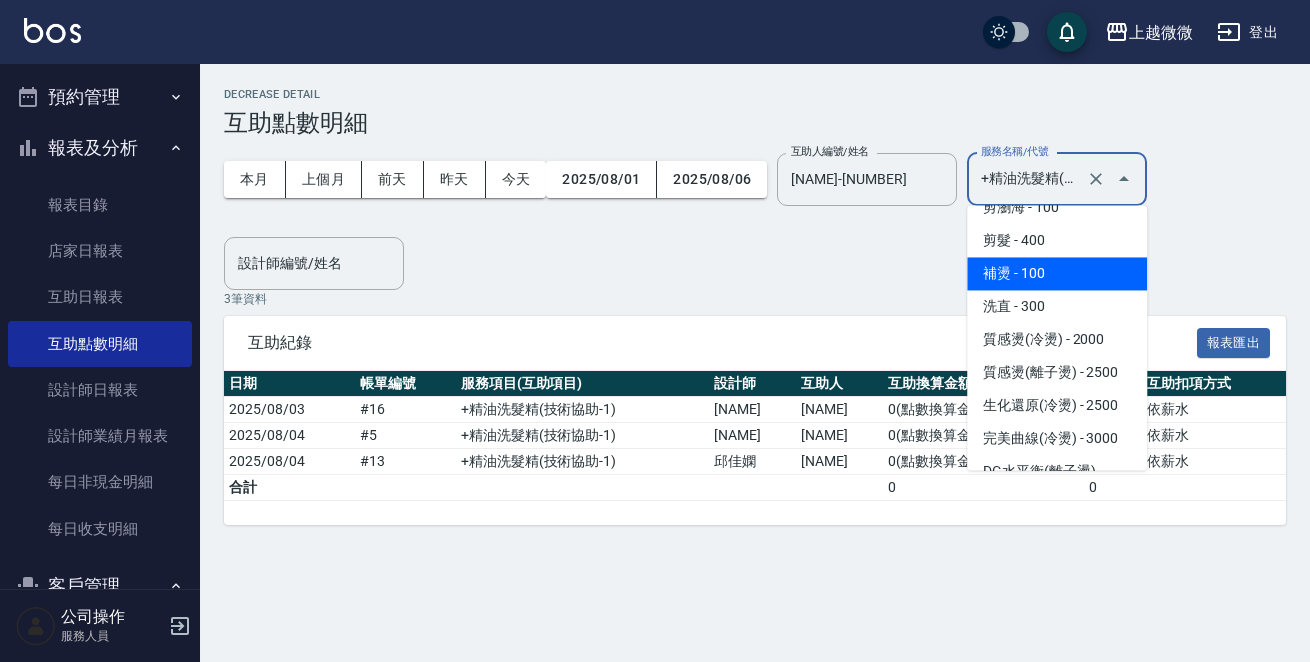 scroll, scrollTop: 400, scrollLeft: 0, axis: vertical 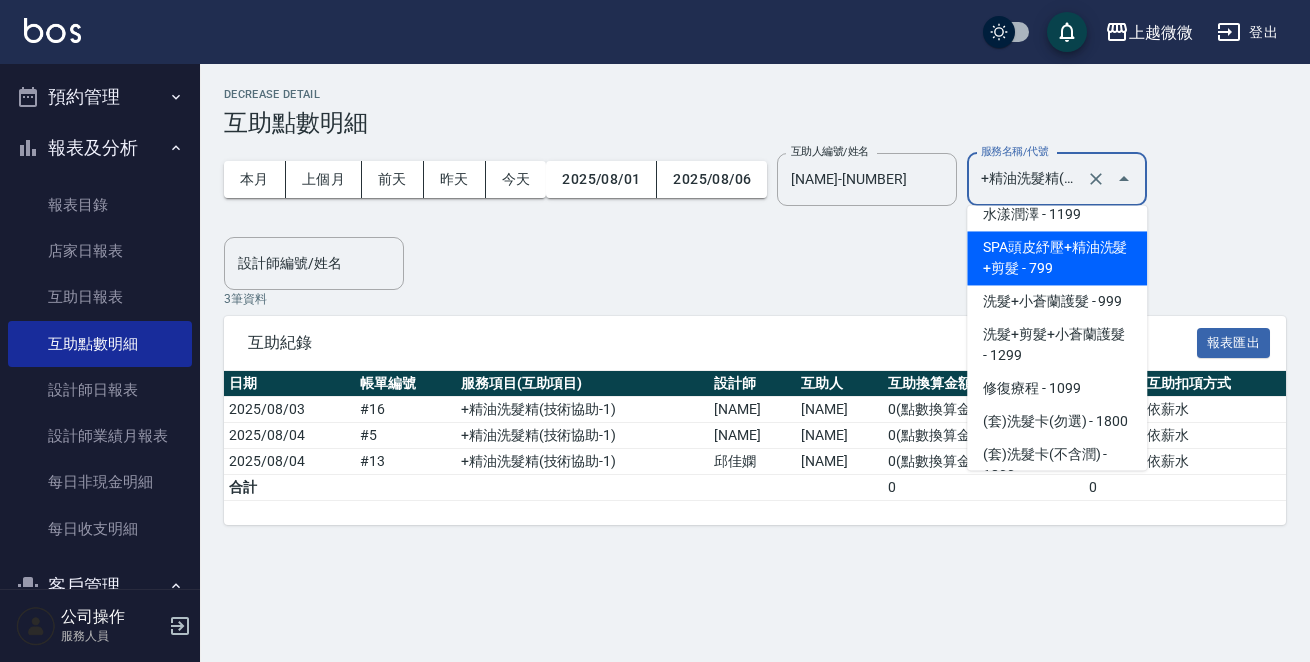 click on "SPA頭皮紓壓+精油洗髮+剪髮 - 799" at bounding box center [1057, 258] 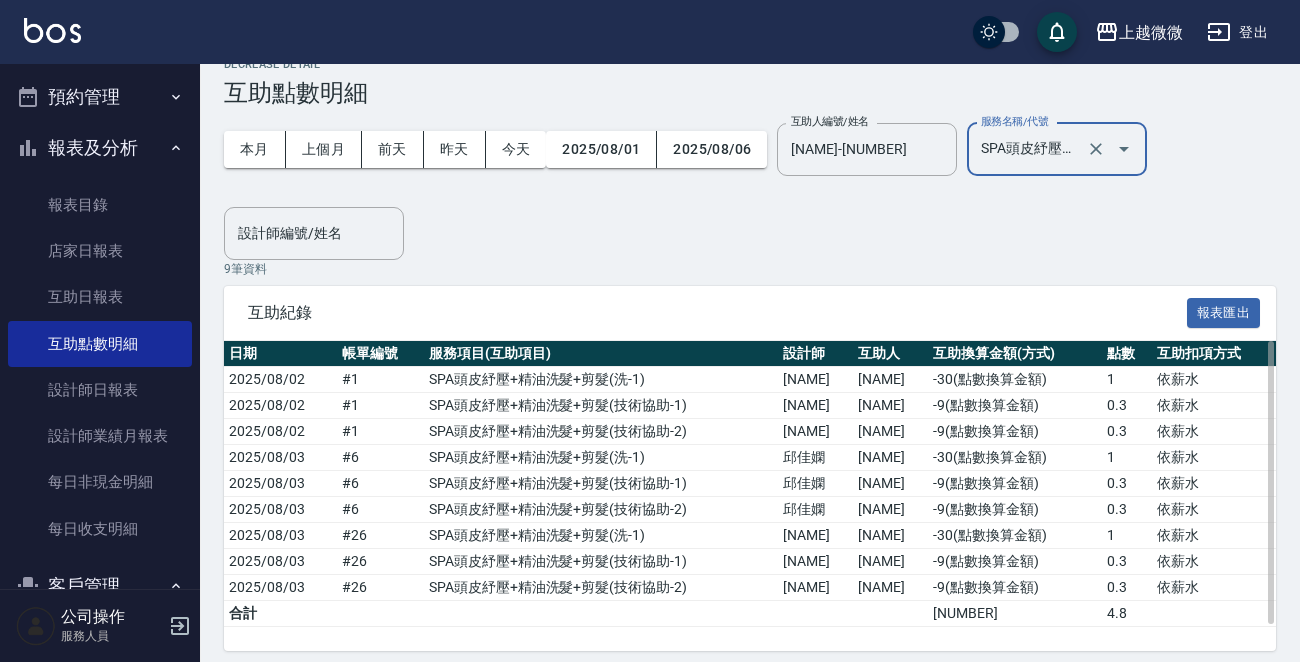 scroll, scrollTop: 41, scrollLeft: 0, axis: vertical 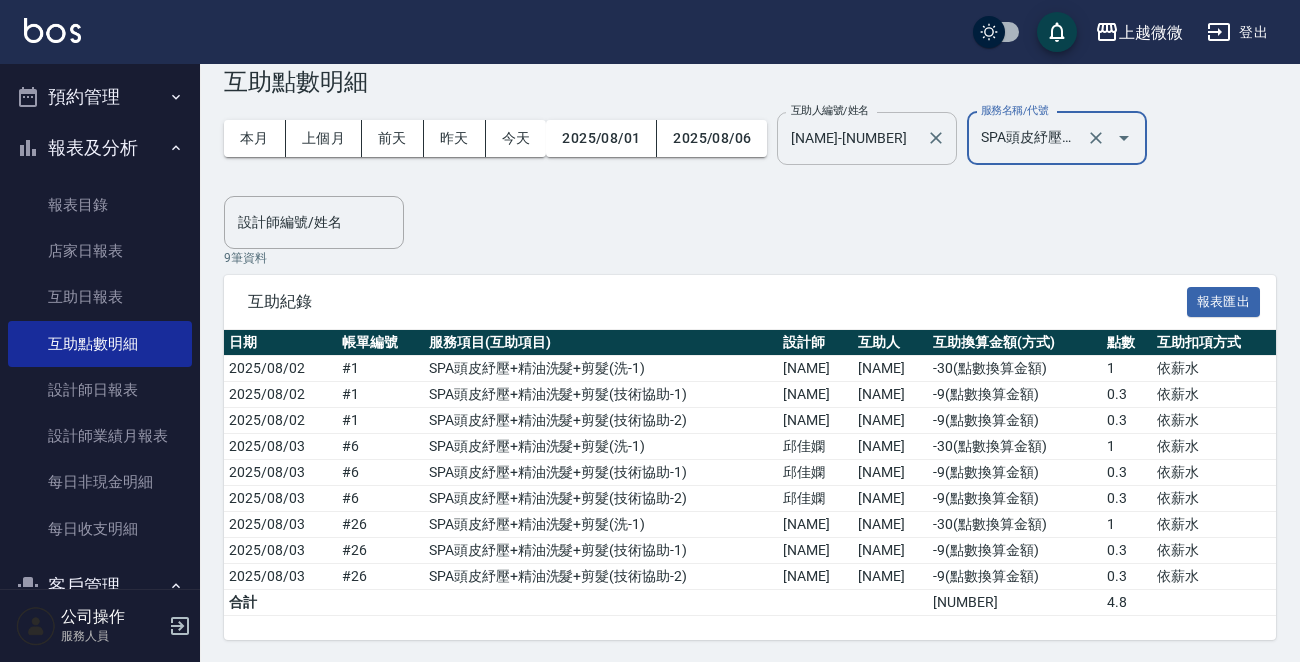 click on "[NAME]-[NUMBER]" at bounding box center [852, 138] 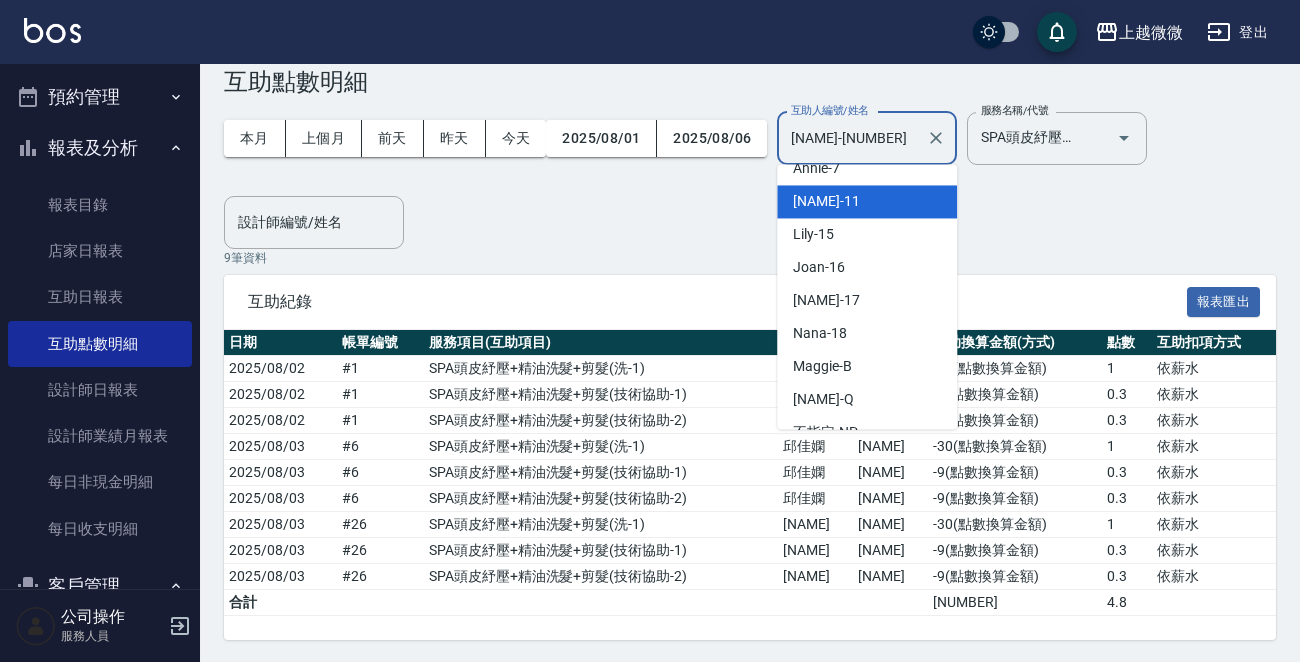 scroll, scrollTop: 213, scrollLeft: 0, axis: vertical 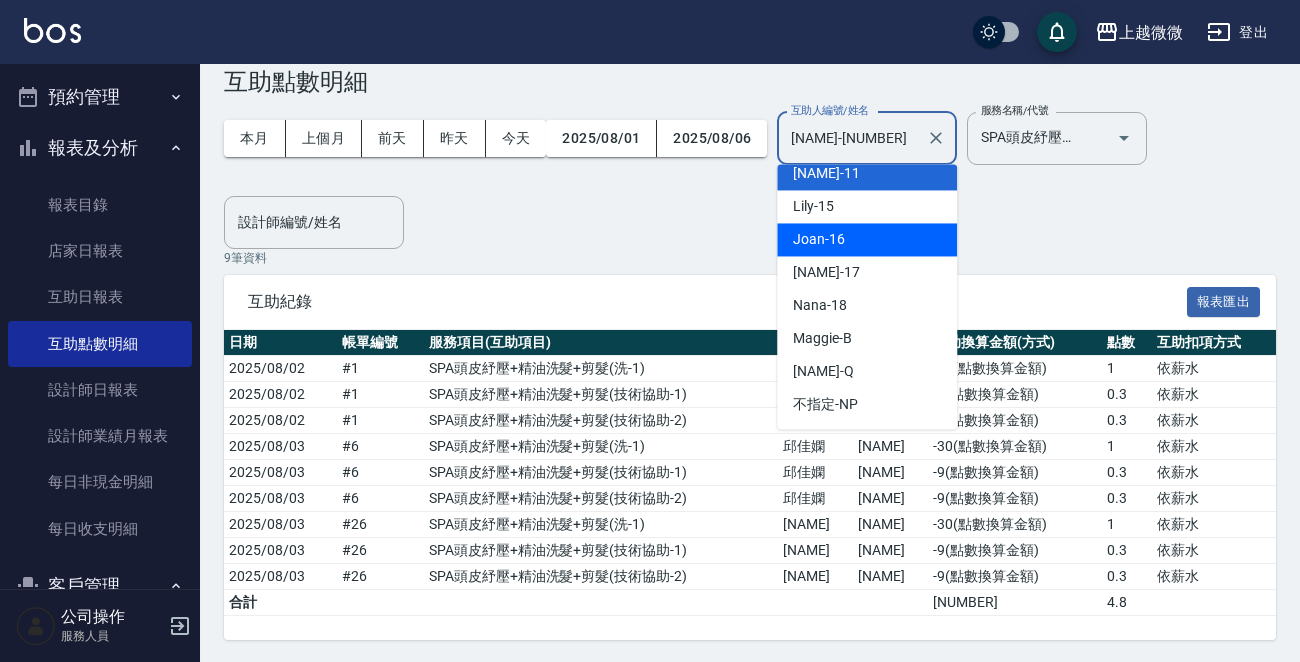 click on "[NAME] [NUMBER]" at bounding box center (867, 239) 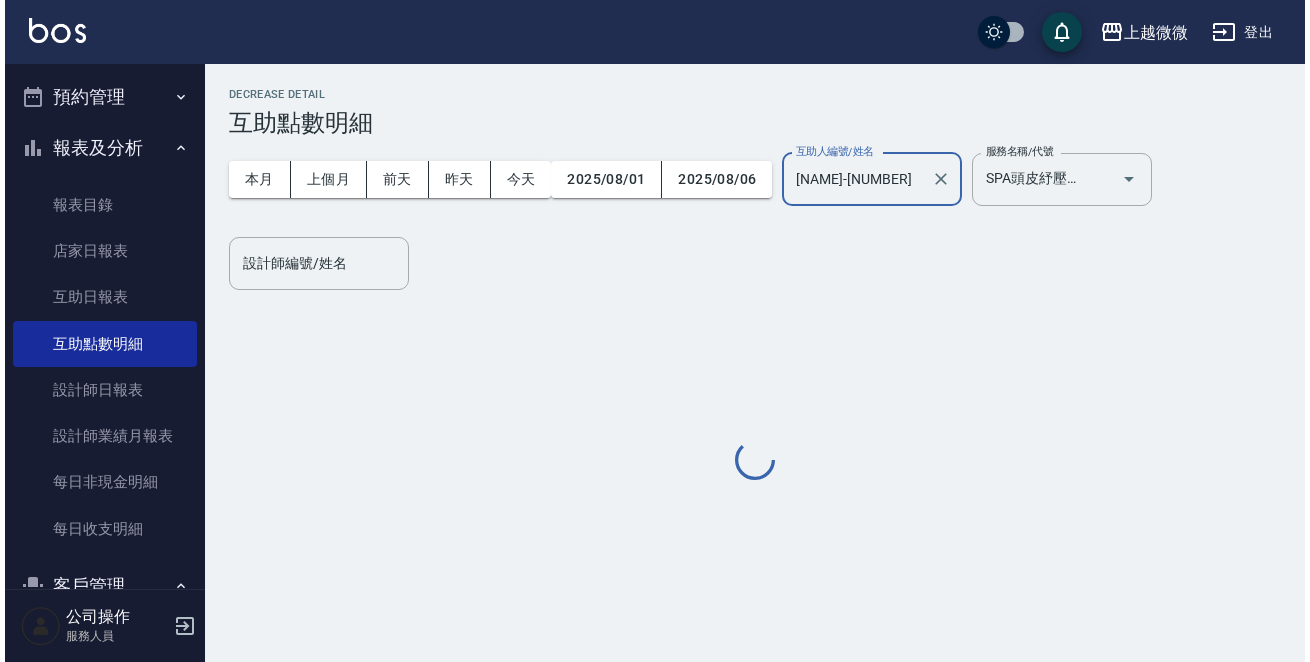 scroll, scrollTop: 0, scrollLeft: 0, axis: both 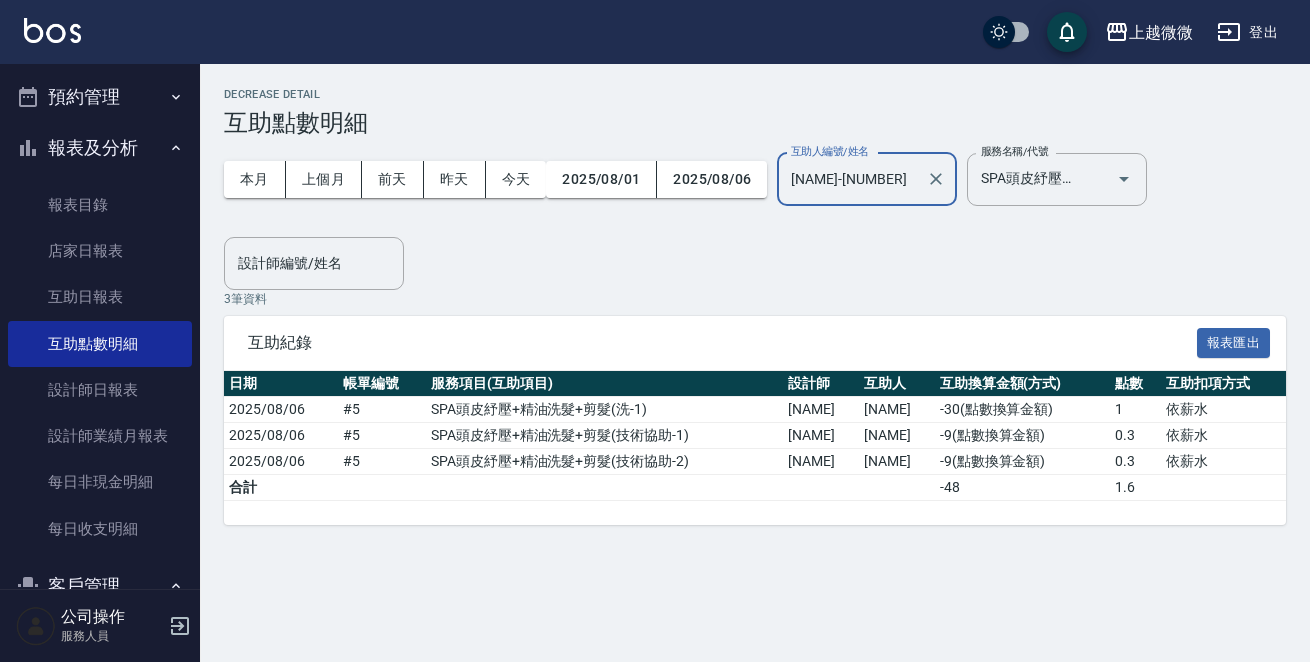 click on "[NAME]-[NUMBER]" at bounding box center [852, 179] 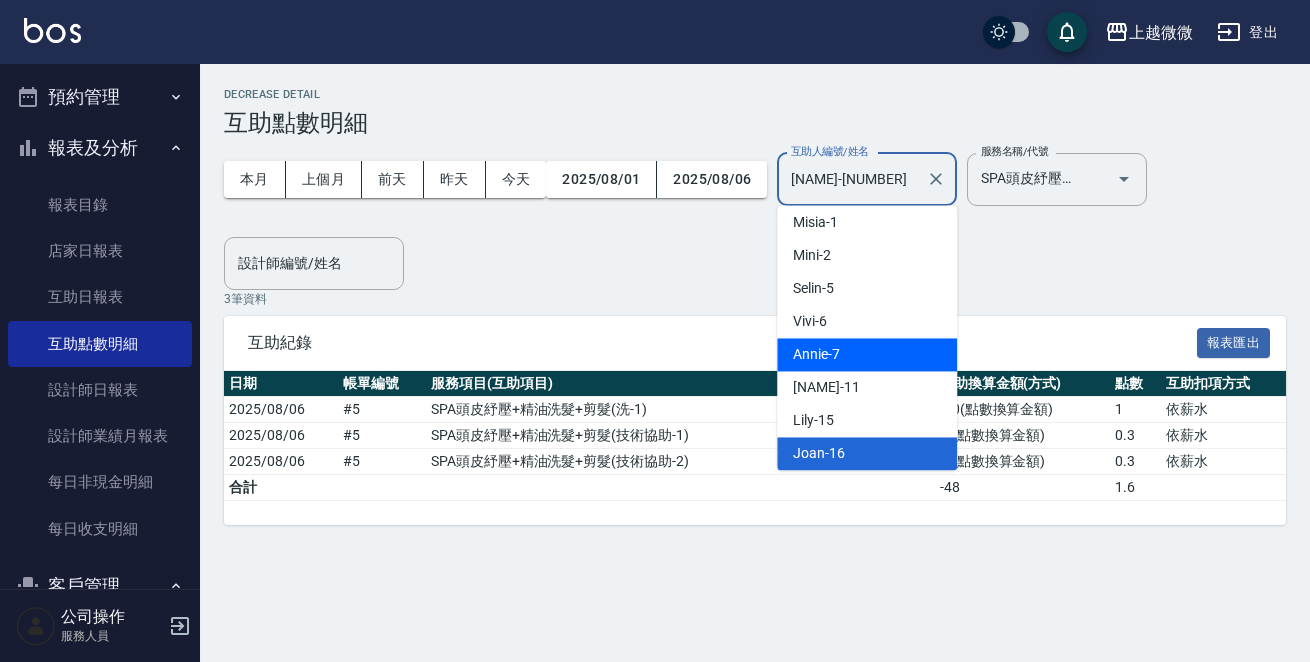 scroll, scrollTop: 213, scrollLeft: 0, axis: vertical 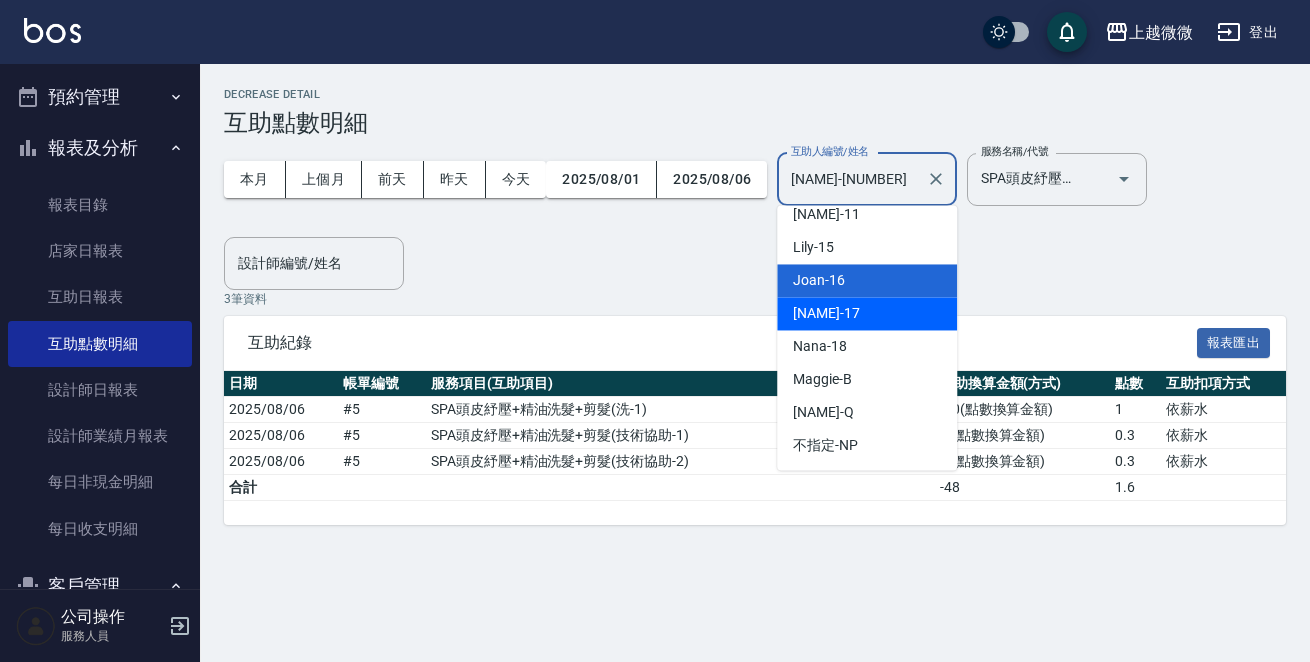click on "Uly -17" at bounding box center [867, 313] 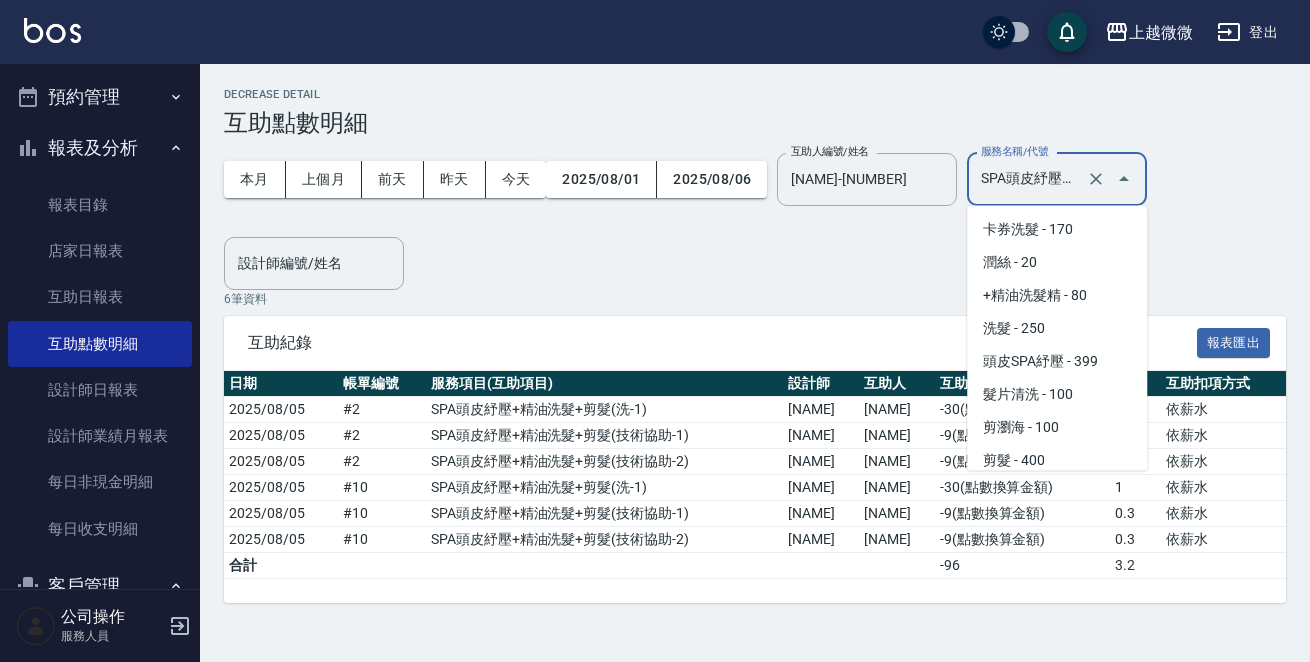 click on "SPA頭皮紓壓+精油洗髮+剪髮(I13)" at bounding box center (1029, 179) 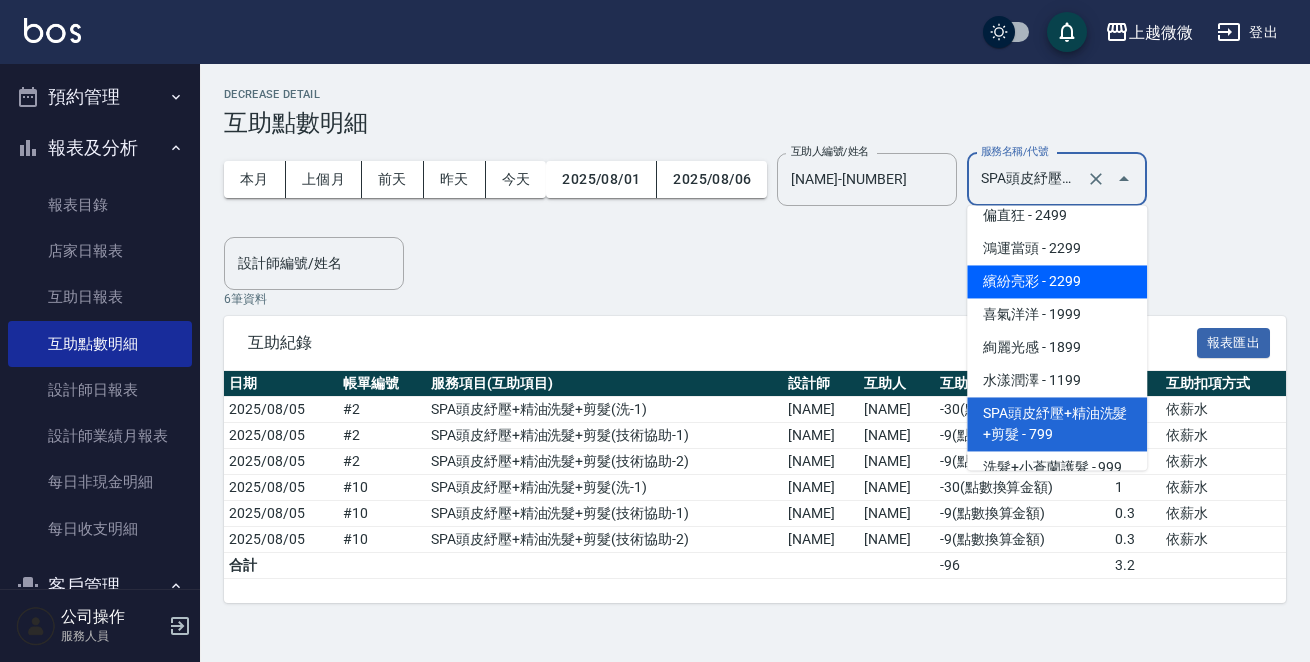 scroll, scrollTop: 0, scrollLeft: 0, axis: both 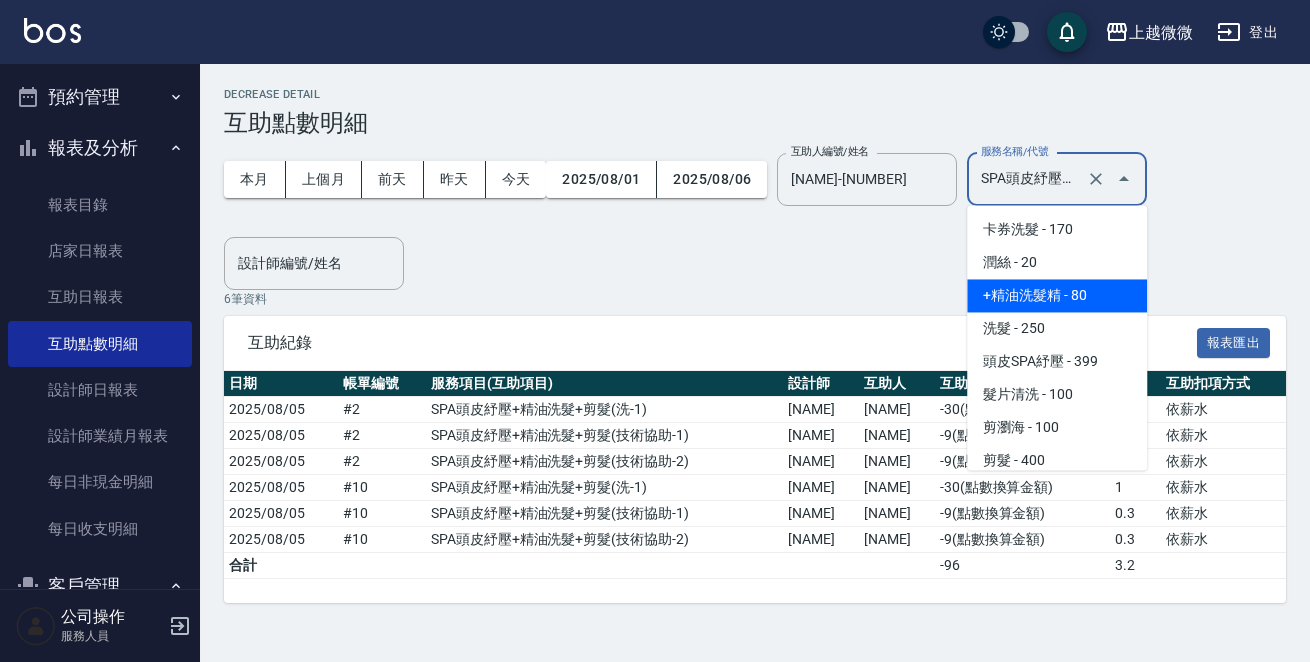 click on "+精油洗髮精 - 80" at bounding box center [1057, 295] 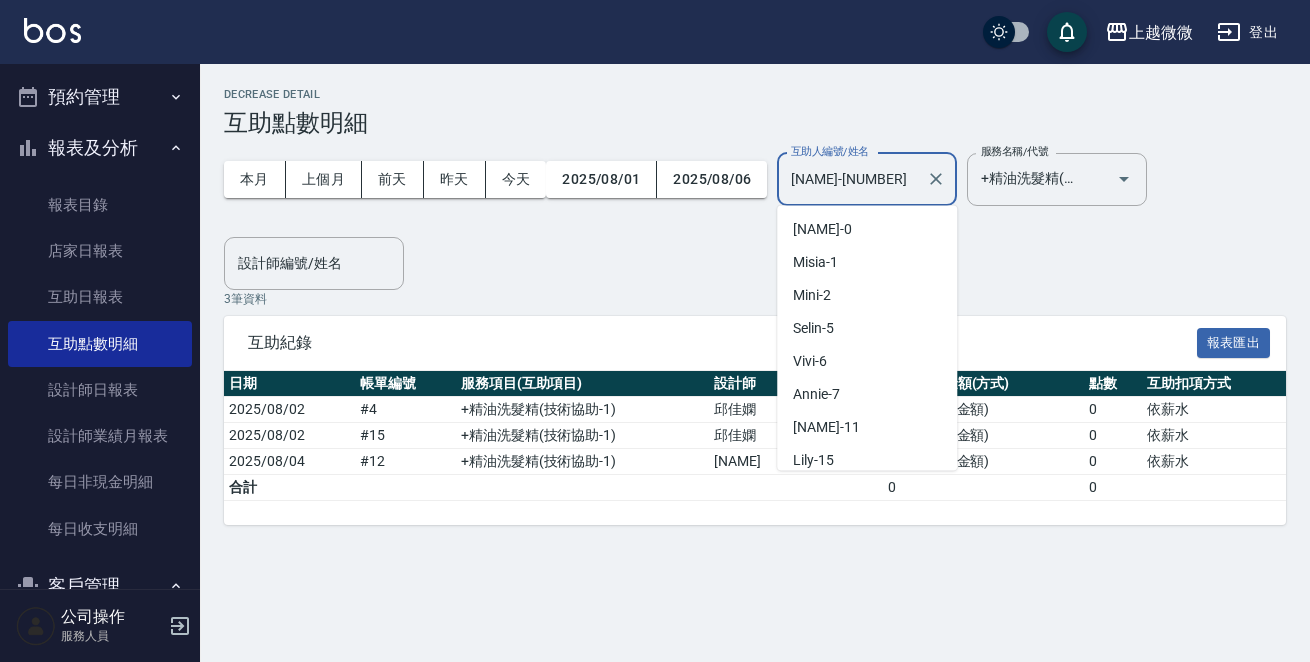 click on "[NAME]-[NUMBER]" at bounding box center (852, 179) 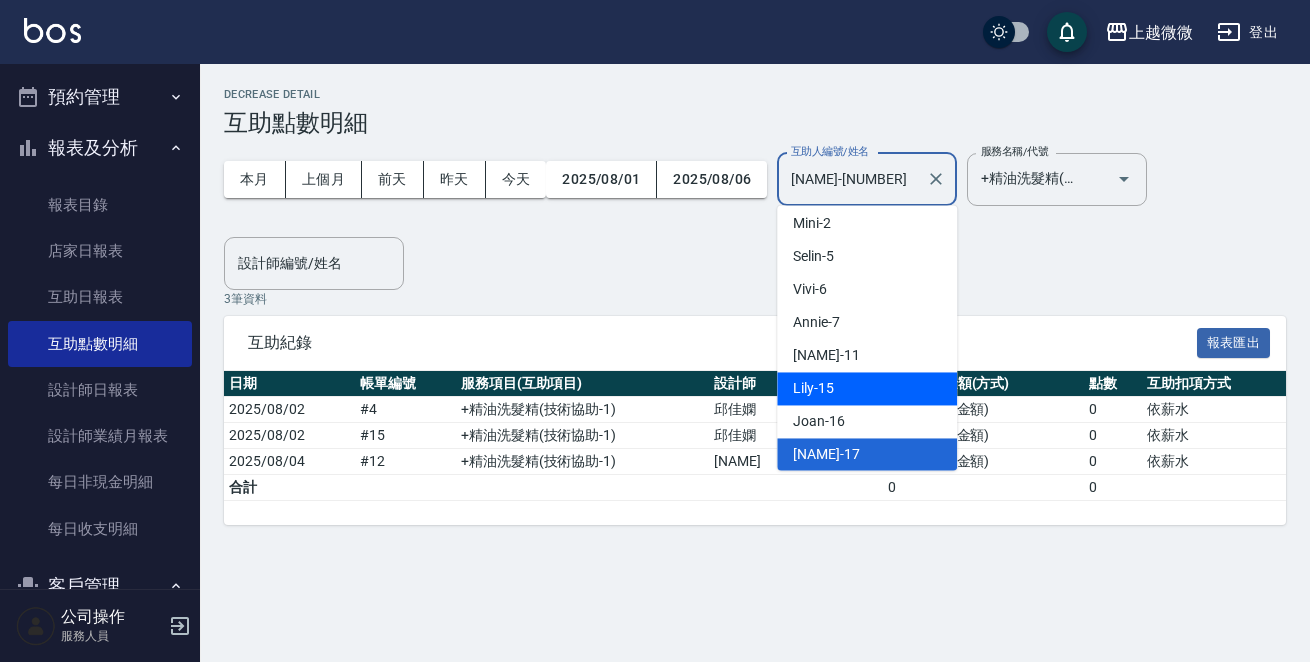 scroll, scrollTop: 172, scrollLeft: 0, axis: vertical 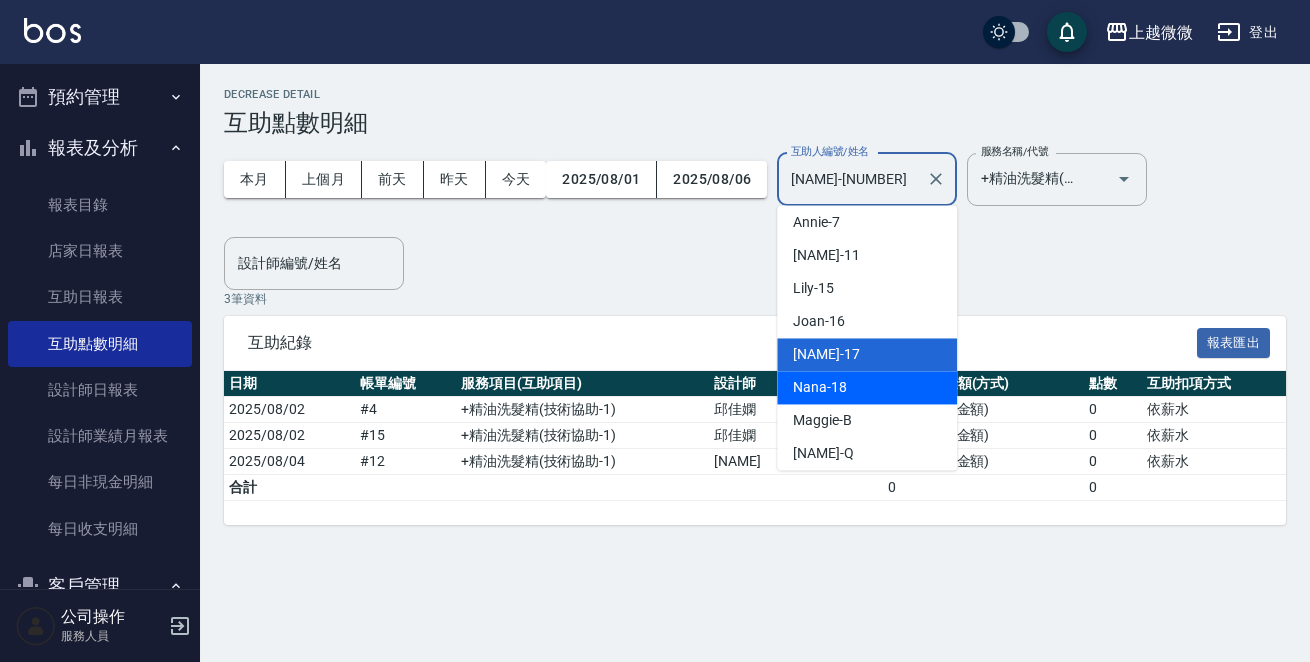 click on "[NAME] [NUMBER]" at bounding box center (867, 387) 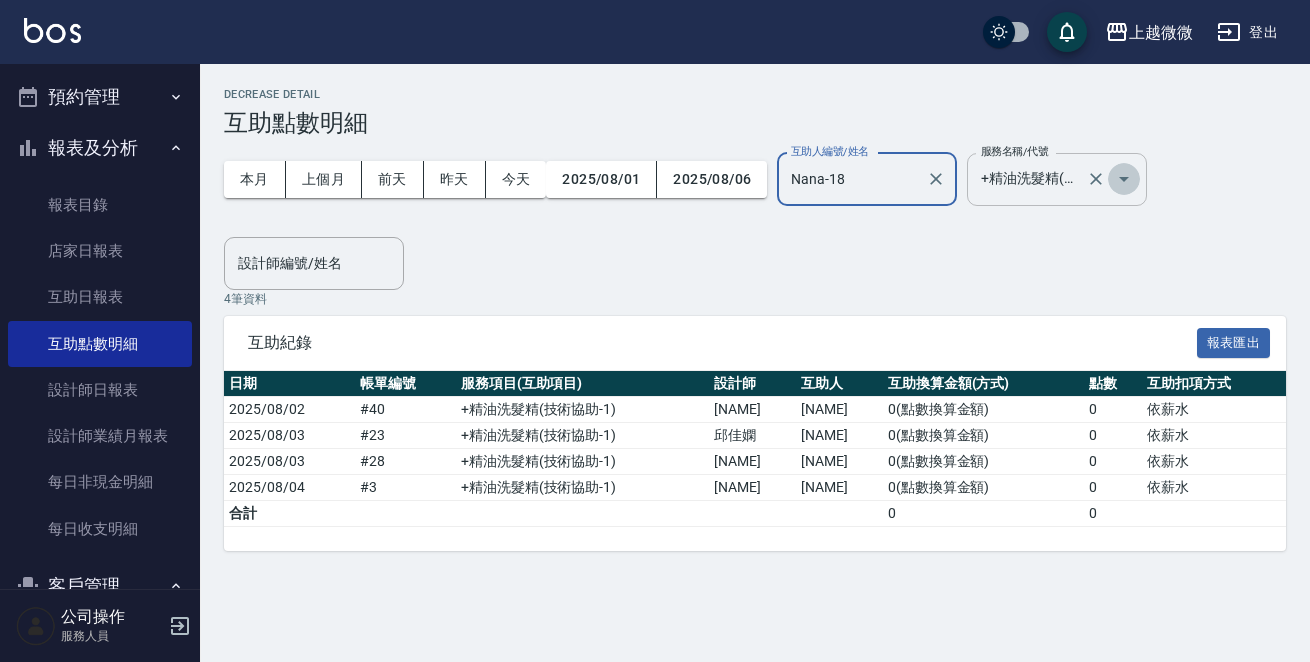 click 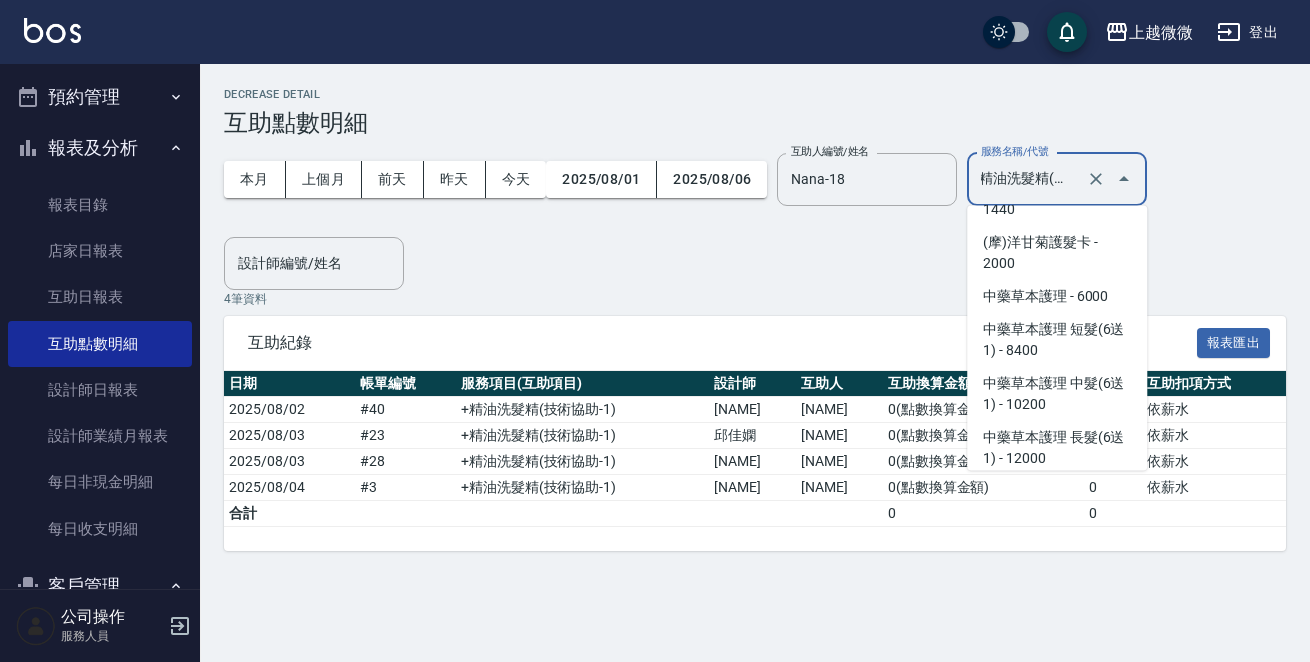 scroll, scrollTop: 4757, scrollLeft: 0, axis: vertical 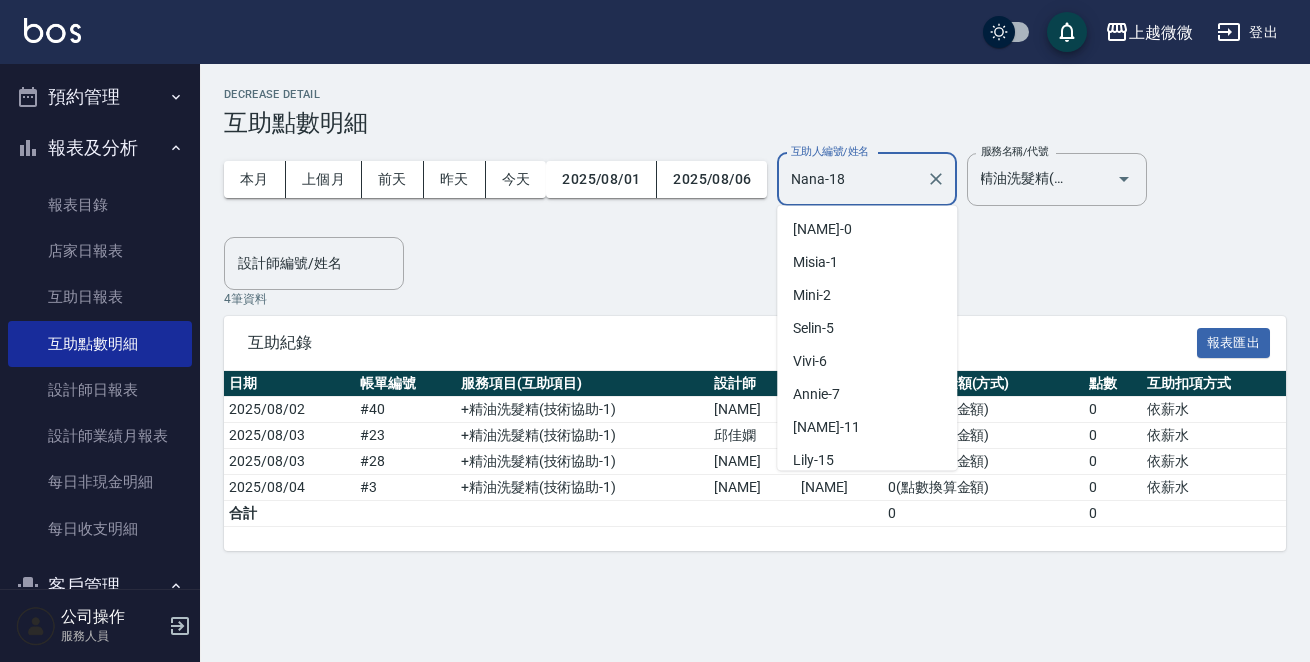 click on "Nana-18" at bounding box center [852, 179] 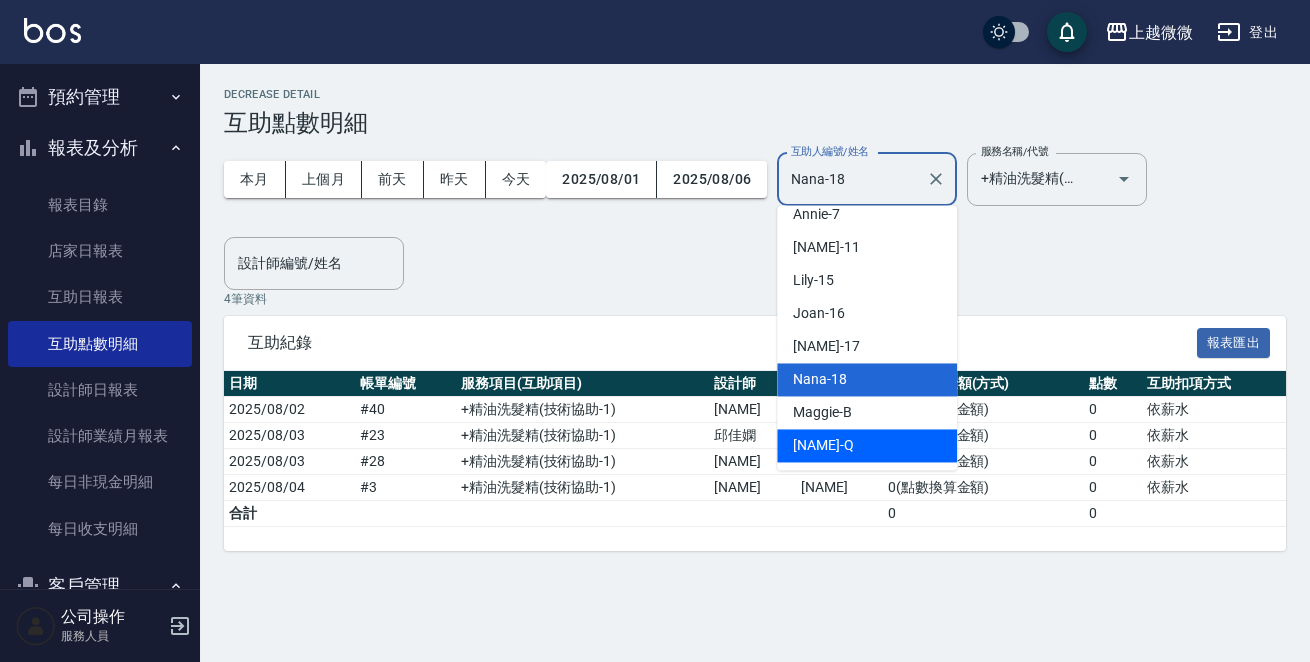 scroll, scrollTop: 206, scrollLeft: 0, axis: vertical 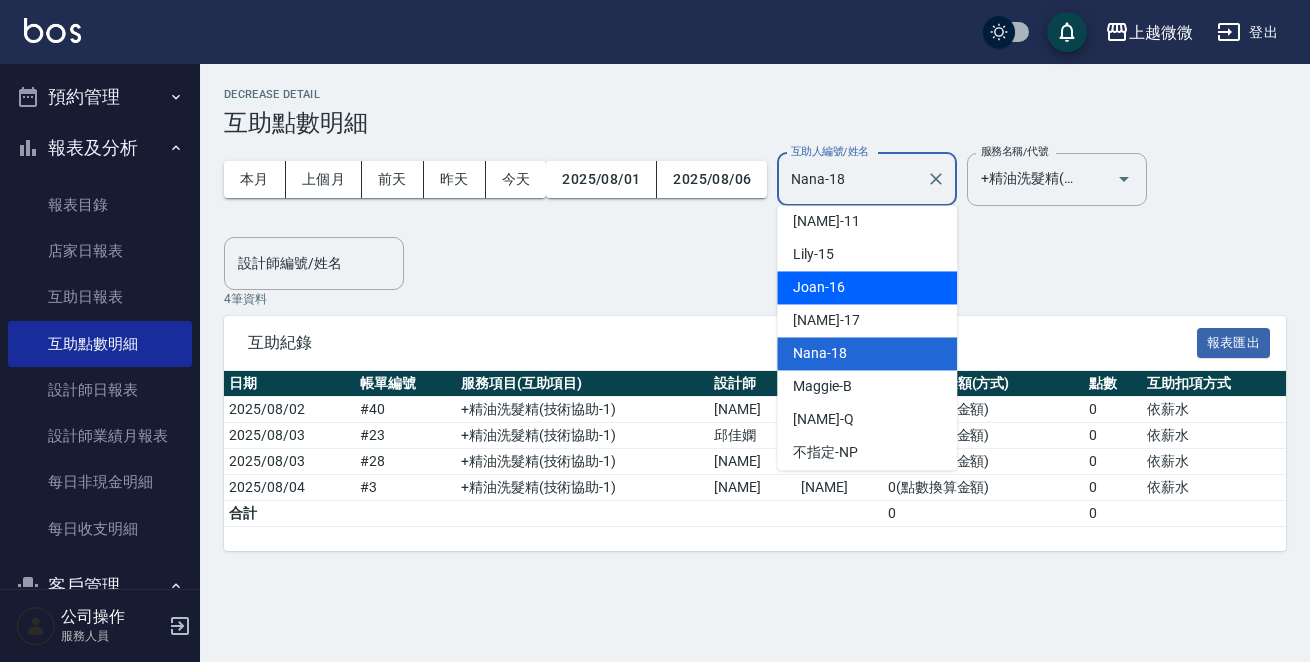 click on "[NAME] [NUMBER]" at bounding box center [867, 287] 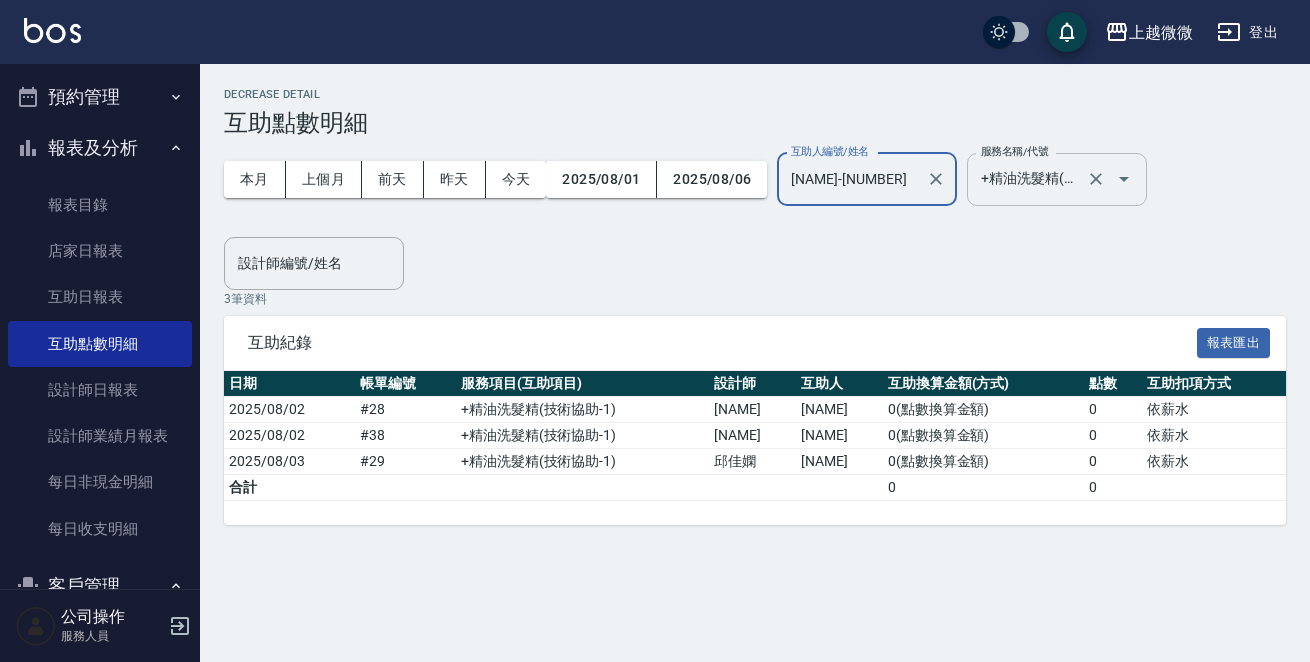 click 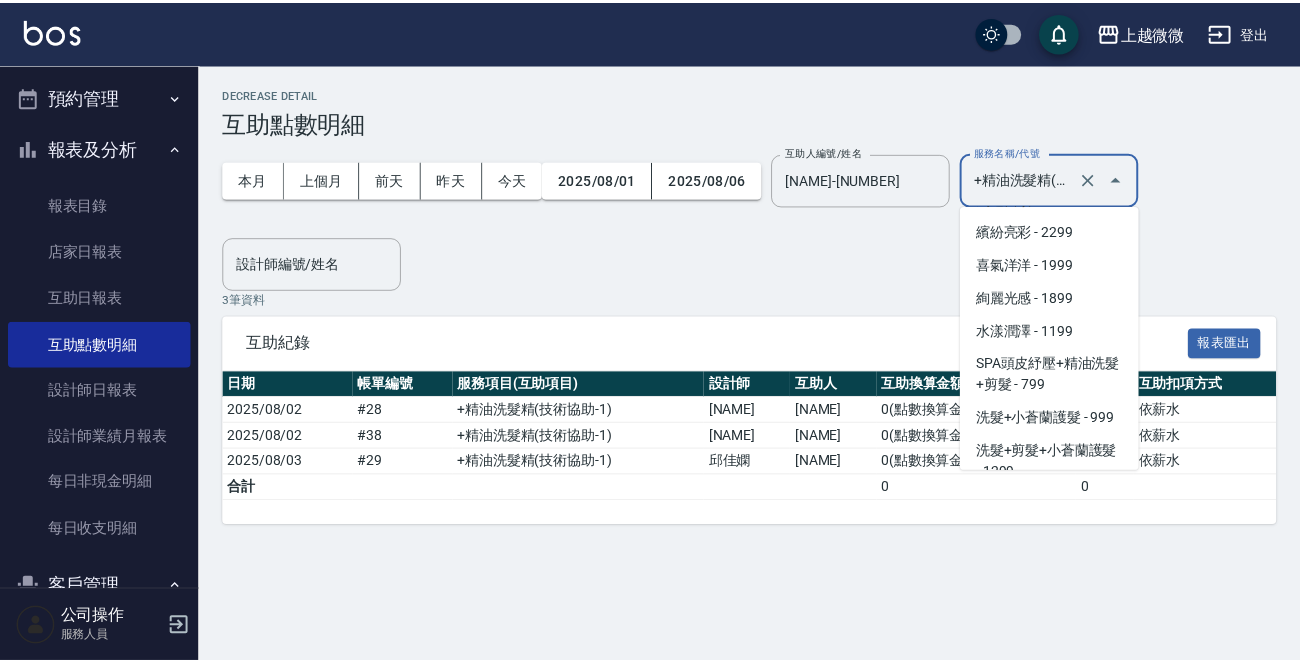 scroll, scrollTop: 3583, scrollLeft: 0, axis: vertical 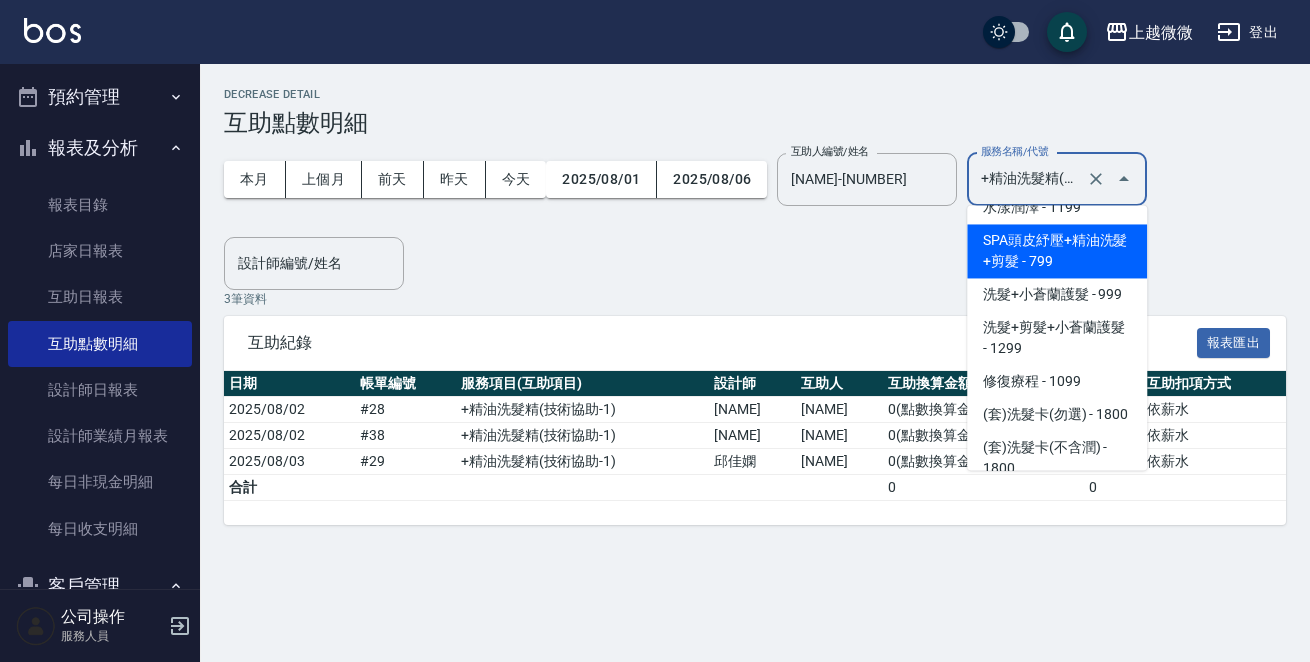 click on "SPA頭皮紓壓+精油洗髮+剪髮 - 799" at bounding box center [1057, 251] 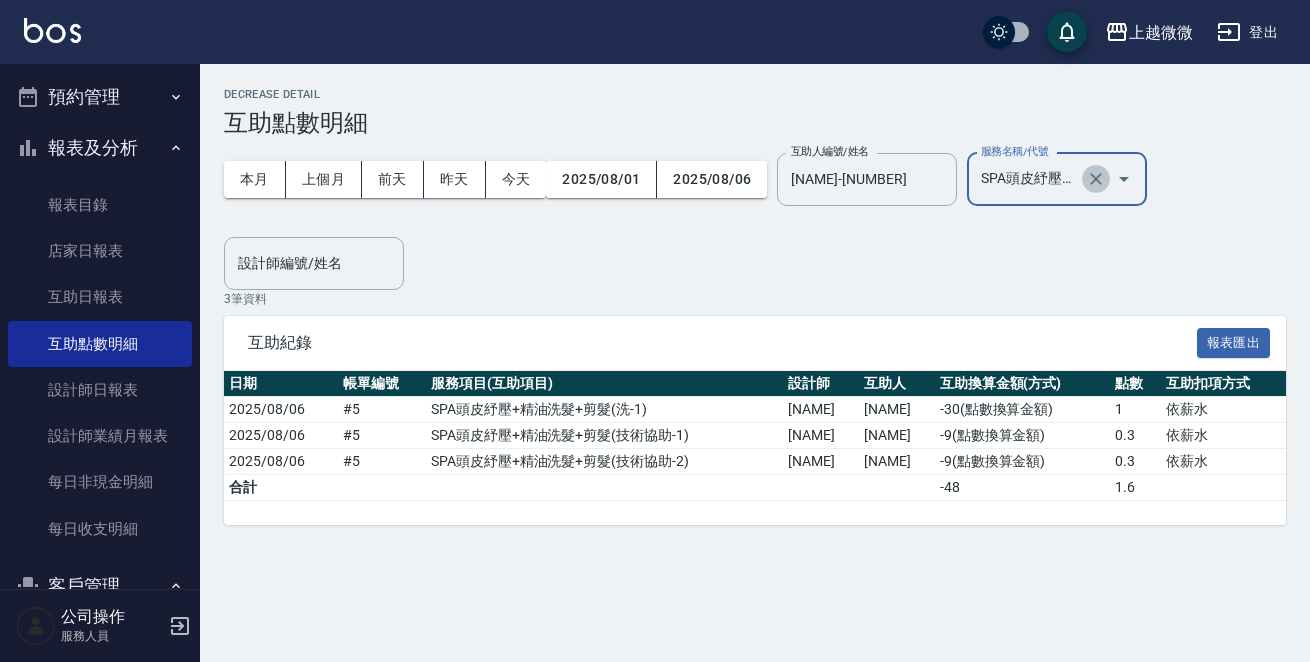 click 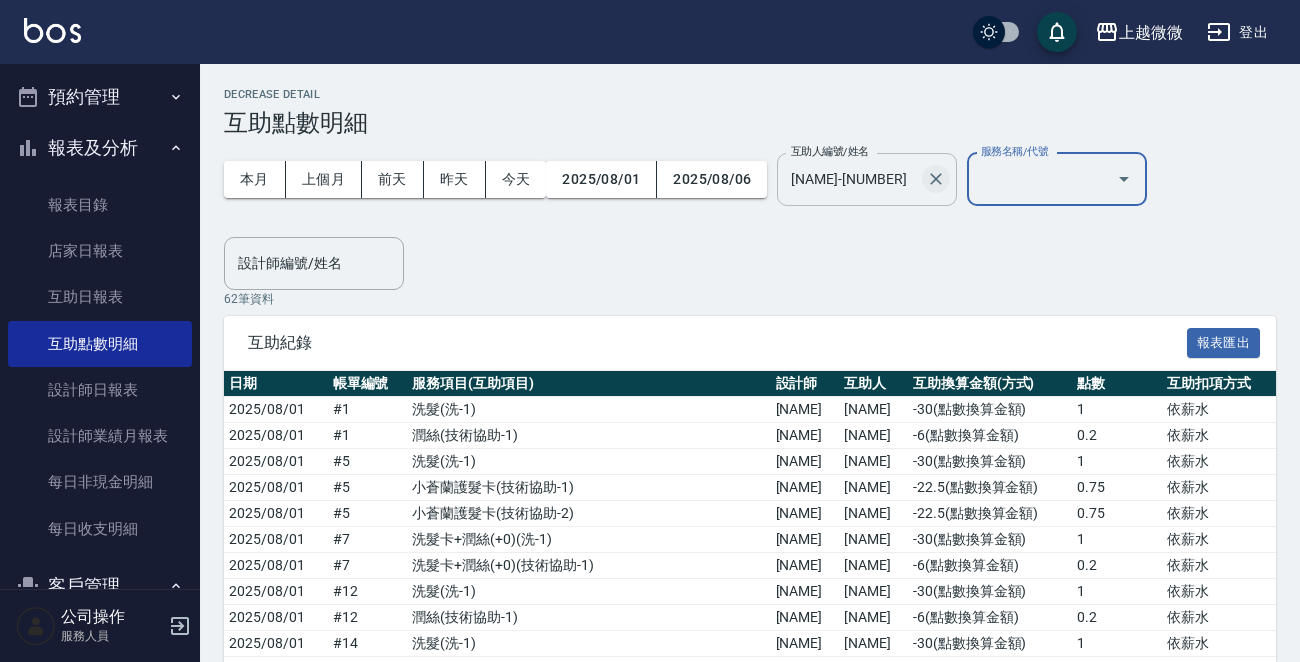 click 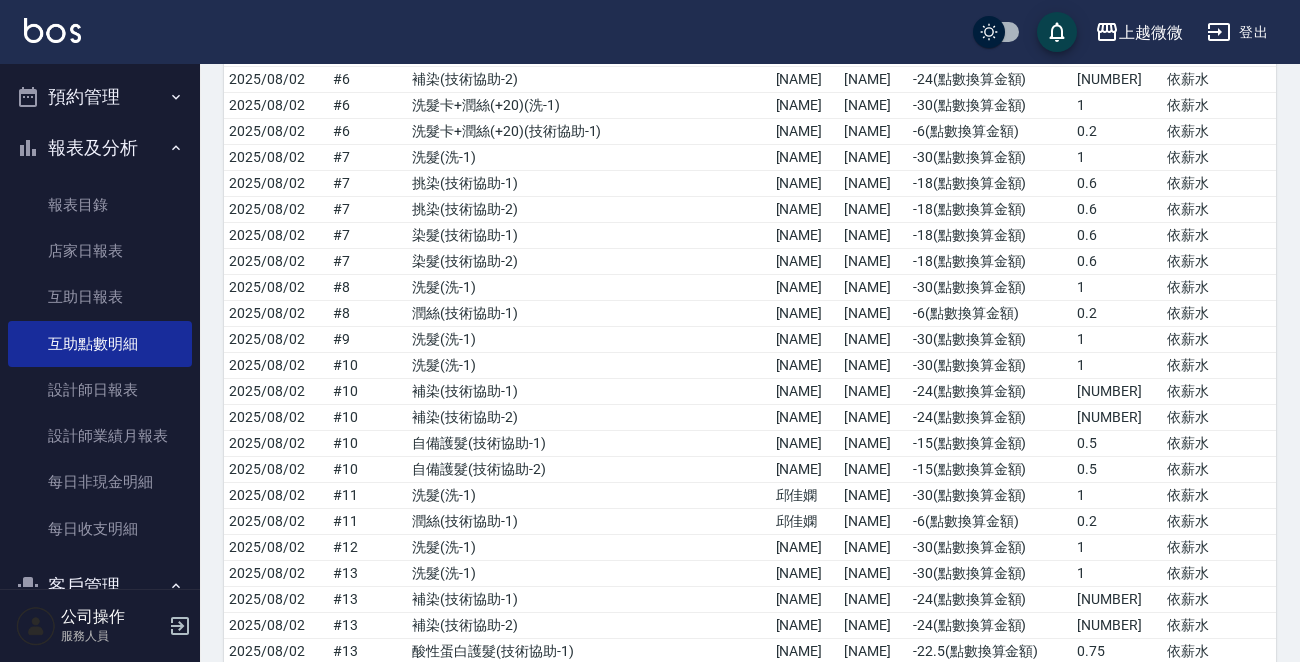 scroll, scrollTop: 1600, scrollLeft: 0, axis: vertical 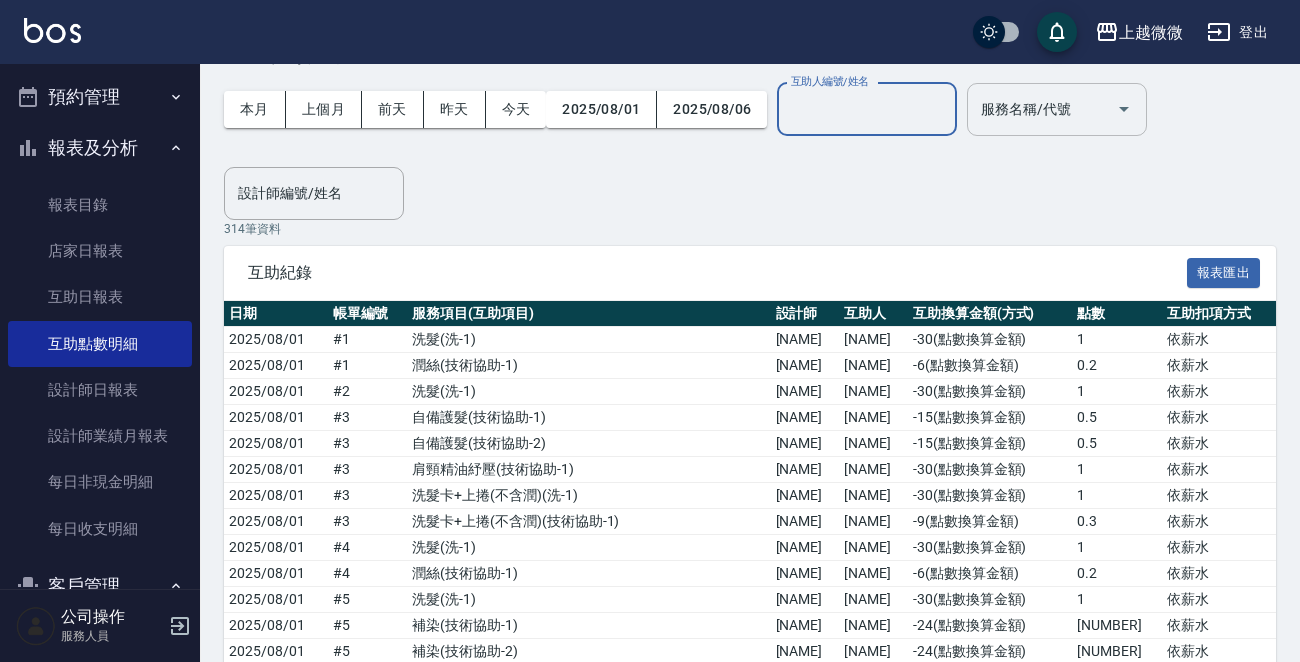 click on "互助人編號/姓名" at bounding box center [867, 109] 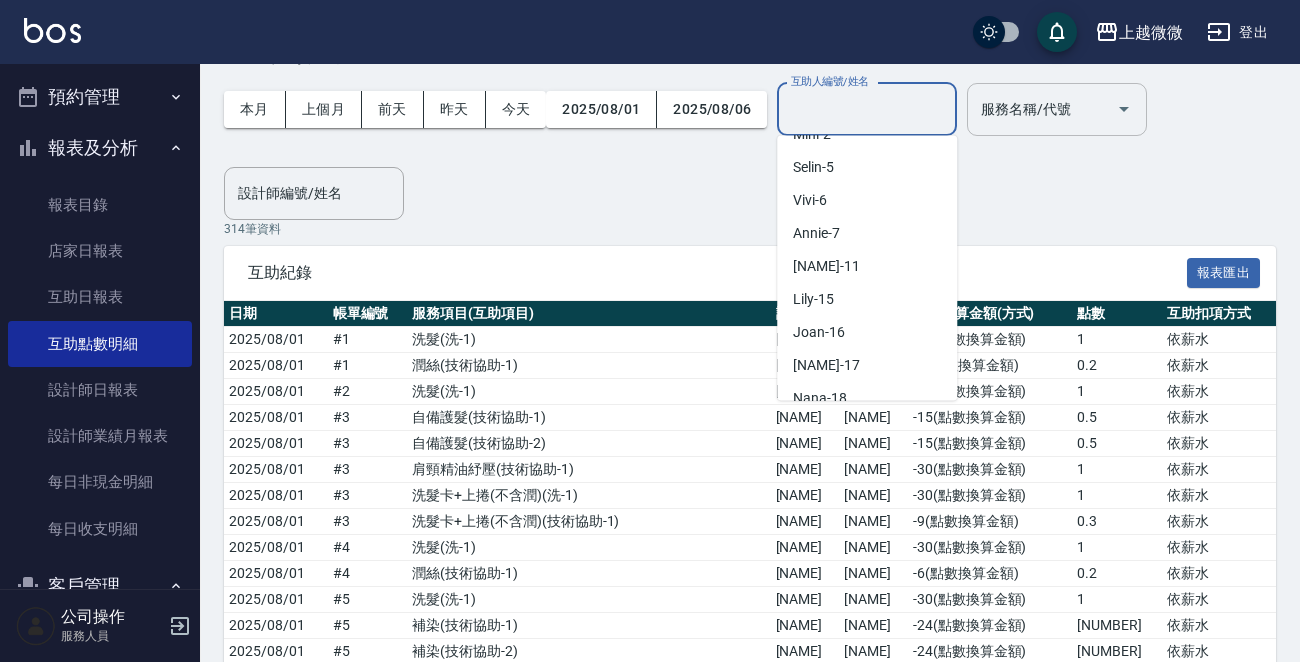 scroll, scrollTop: 200, scrollLeft: 0, axis: vertical 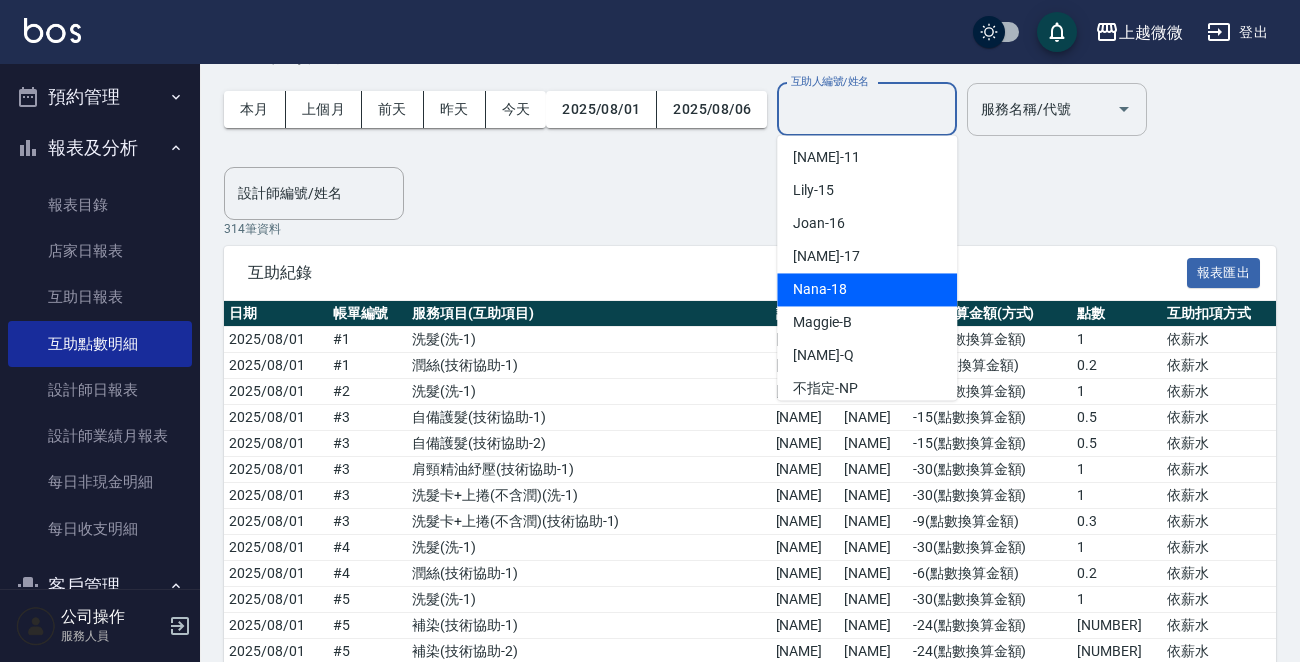 click on "[NAME] [NUMBER]" at bounding box center [867, 289] 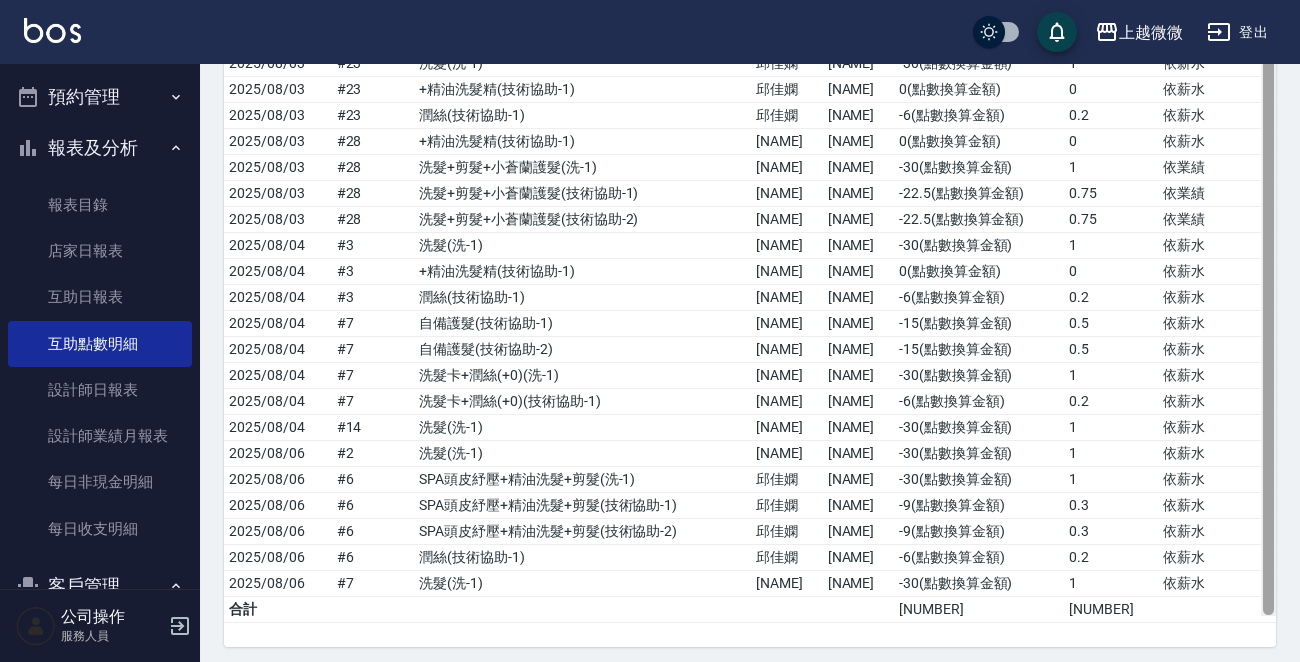scroll, scrollTop: 1154, scrollLeft: 0, axis: vertical 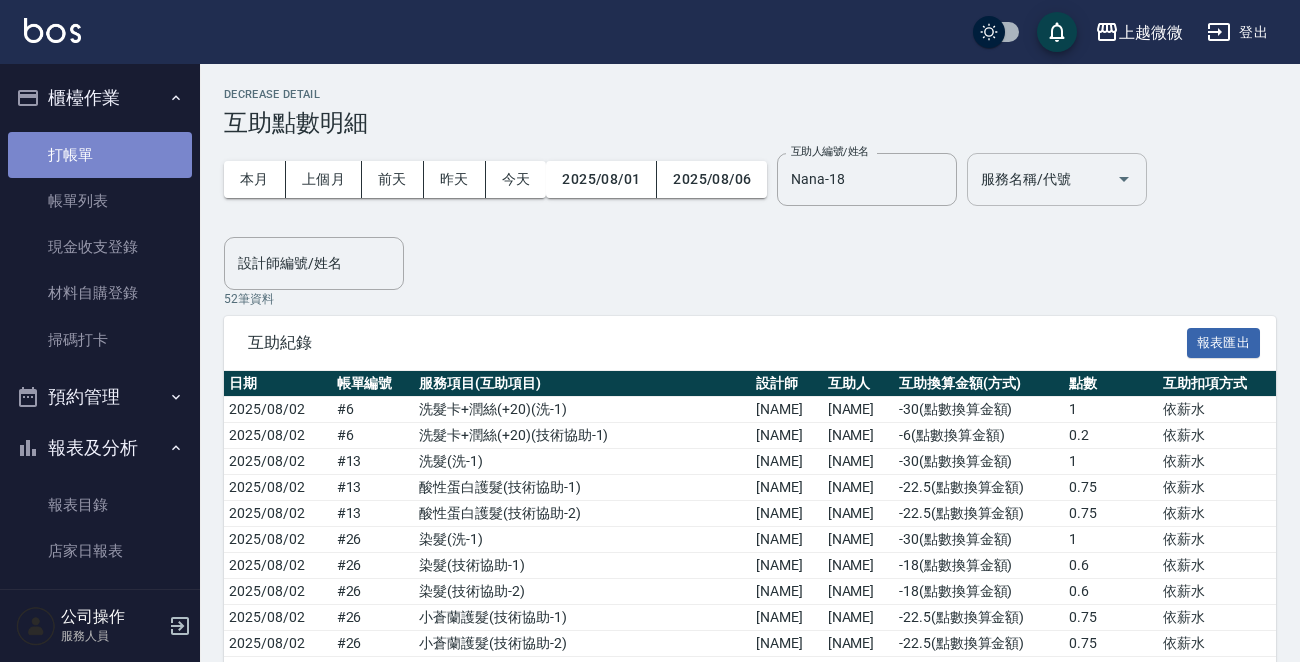 click on "打帳單" at bounding box center (100, 155) 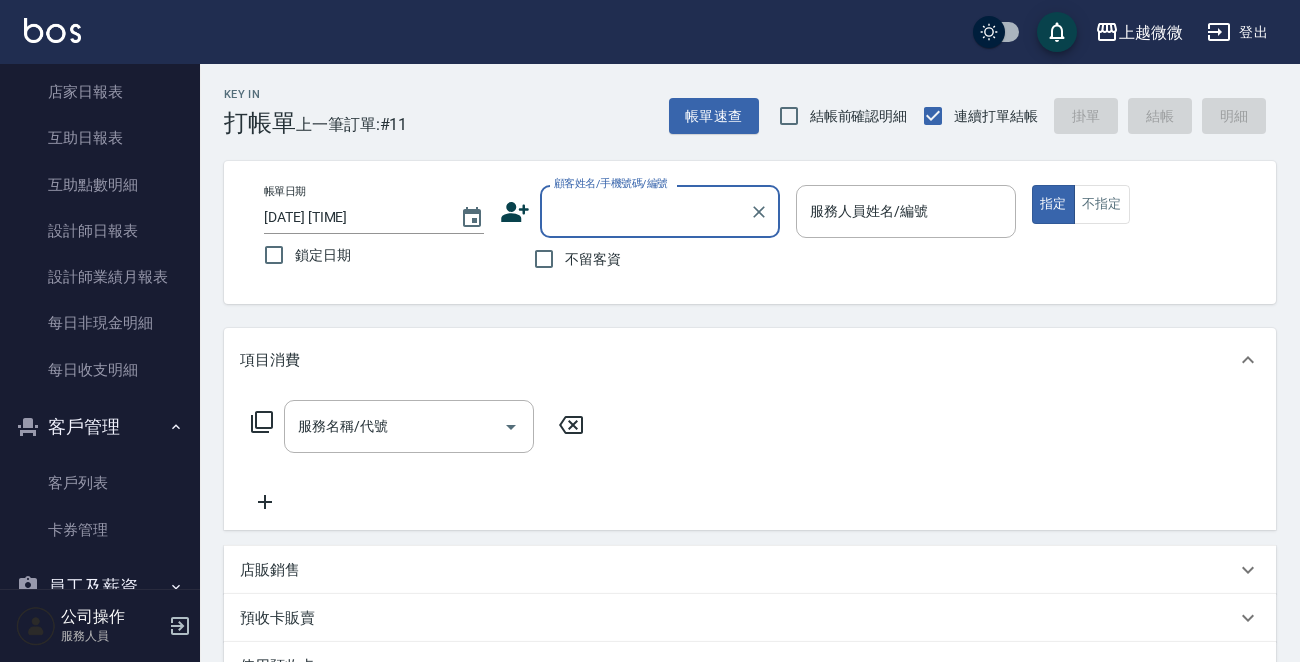 scroll, scrollTop: 436, scrollLeft: 0, axis: vertical 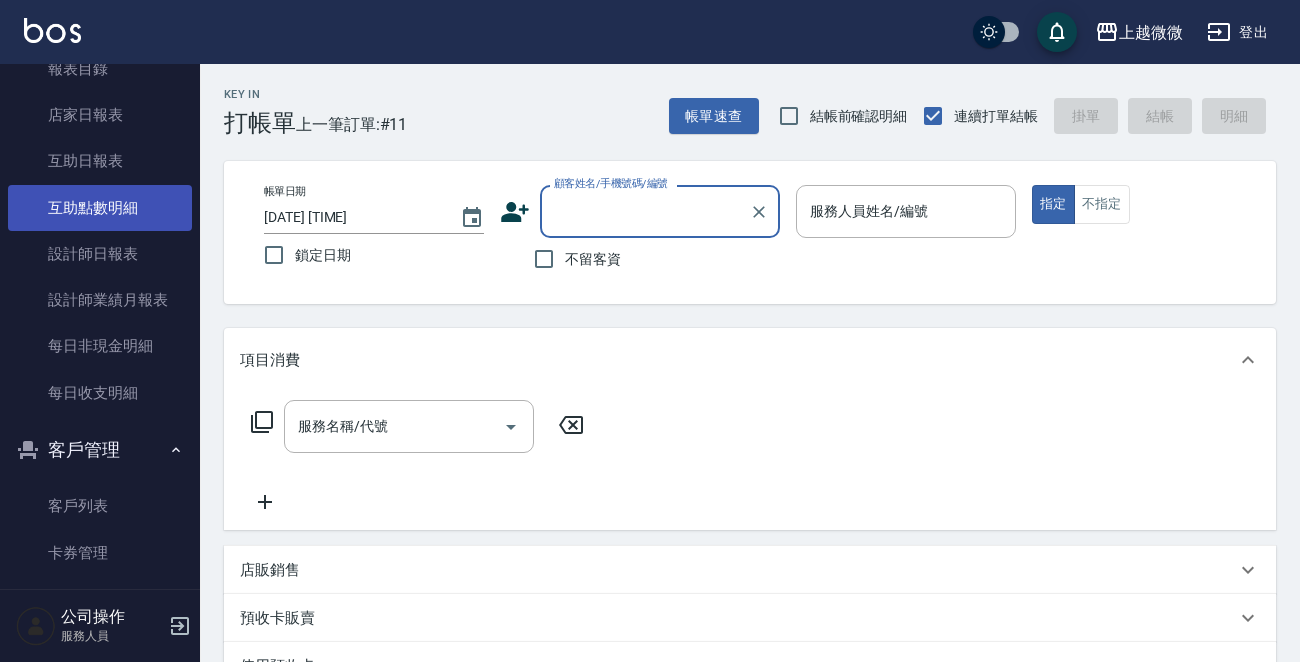 click on "互助點數明細" at bounding box center [100, 208] 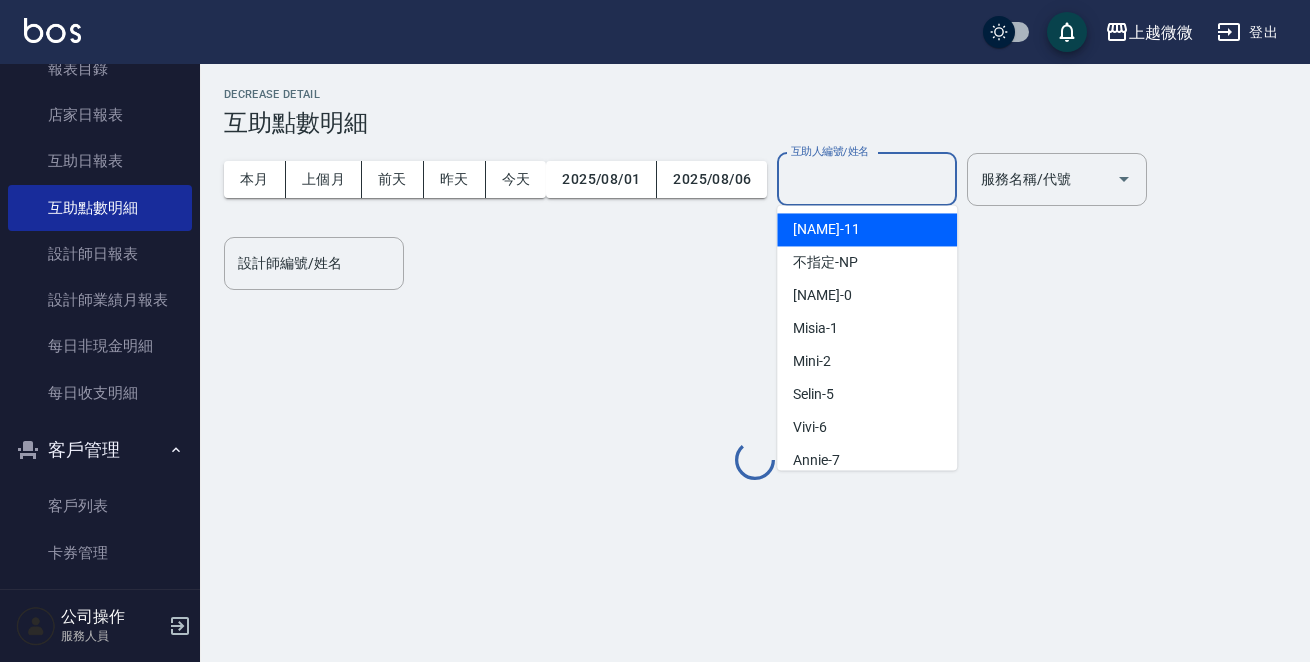 click on "互助人編號/姓名" at bounding box center (867, 179) 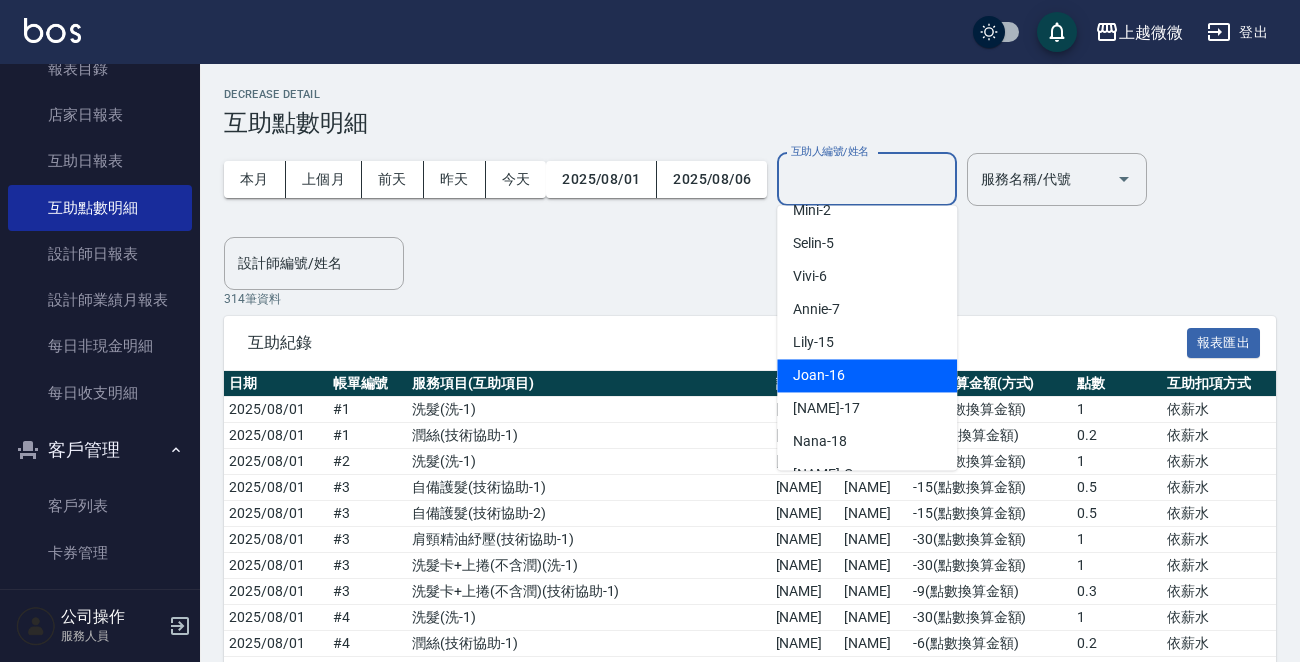 scroll, scrollTop: 200, scrollLeft: 0, axis: vertical 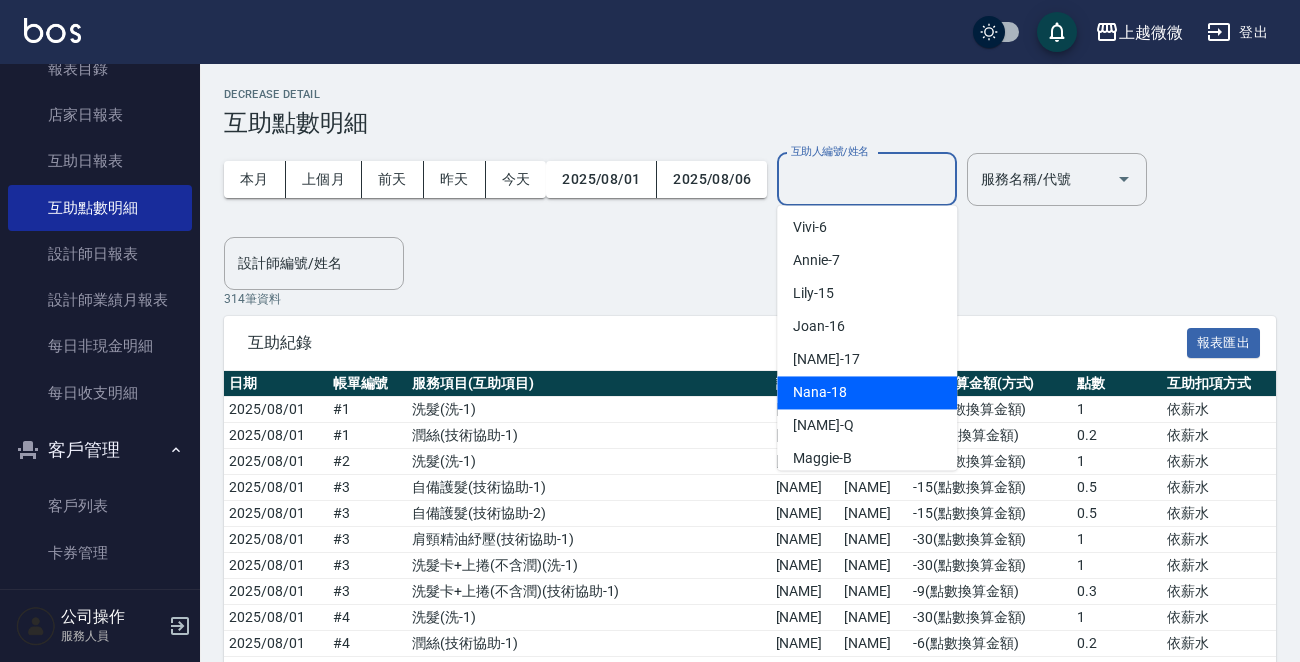click on "[NAME] [NUMBER]" at bounding box center (867, 392) 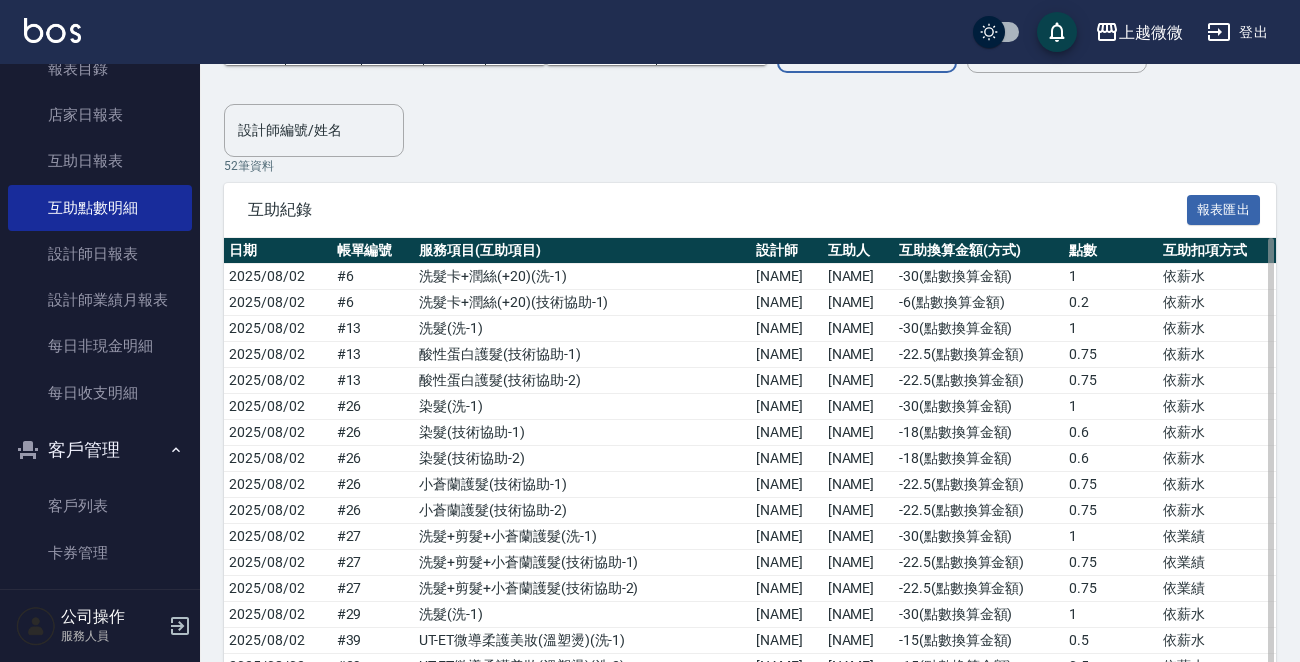 scroll, scrollTop: 100, scrollLeft: 0, axis: vertical 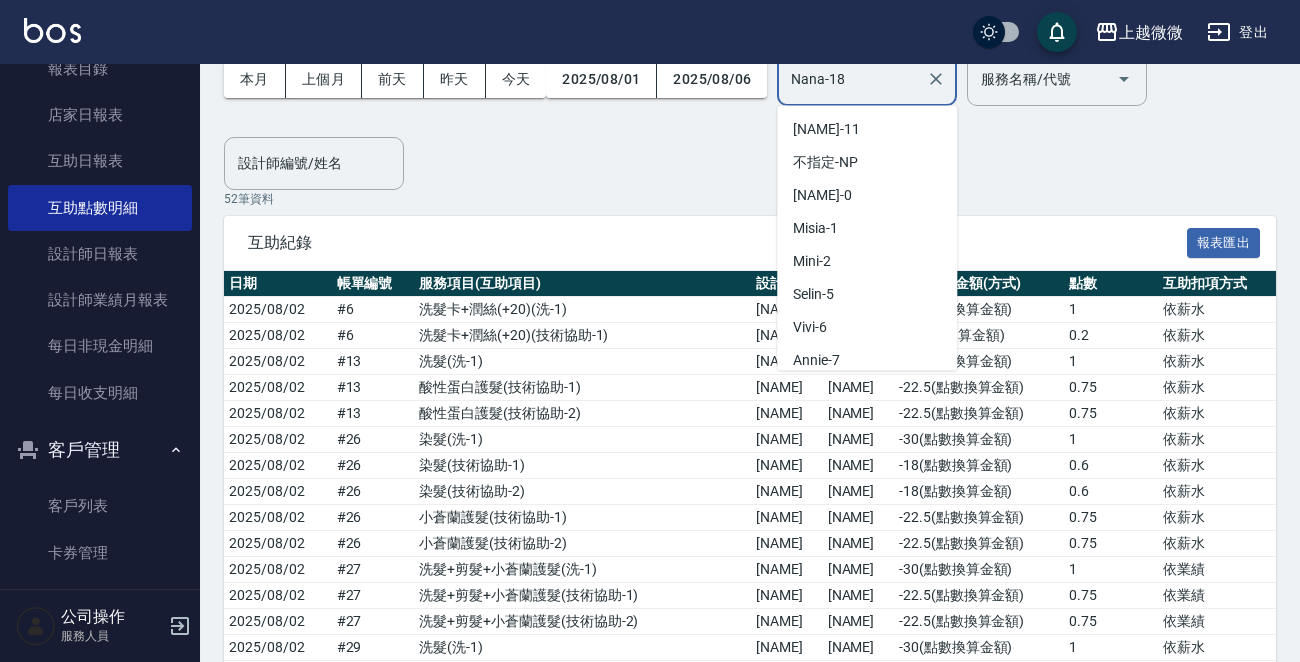 click on "Nana-18" at bounding box center (852, 79) 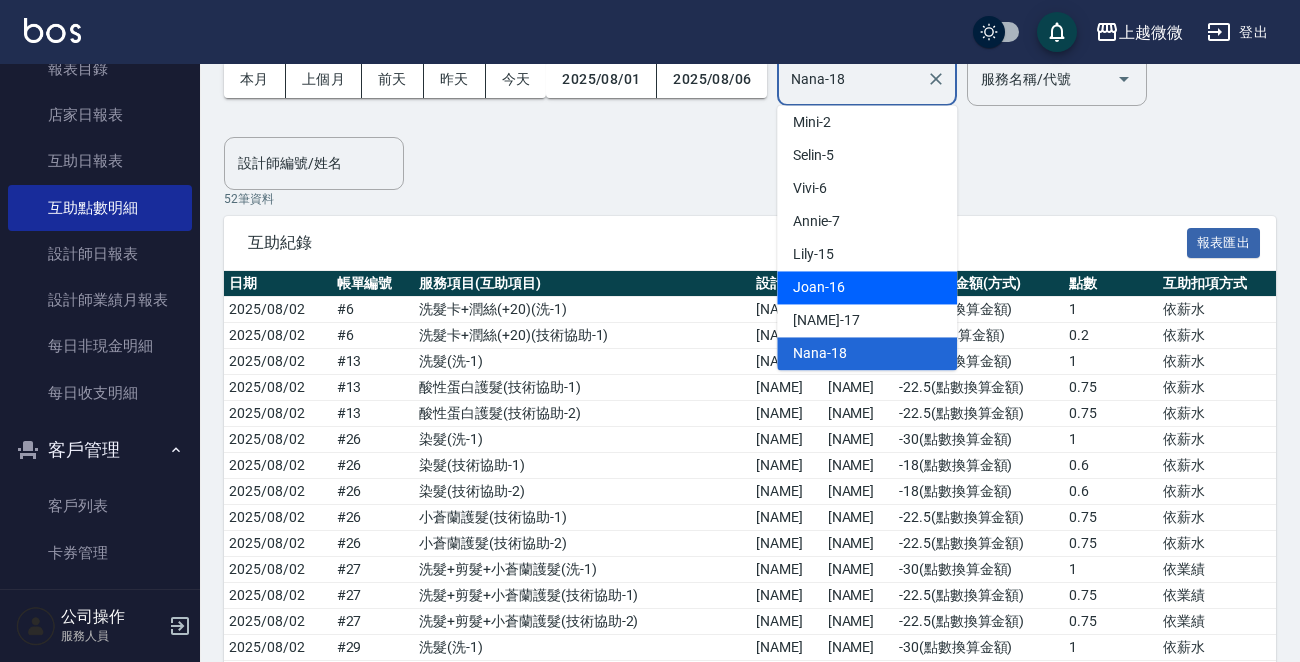click on "[NAME] [NUMBER]" at bounding box center [867, 287] 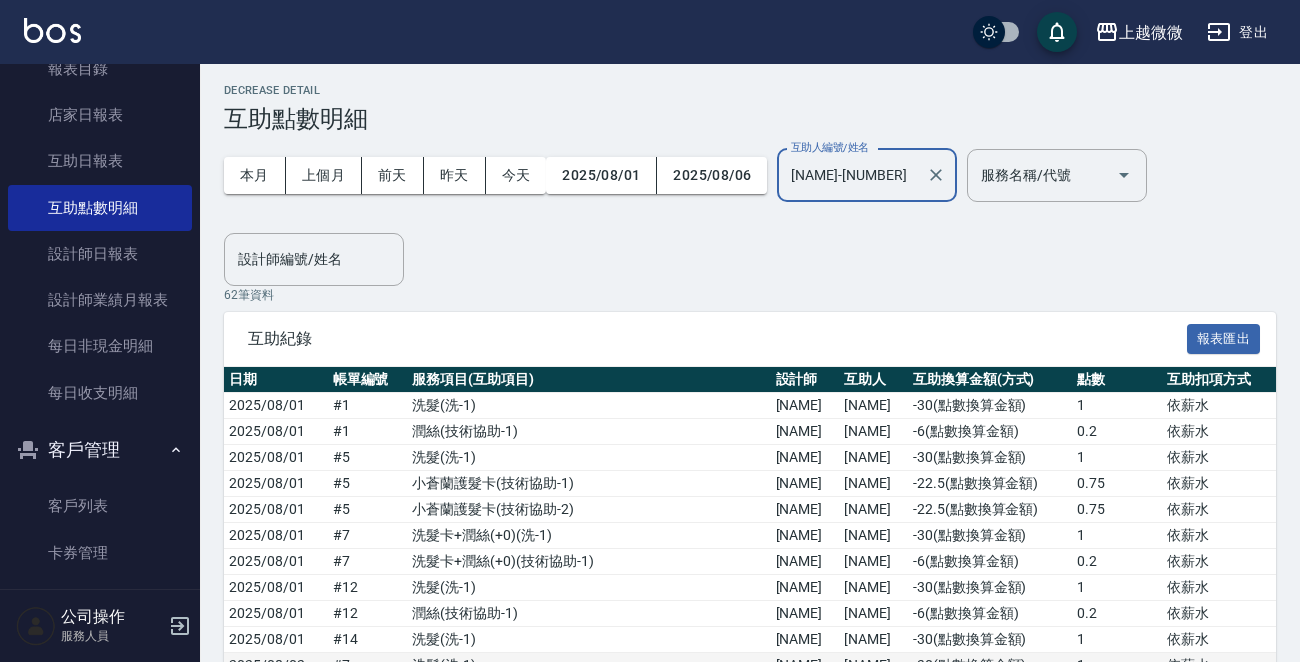 scroll, scrollTop: 0, scrollLeft: 0, axis: both 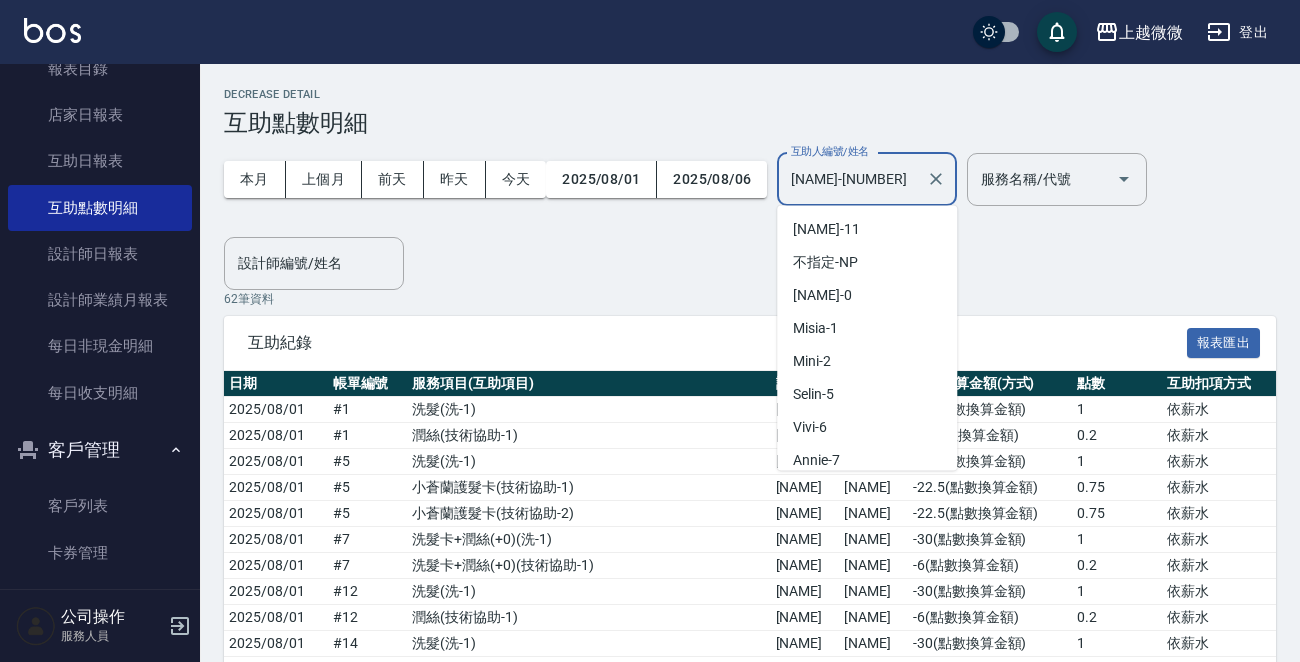 click on "[NAME]-[NUMBER]" at bounding box center [852, 179] 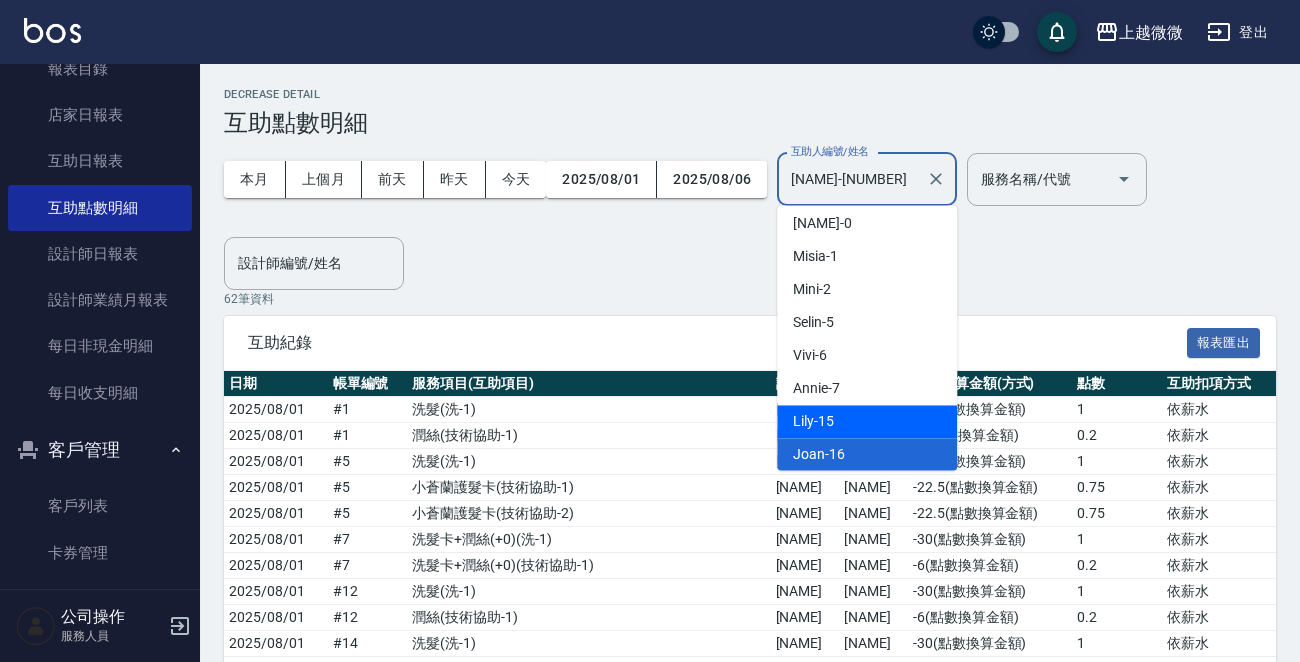 scroll, scrollTop: 172, scrollLeft: 0, axis: vertical 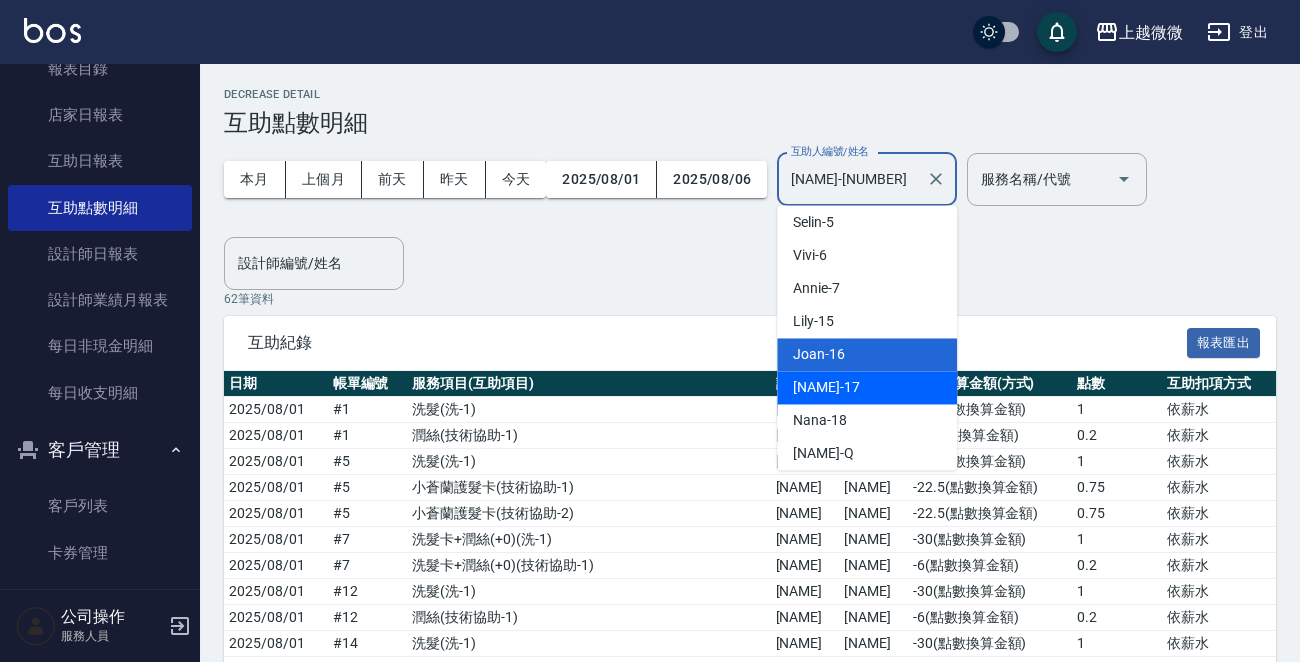 click on "Uly -17" at bounding box center (867, 387) 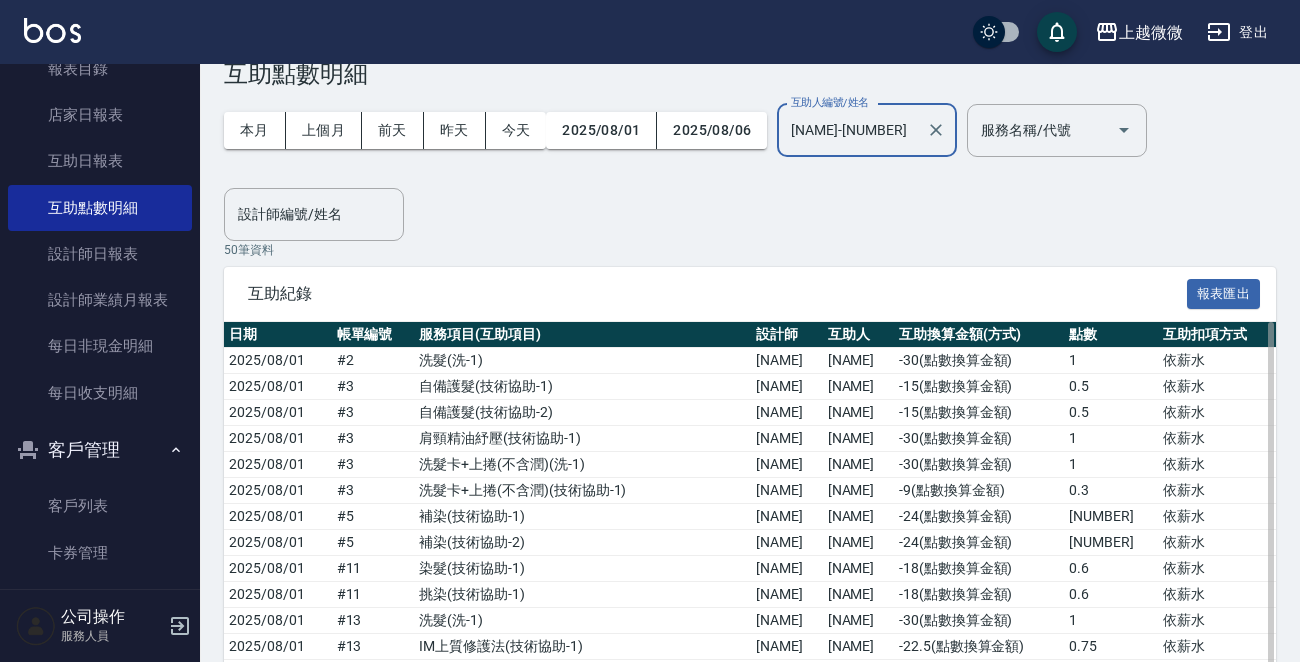 scroll, scrollTop: 0, scrollLeft: 0, axis: both 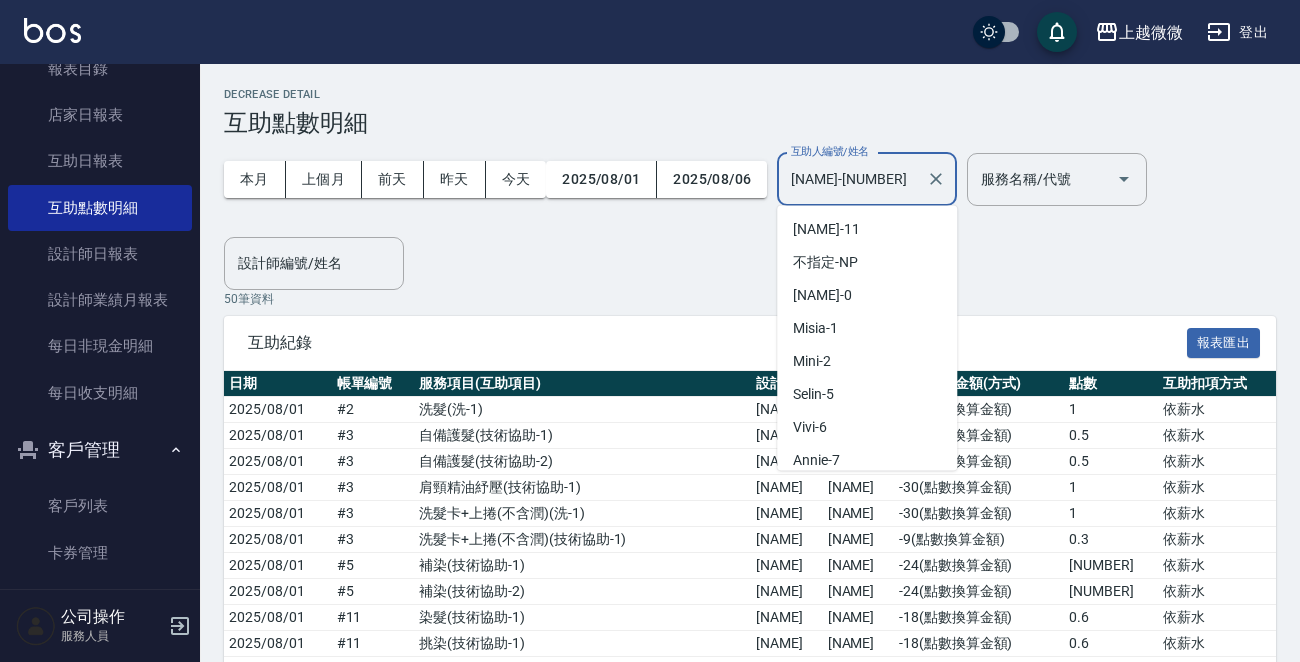 click on "[NAME]-[NUMBER]" at bounding box center [852, 179] 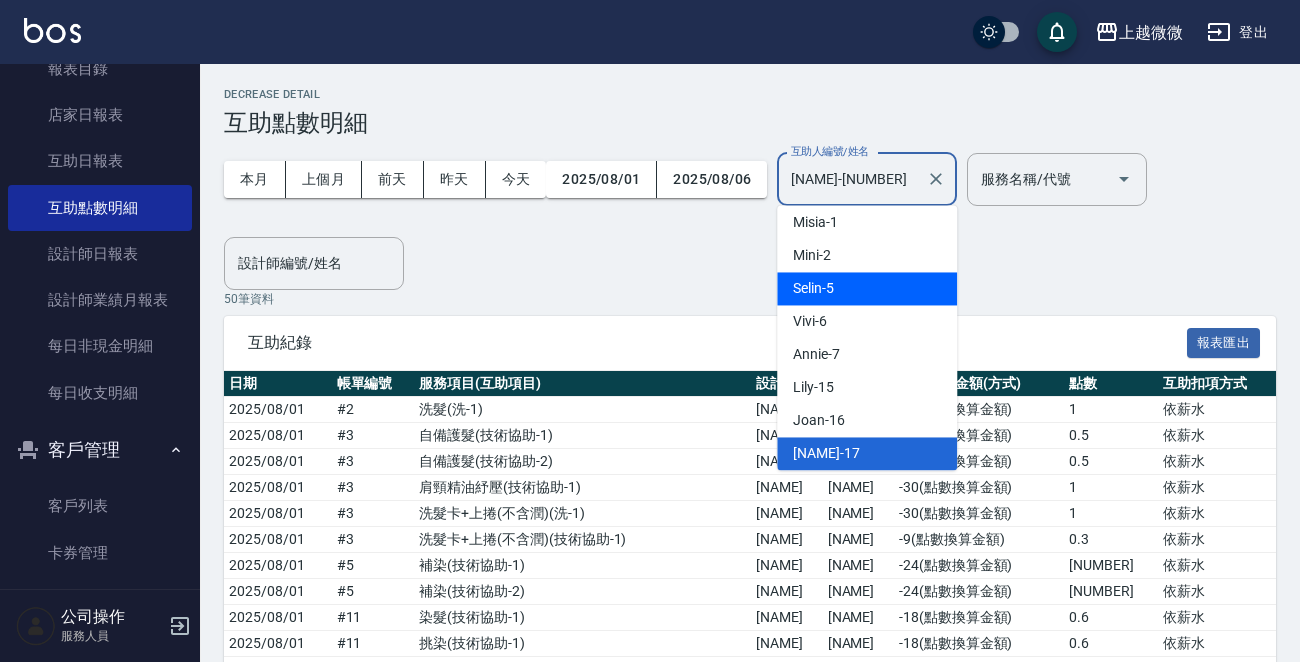 click on "Selin -5" at bounding box center [867, 288] 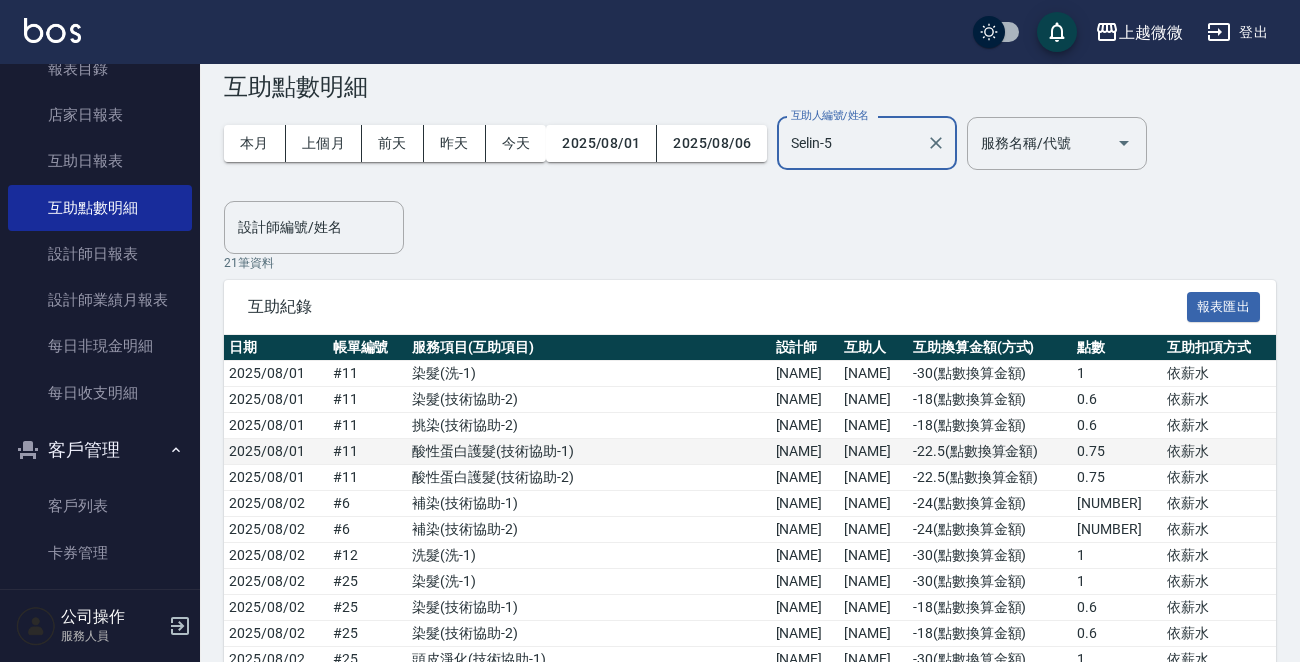 scroll, scrollTop: 0, scrollLeft: 0, axis: both 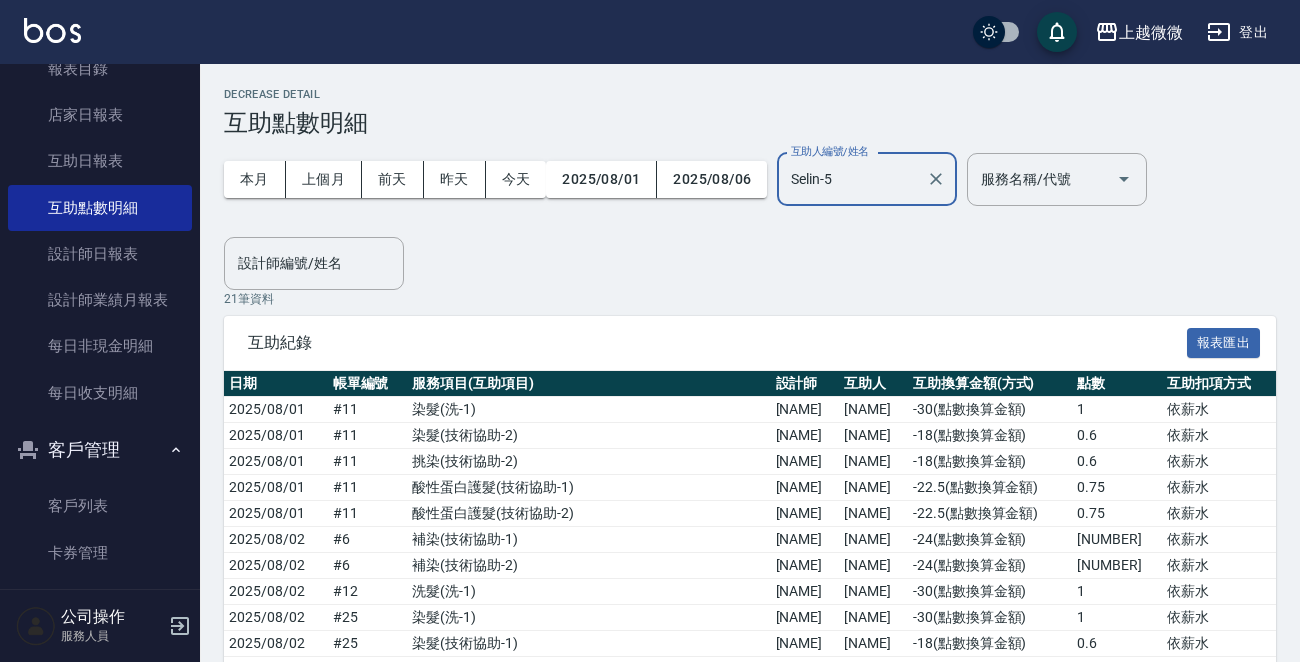 click on "Selin-5" at bounding box center [852, 179] 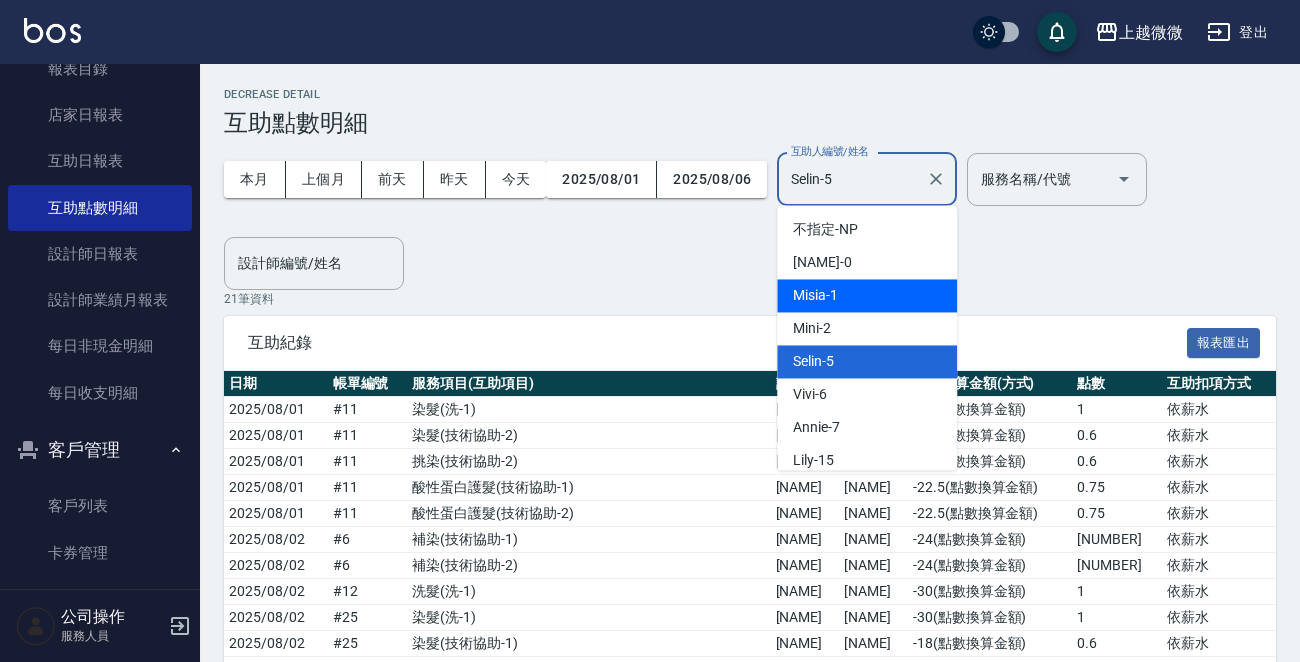 scroll, scrollTop: 0, scrollLeft: 0, axis: both 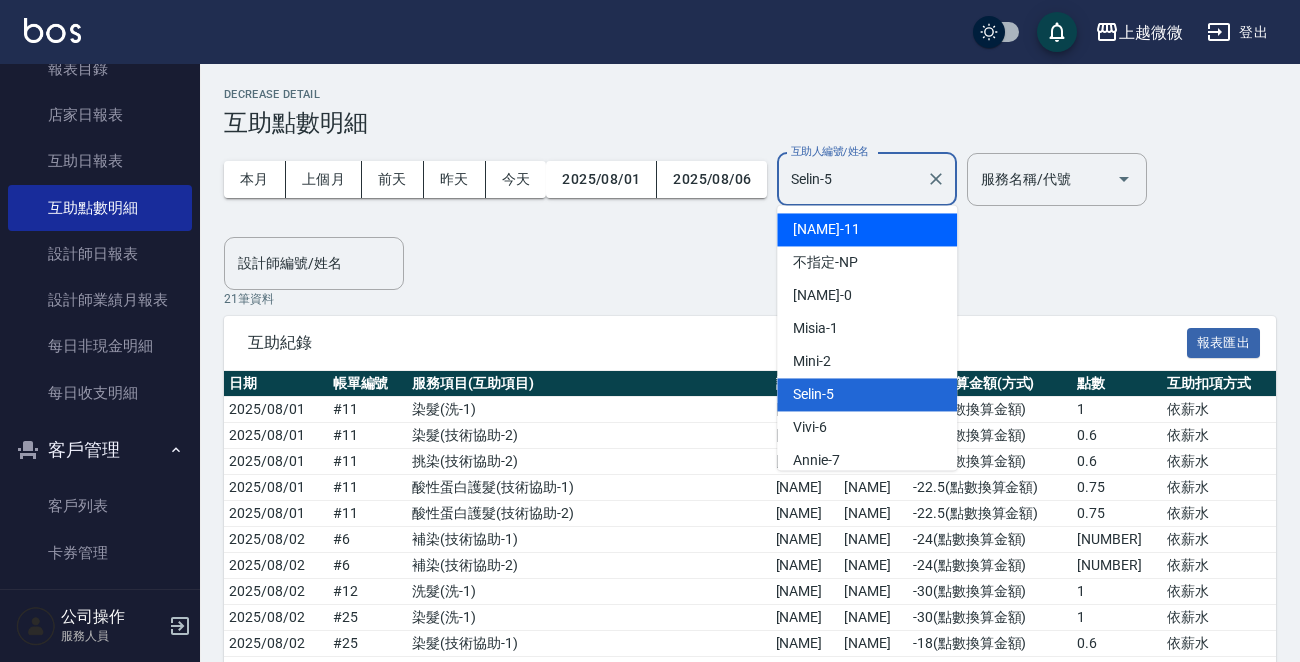 click on "Kristin -11" at bounding box center [867, 229] 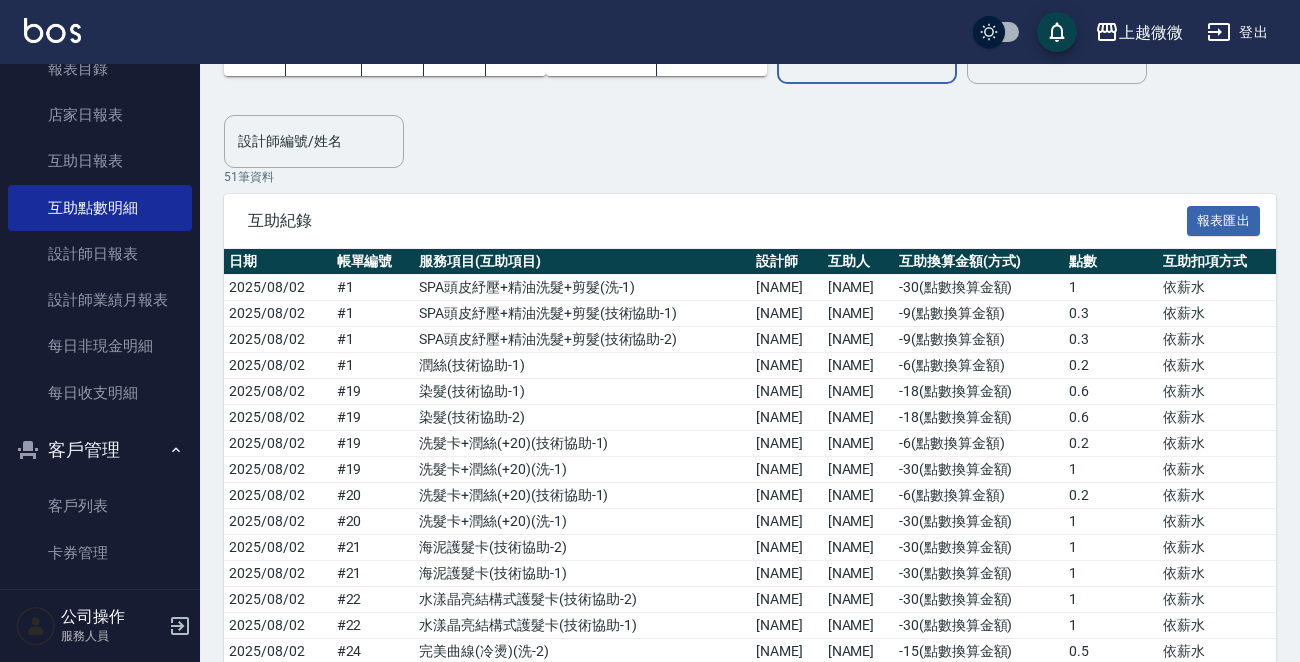 scroll, scrollTop: 0, scrollLeft: 0, axis: both 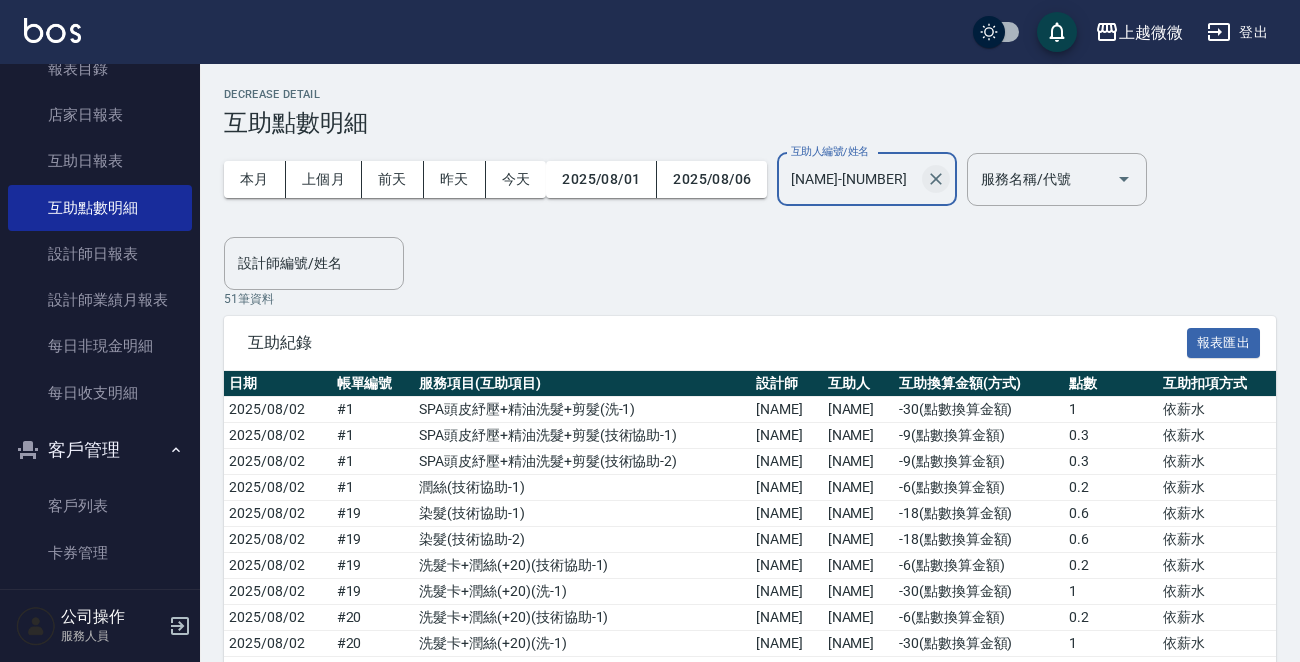 click 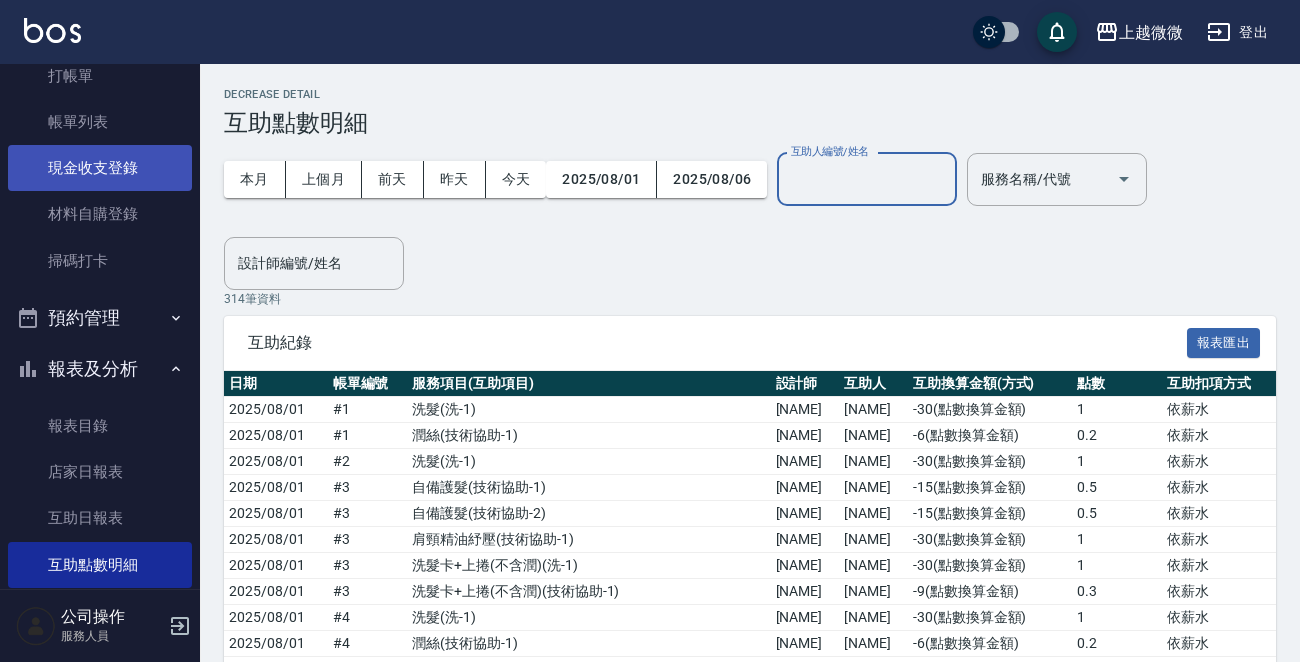 scroll, scrollTop: 0, scrollLeft: 0, axis: both 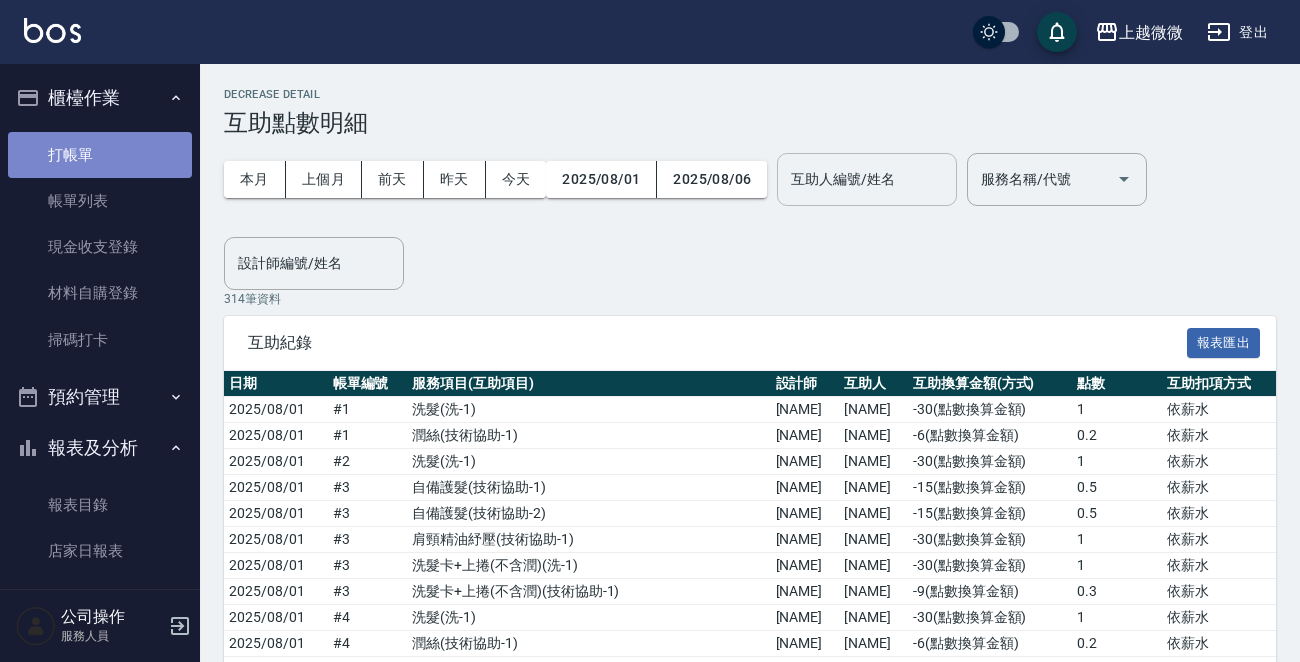 click on "打帳單" at bounding box center [100, 155] 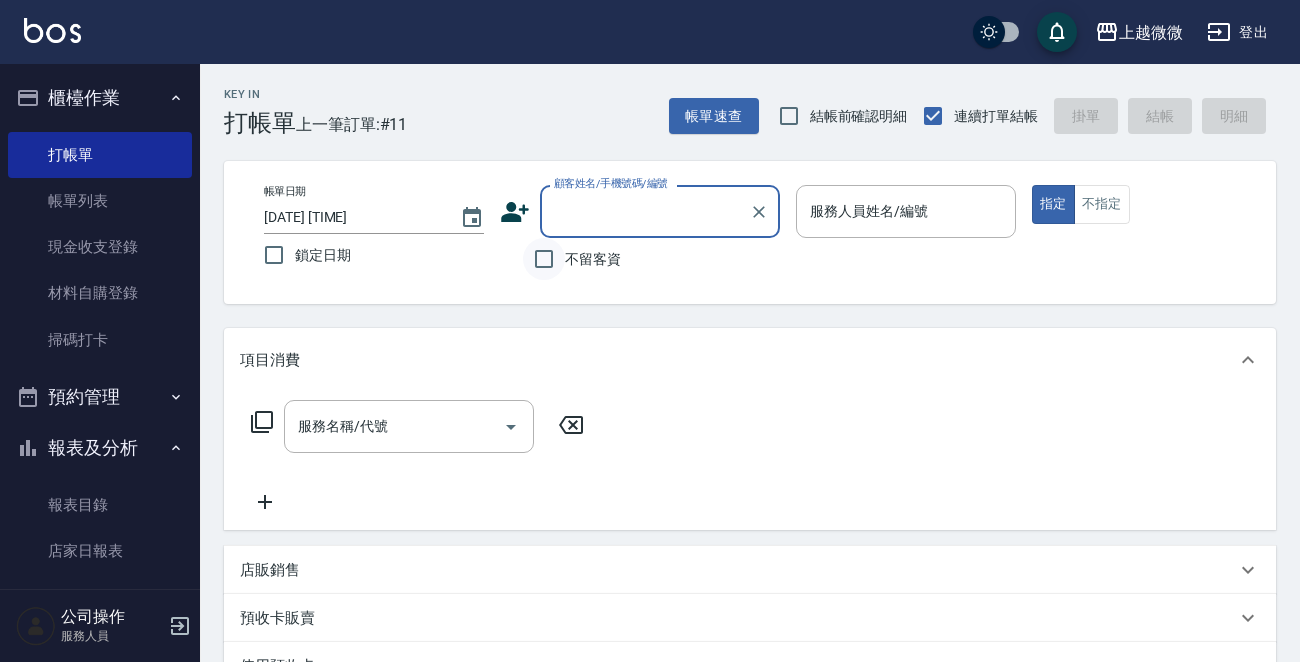 click on "不留客資" at bounding box center [544, 259] 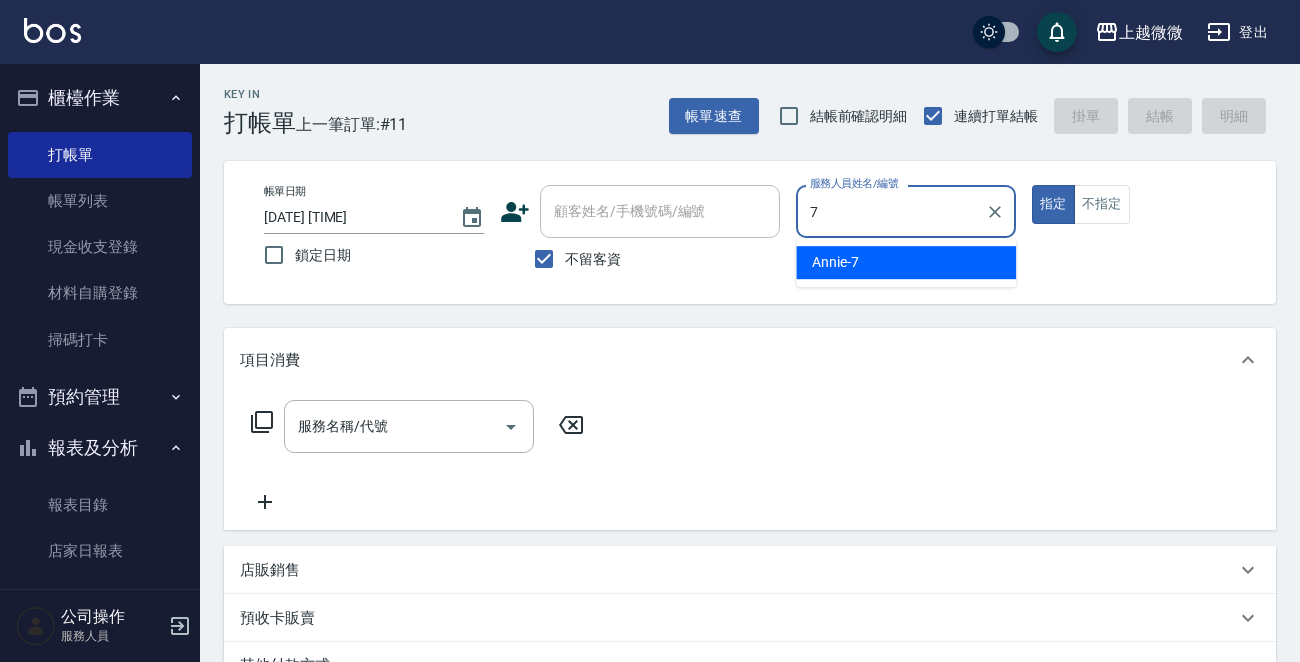type on "Annie-7" 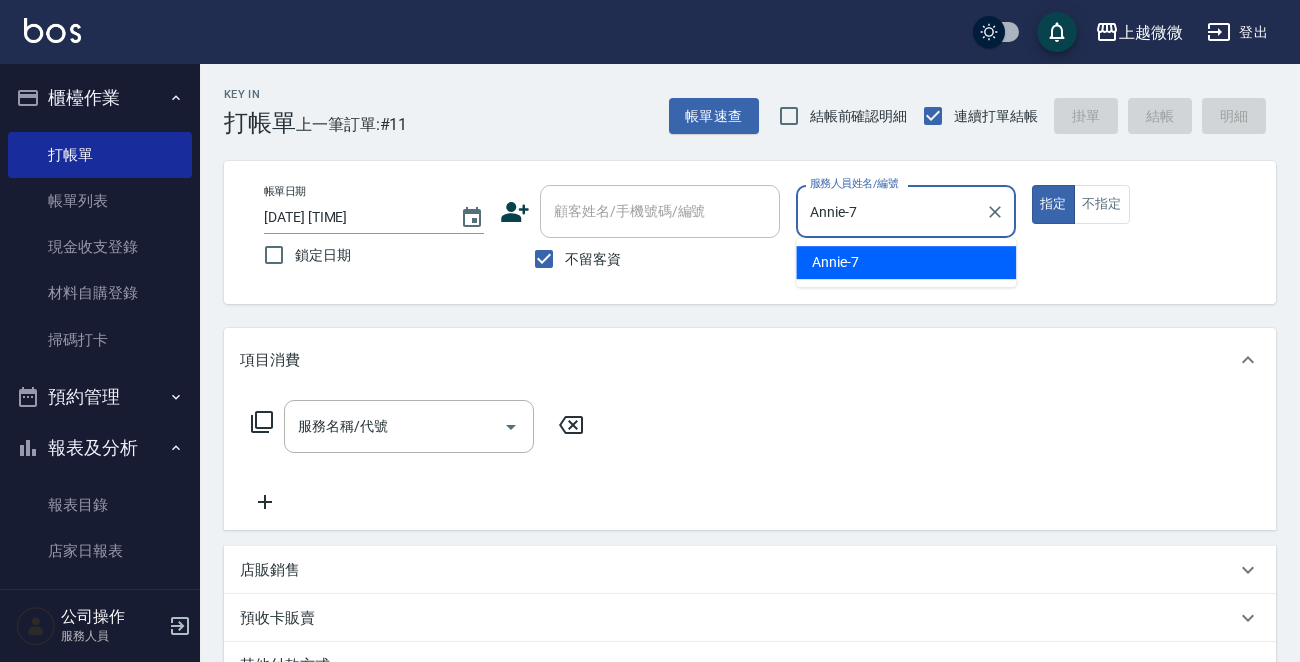 type on "true" 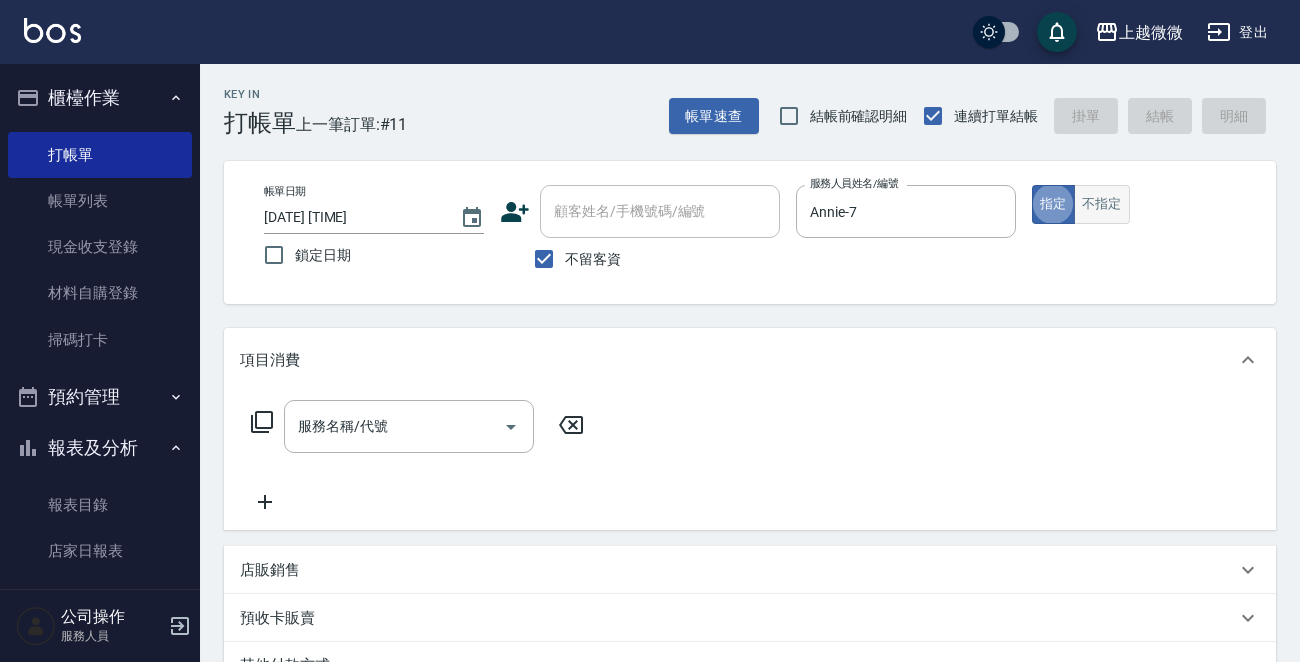 click on "不指定" at bounding box center [1102, 204] 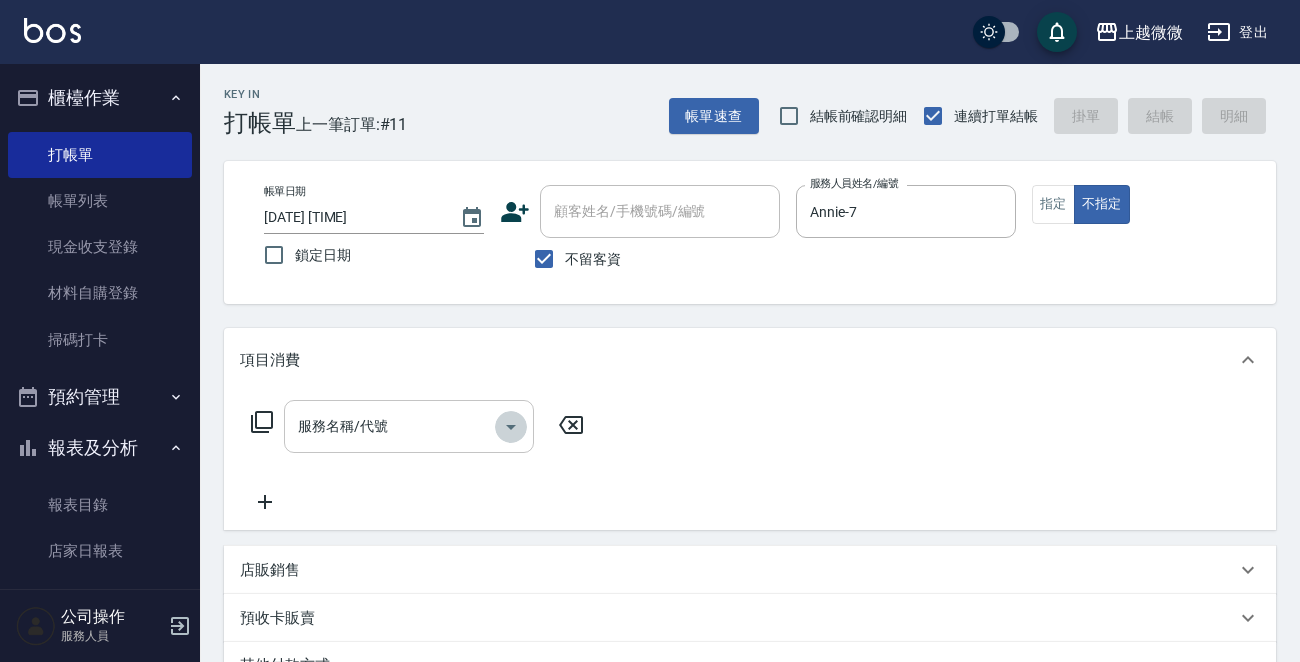 click 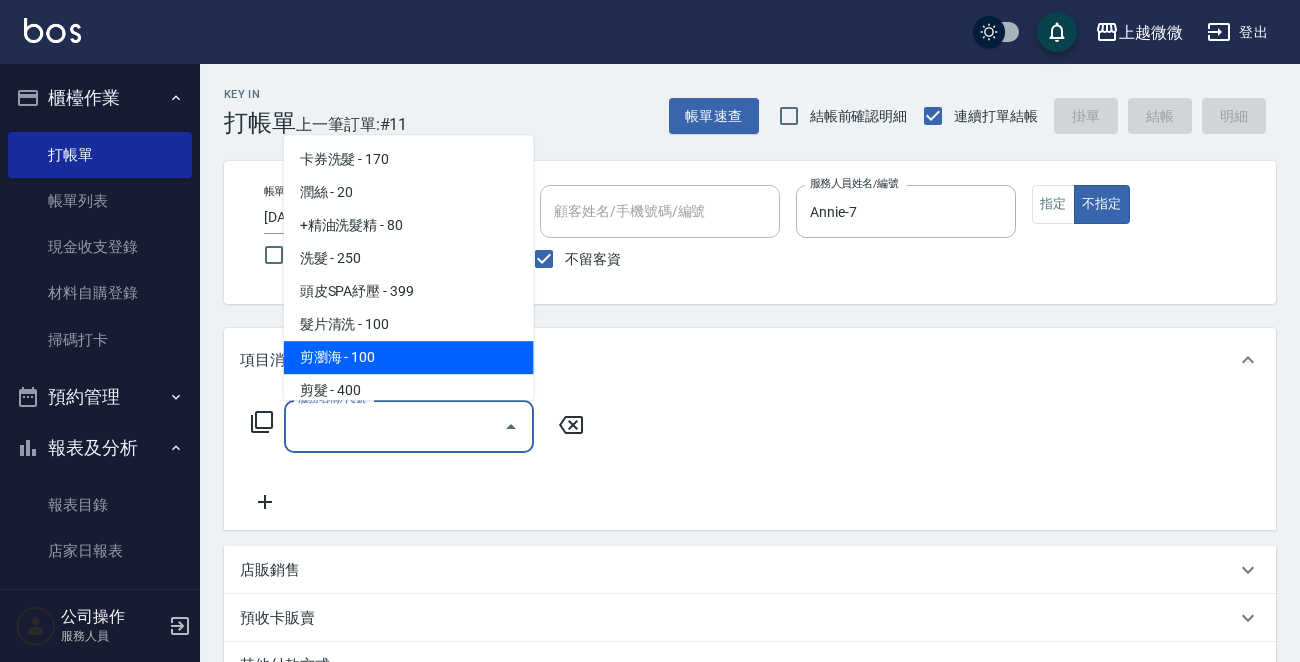 click on "剪瀏海 - 100" at bounding box center [409, 357] 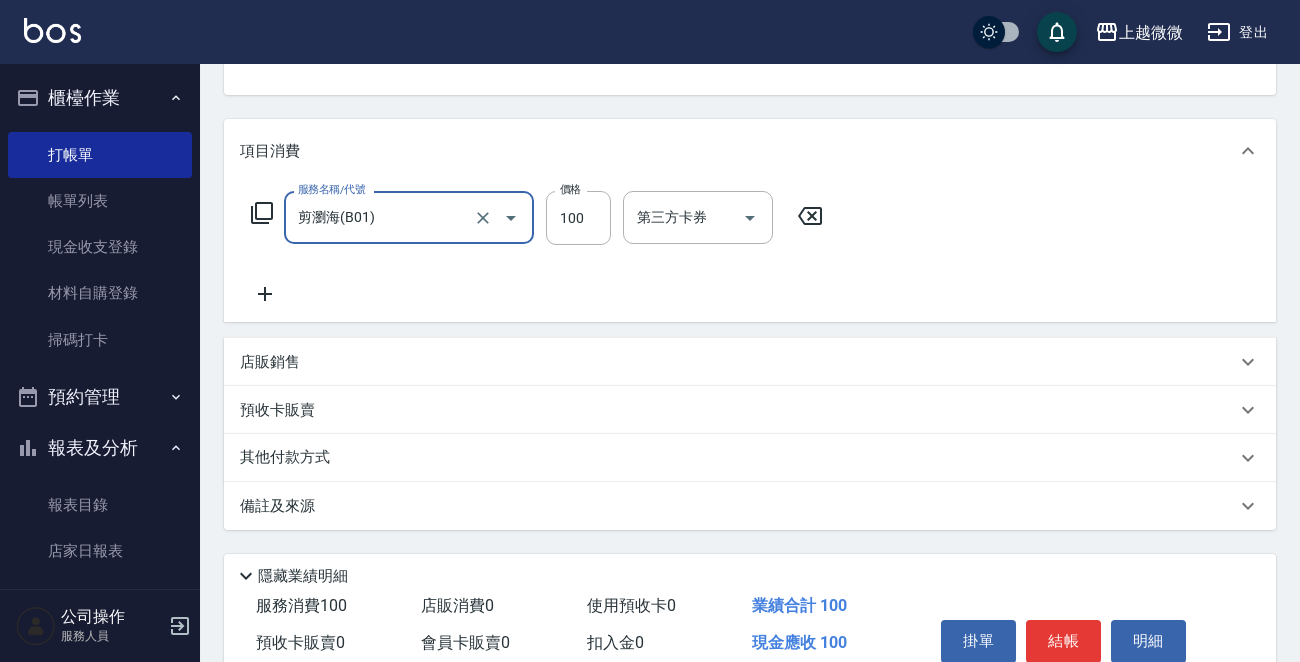 scroll, scrollTop: 299, scrollLeft: 0, axis: vertical 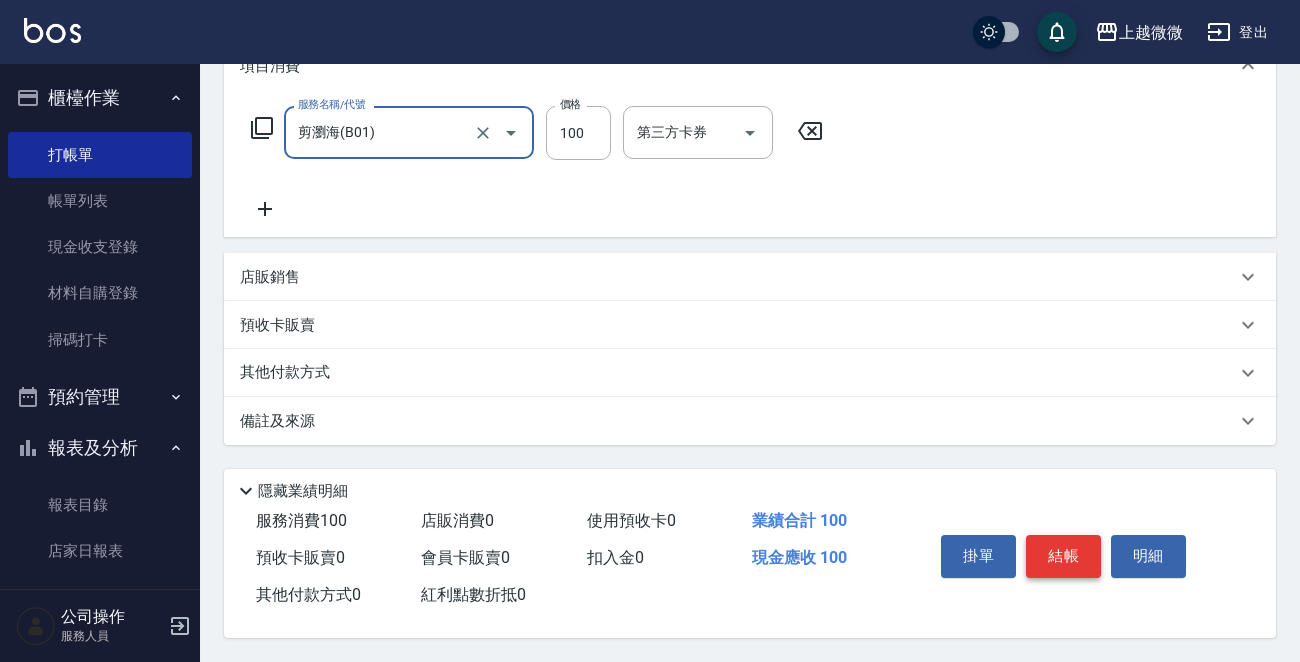 click on "結帳" at bounding box center (1063, 556) 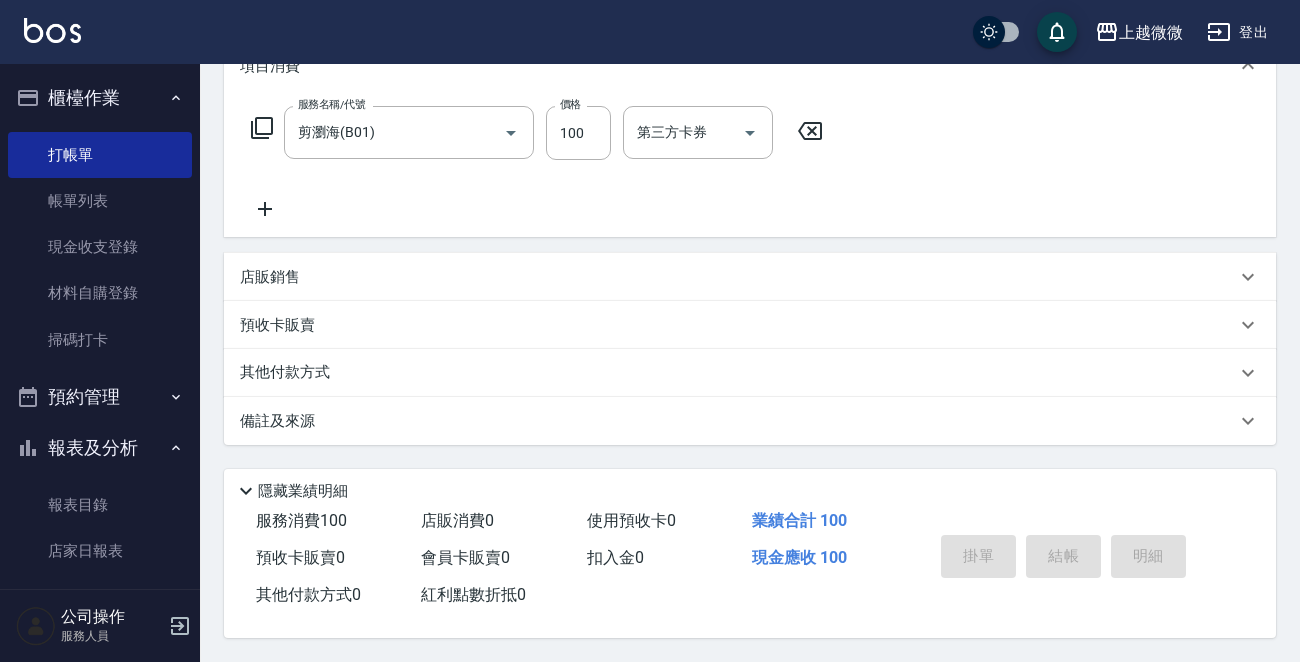 type on "[DATE] [TIME]" 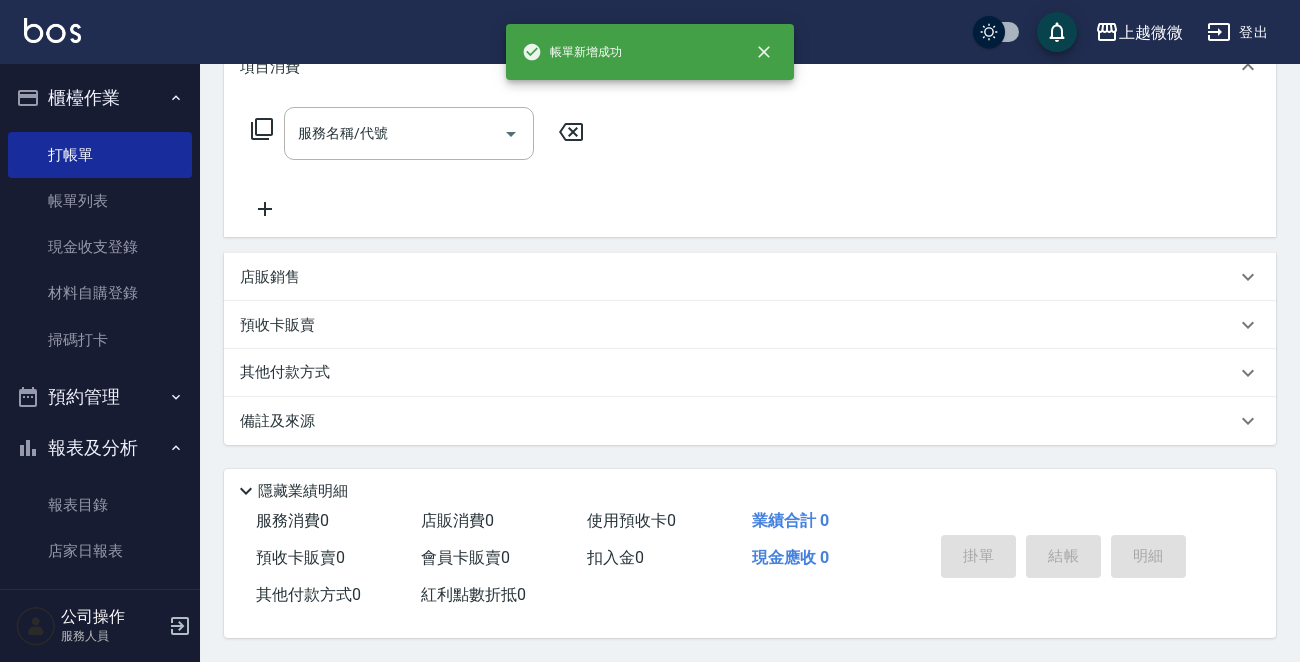 scroll, scrollTop: 0, scrollLeft: 0, axis: both 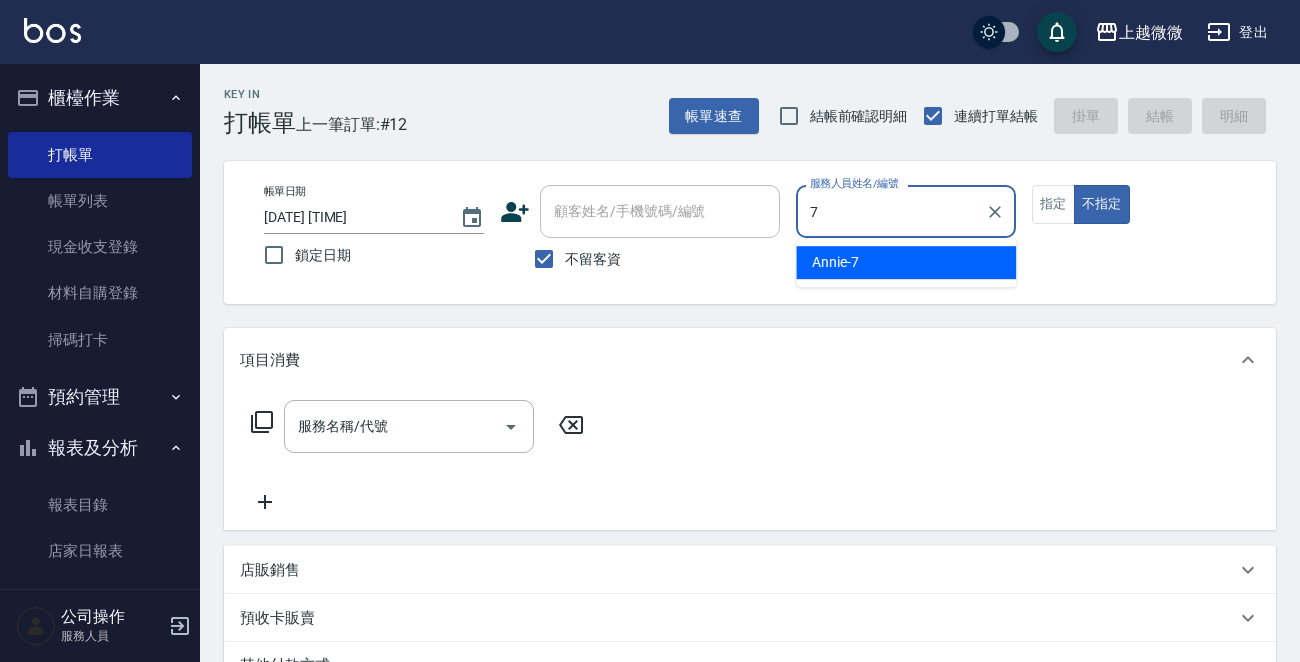 type on "Annie-7" 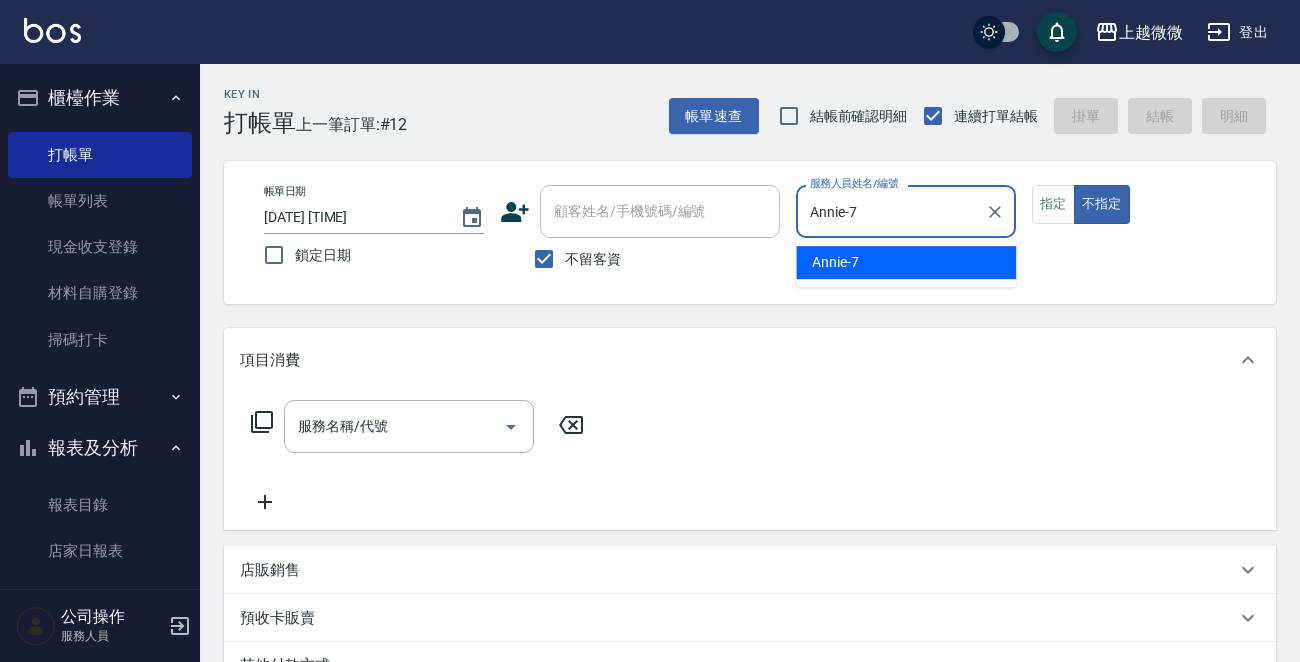 type on "false" 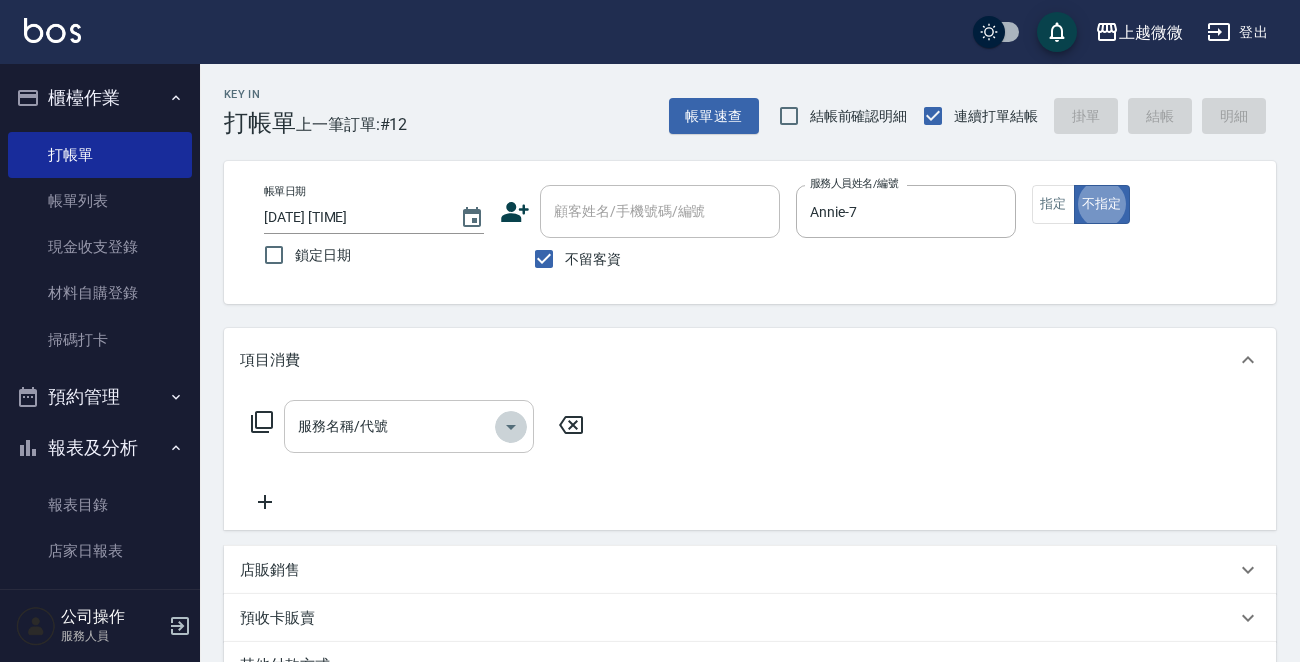 click 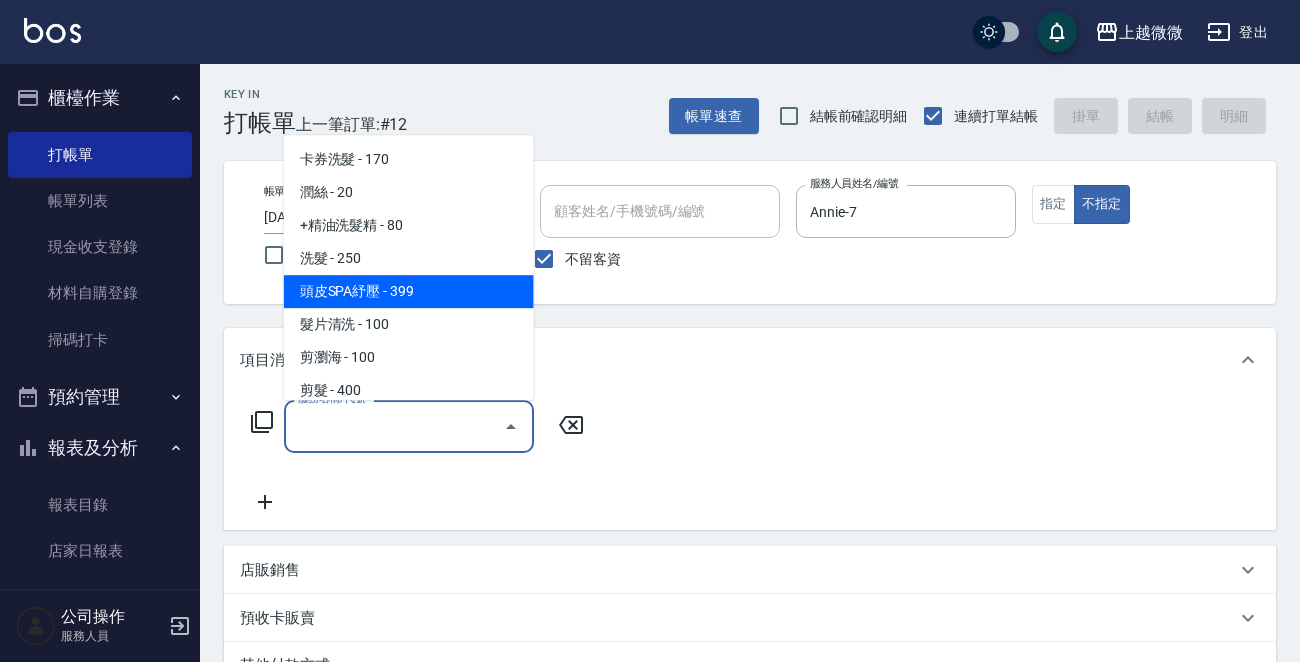 click on "頭皮SPA紓壓 - 399" at bounding box center (409, 291) 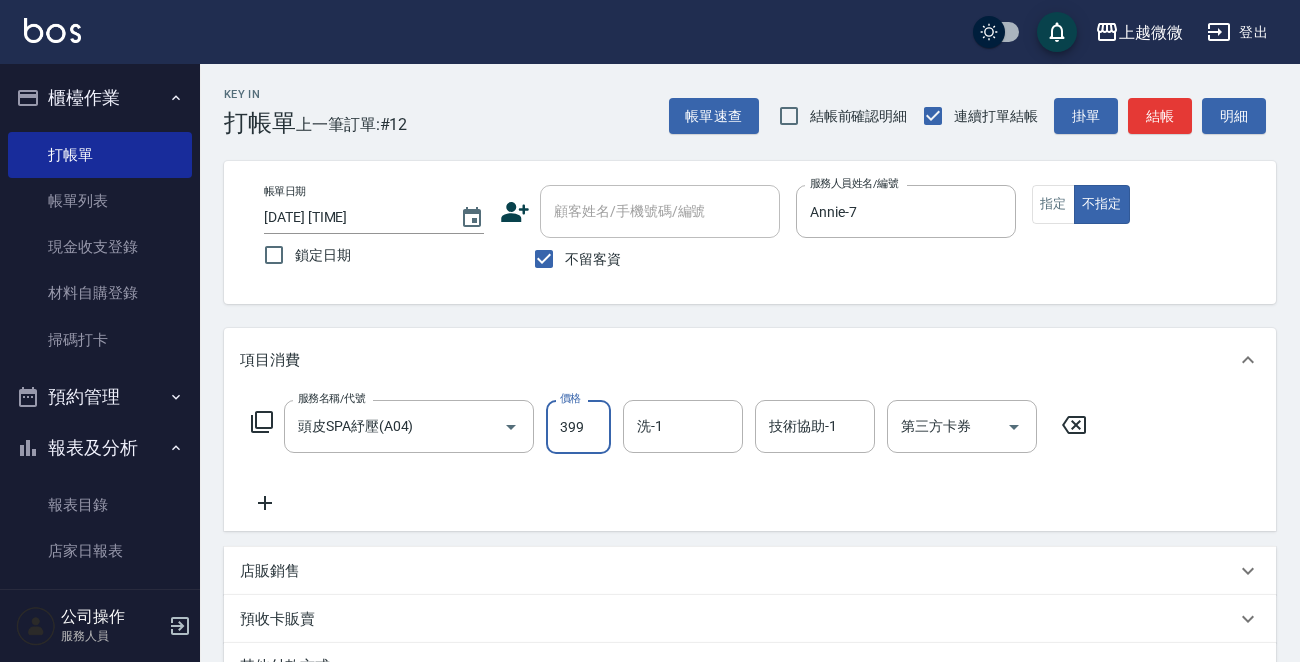 click on "399" at bounding box center [578, 427] 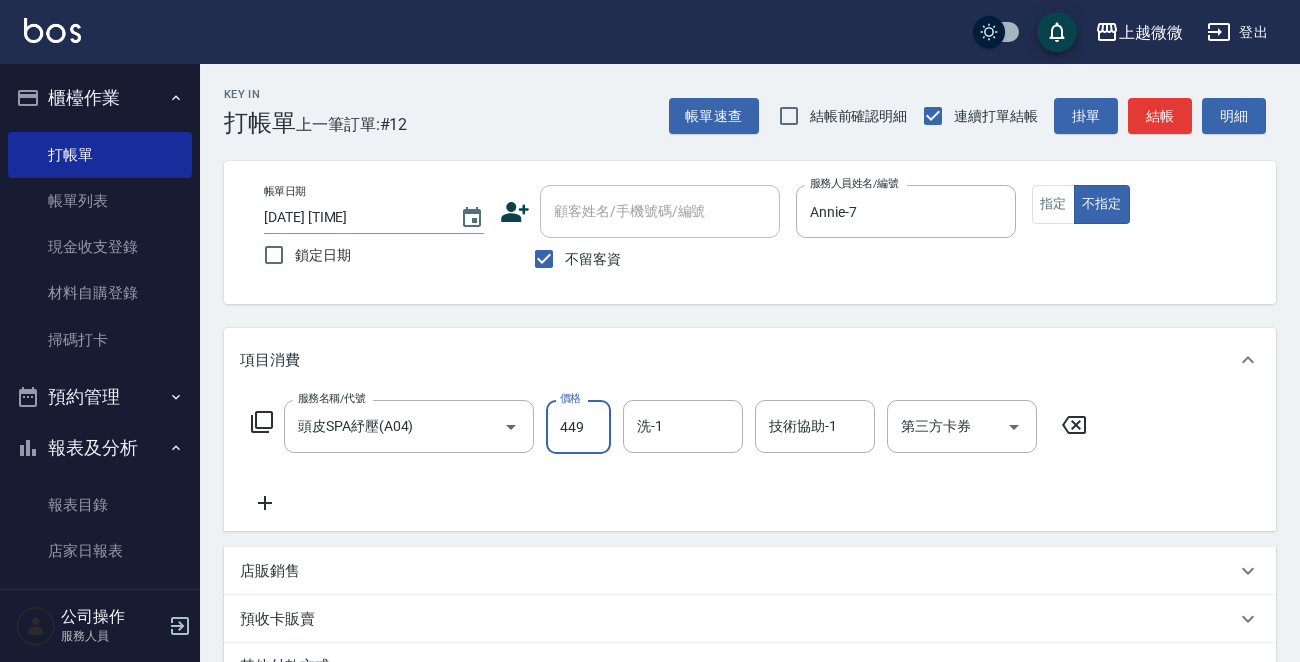 type on "449" 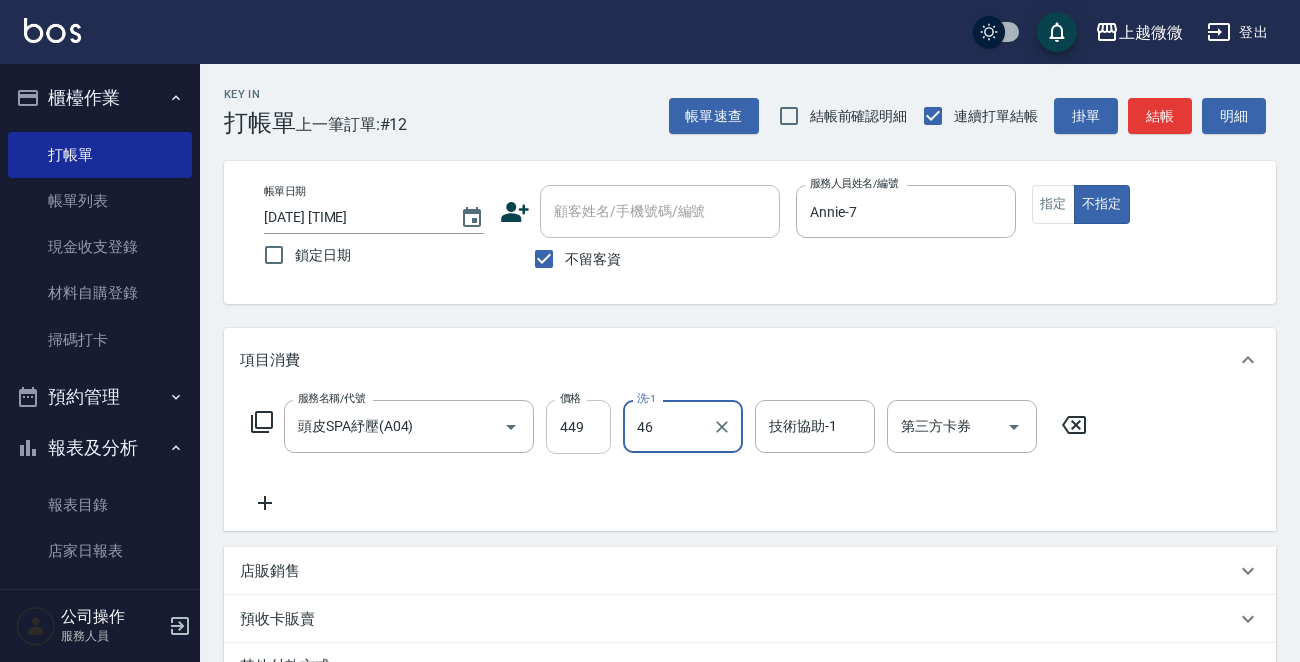 type on "46" 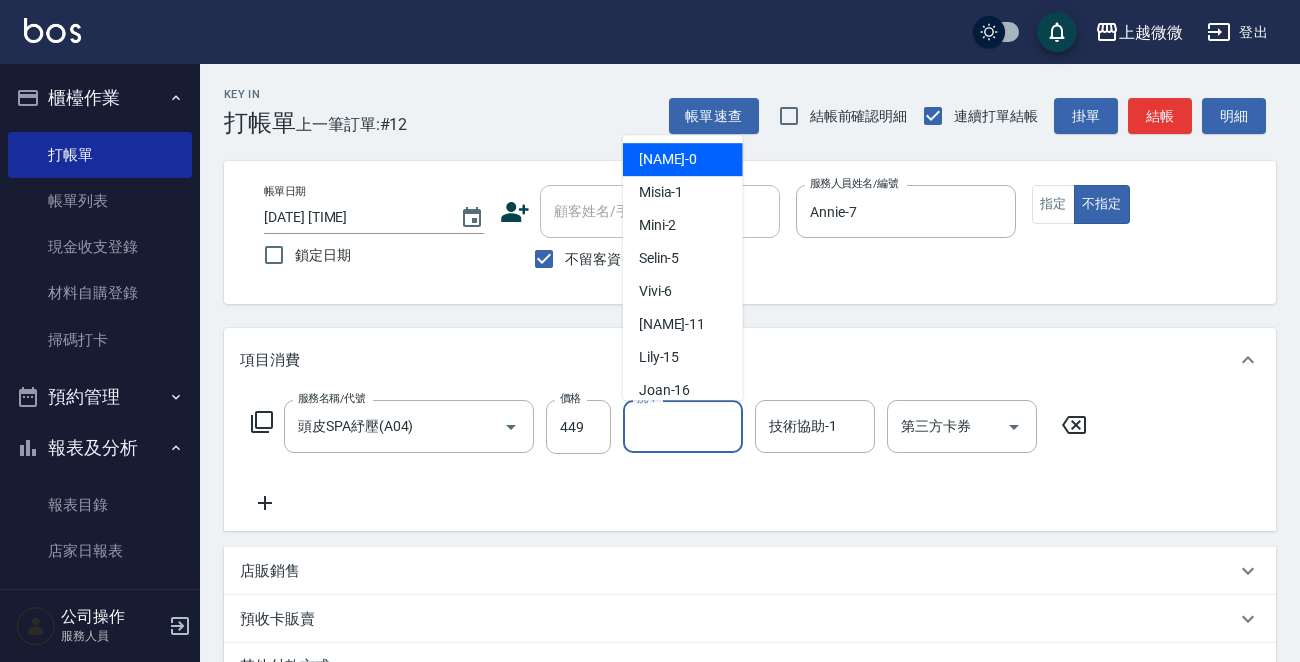 click on "洗-1" at bounding box center [683, 426] 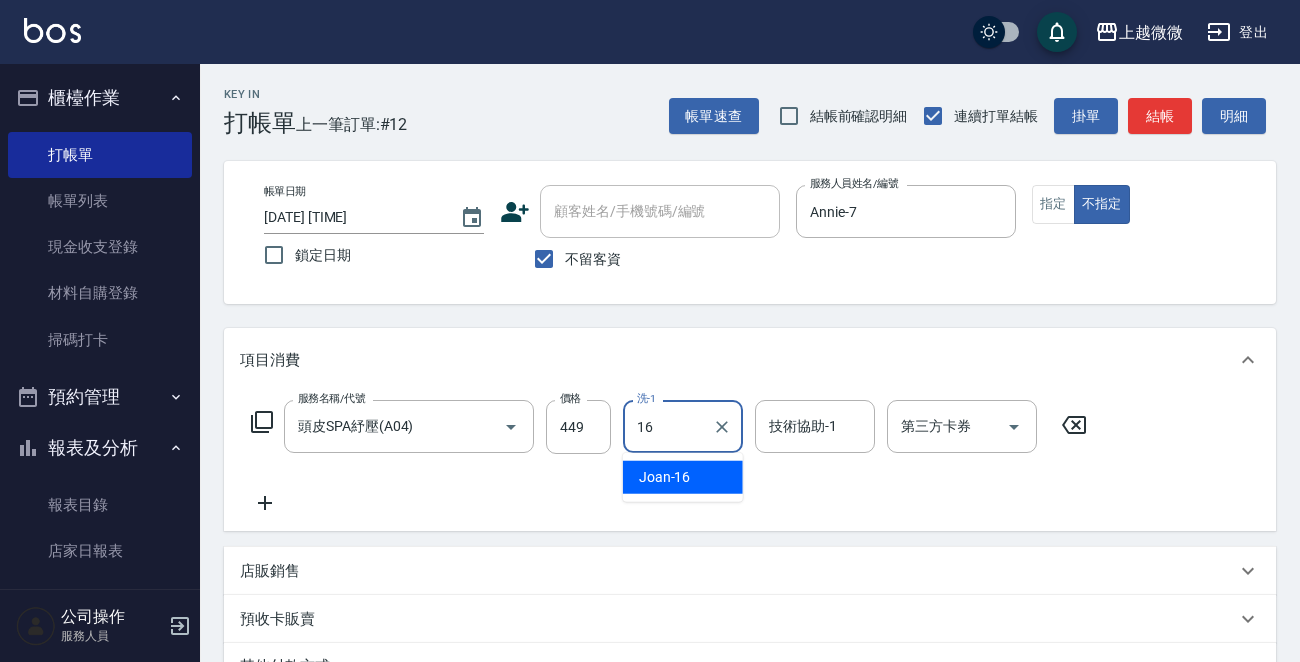 type on "[NAME]-[NUMBER]" 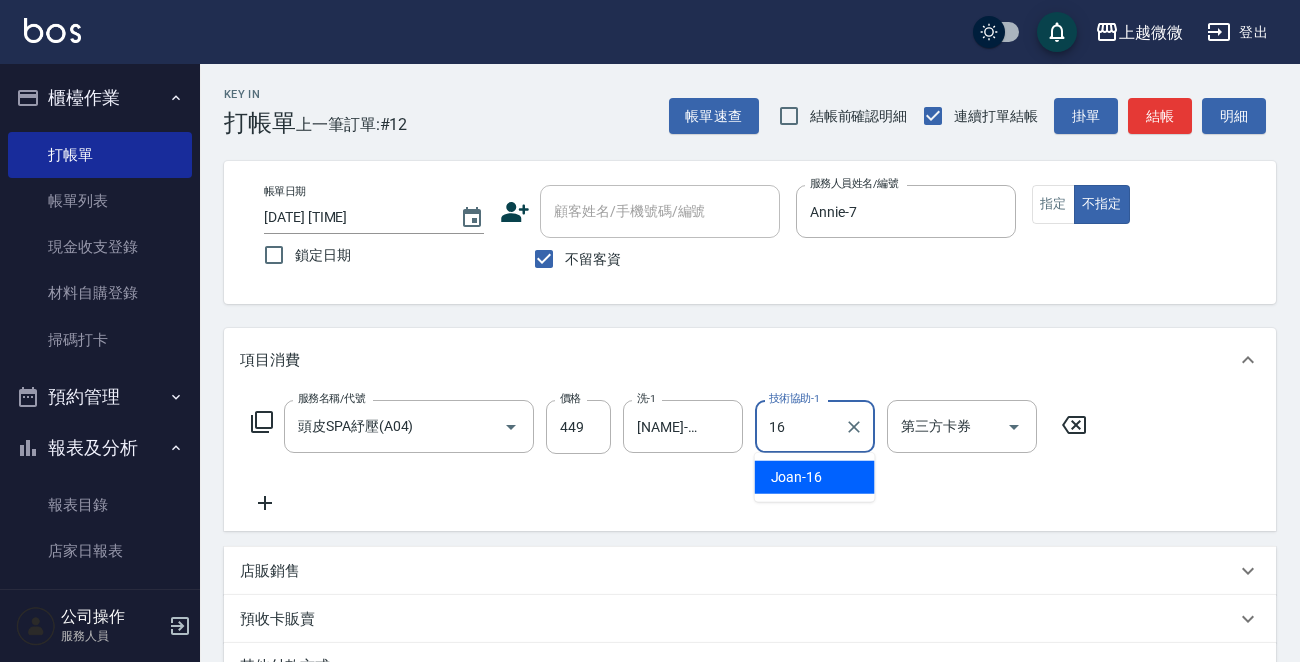 type on "[NAME]-[NUMBER]" 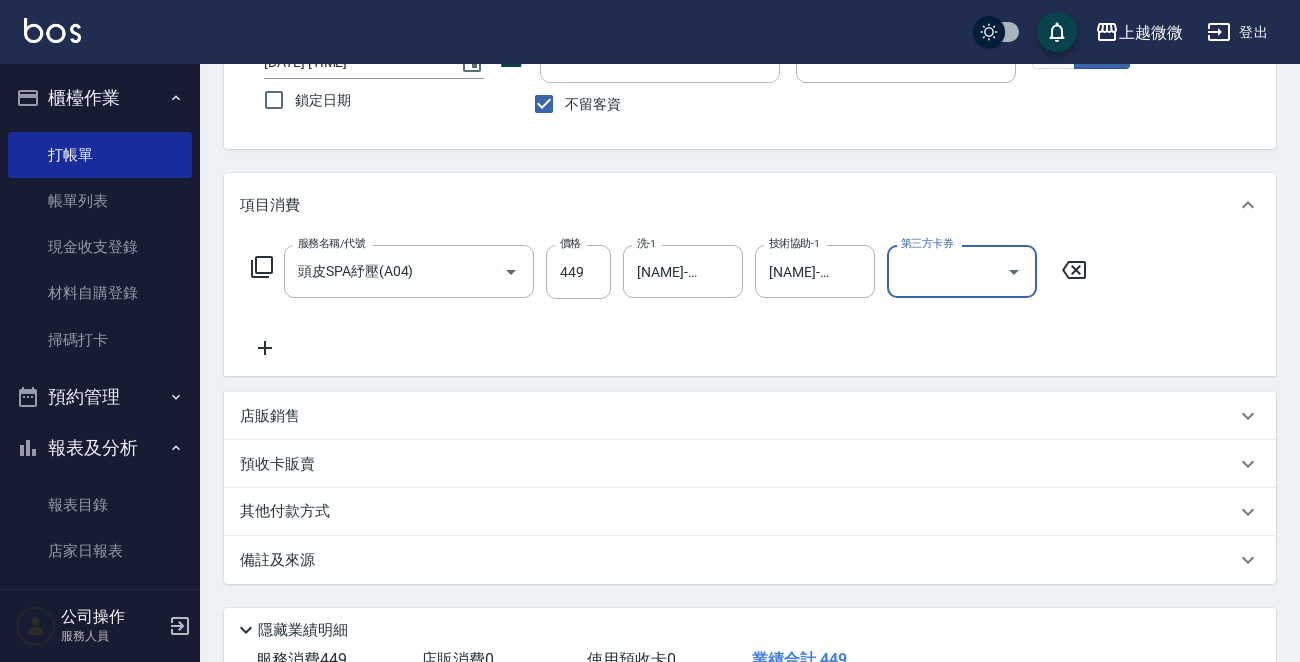 scroll, scrollTop: 299, scrollLeft: 0, axis: vertical 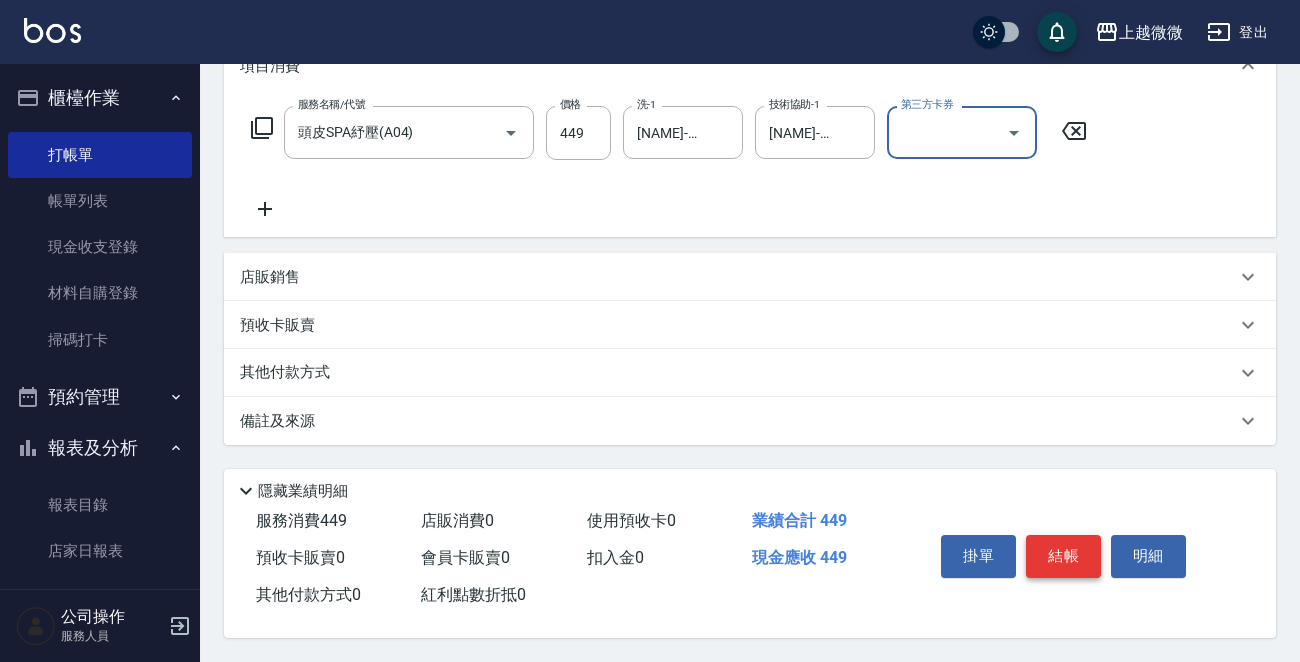 click on "結帳" at bounding box center [1063, 556] 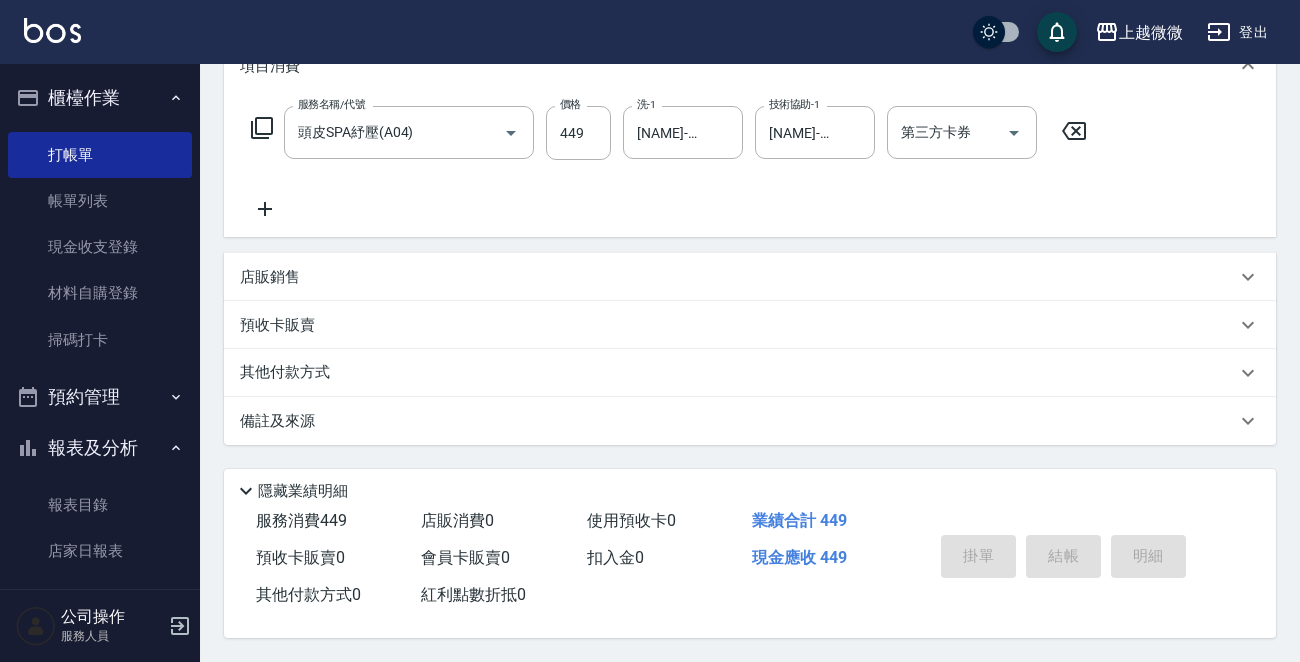 type 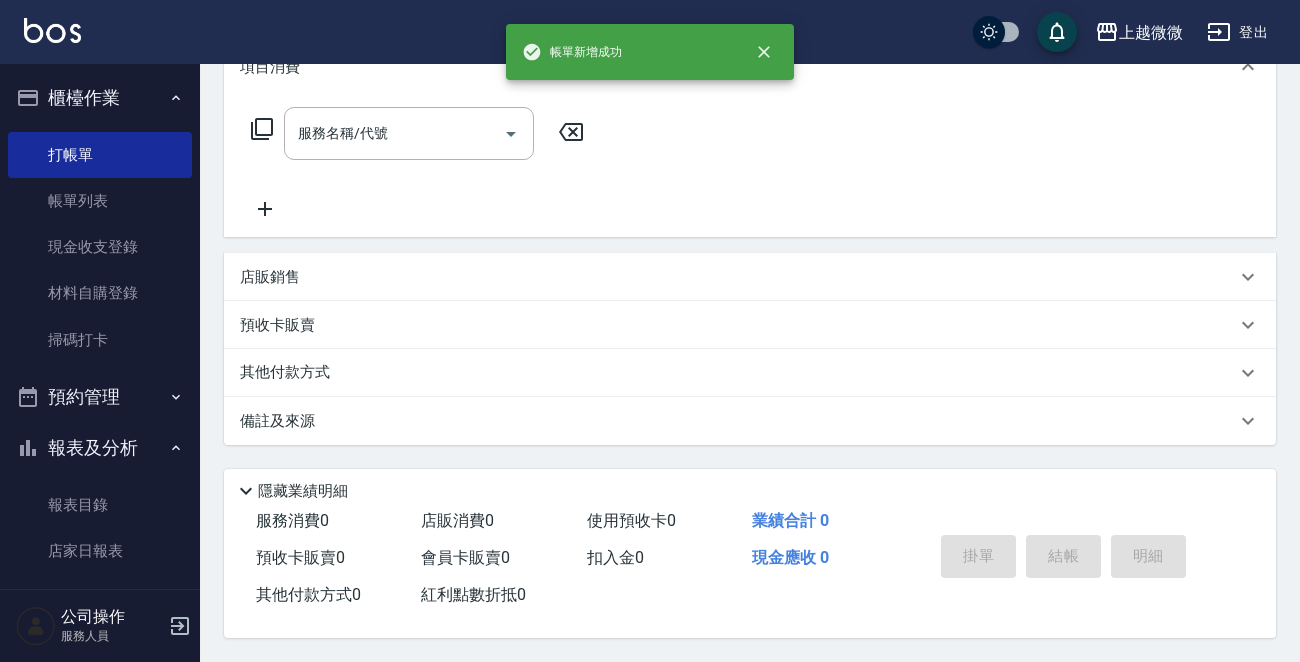 scroll, scrollTop: 0, scrollLeft: 0, axis: both 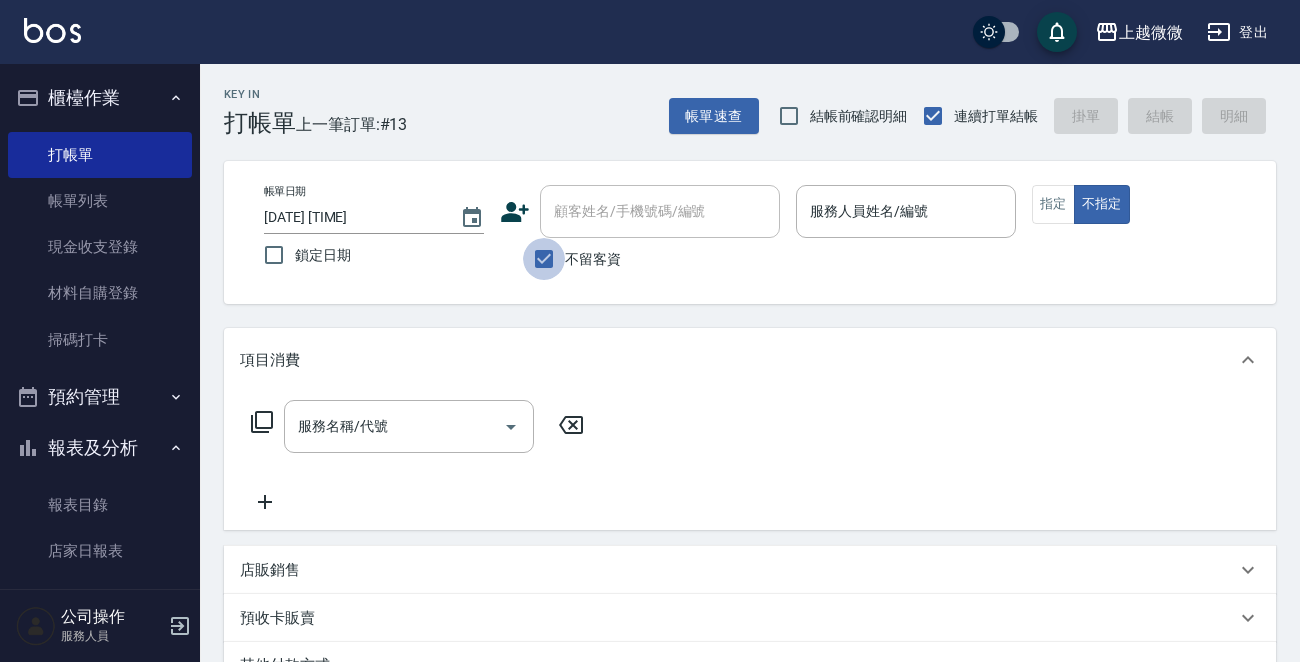 click on "不留客資" at bounding box center [544, 259] 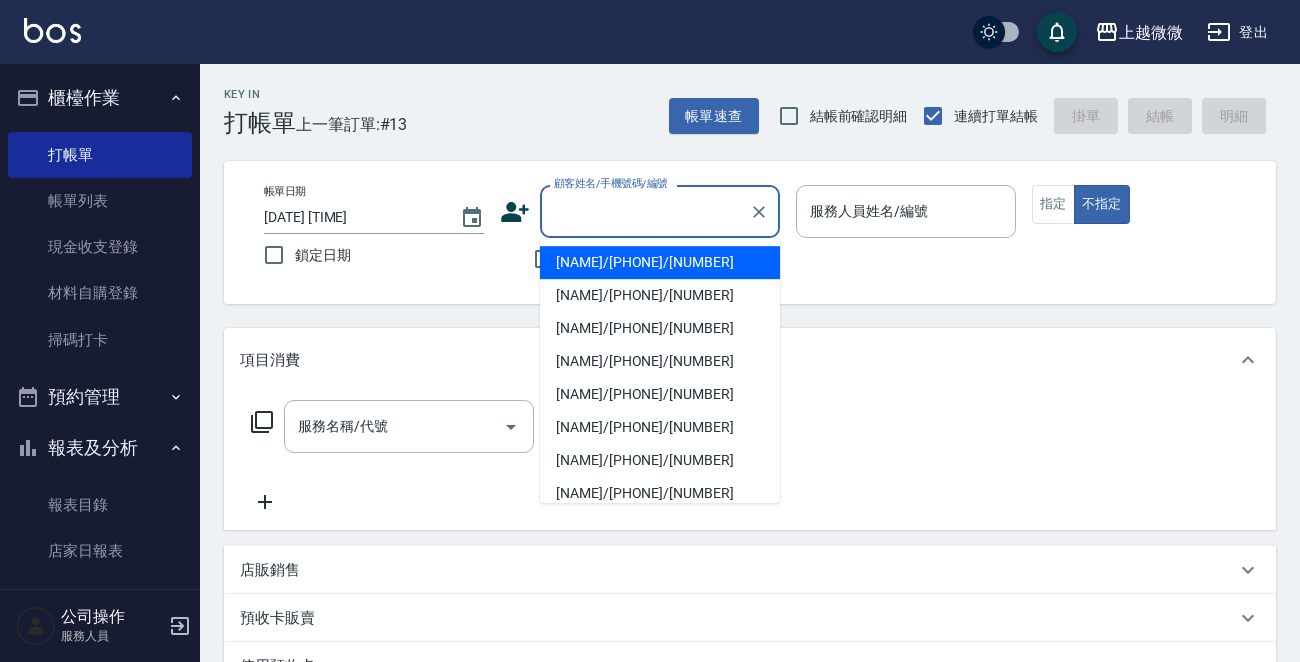 click on "顧客姓名/手機號碼/編號" at bounding box center (645, 211) 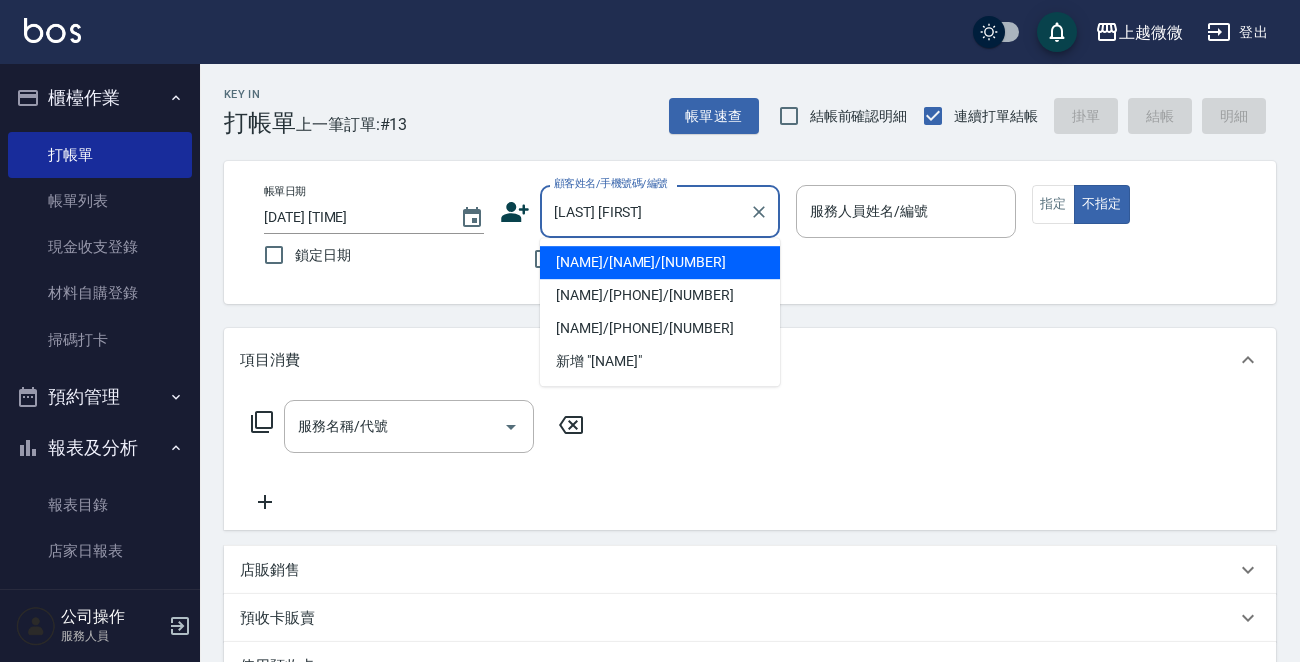 click on "[NAME]/[PHONE]/[NUMBER]" at bounding box center [660, 295] 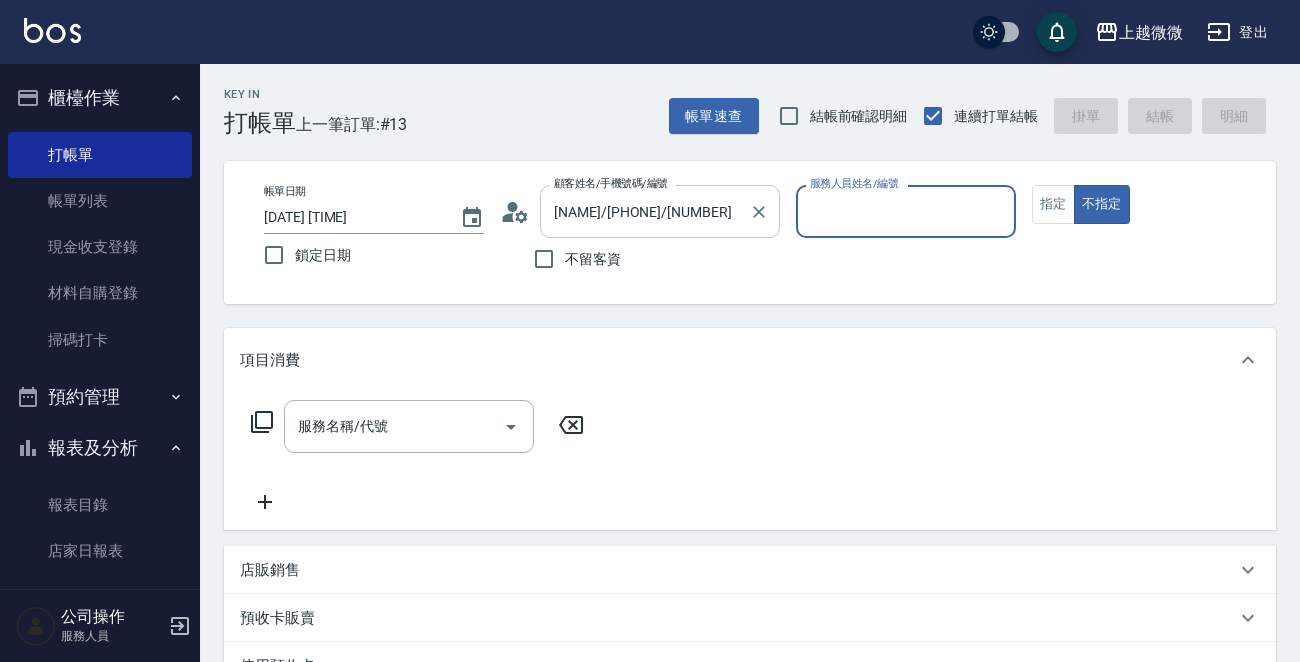 type on "Vivi-6" 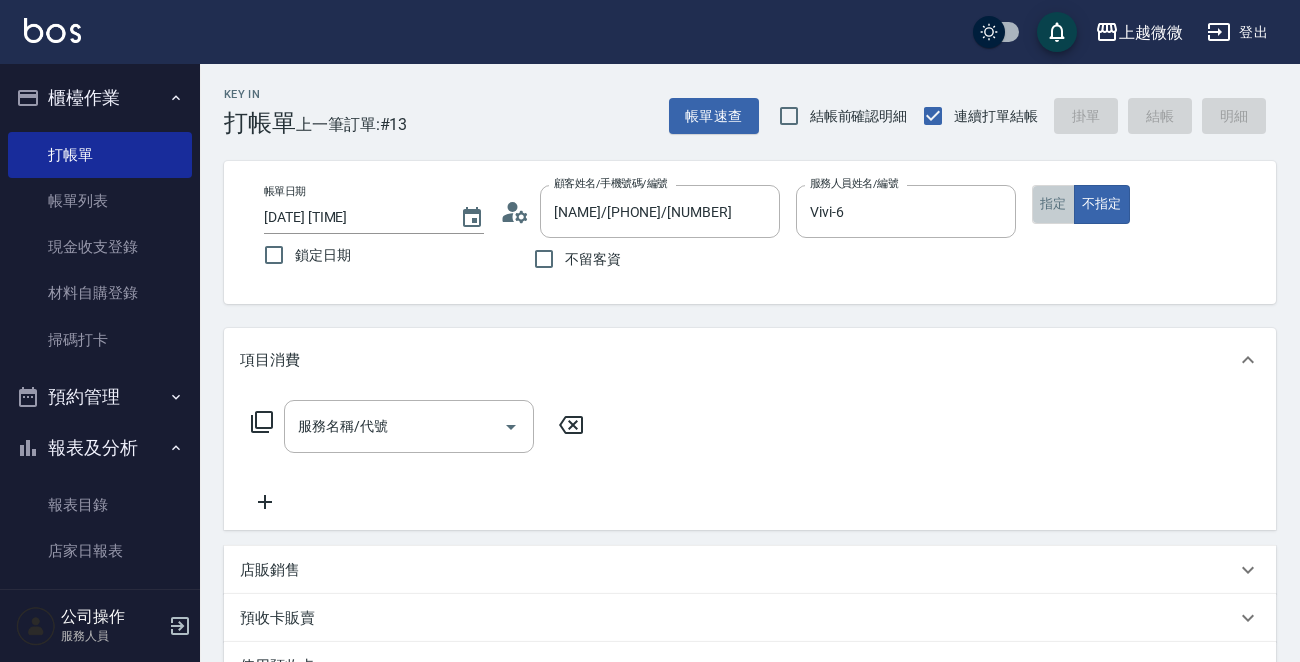 click on "指定" at bounding box center [1053, 204] 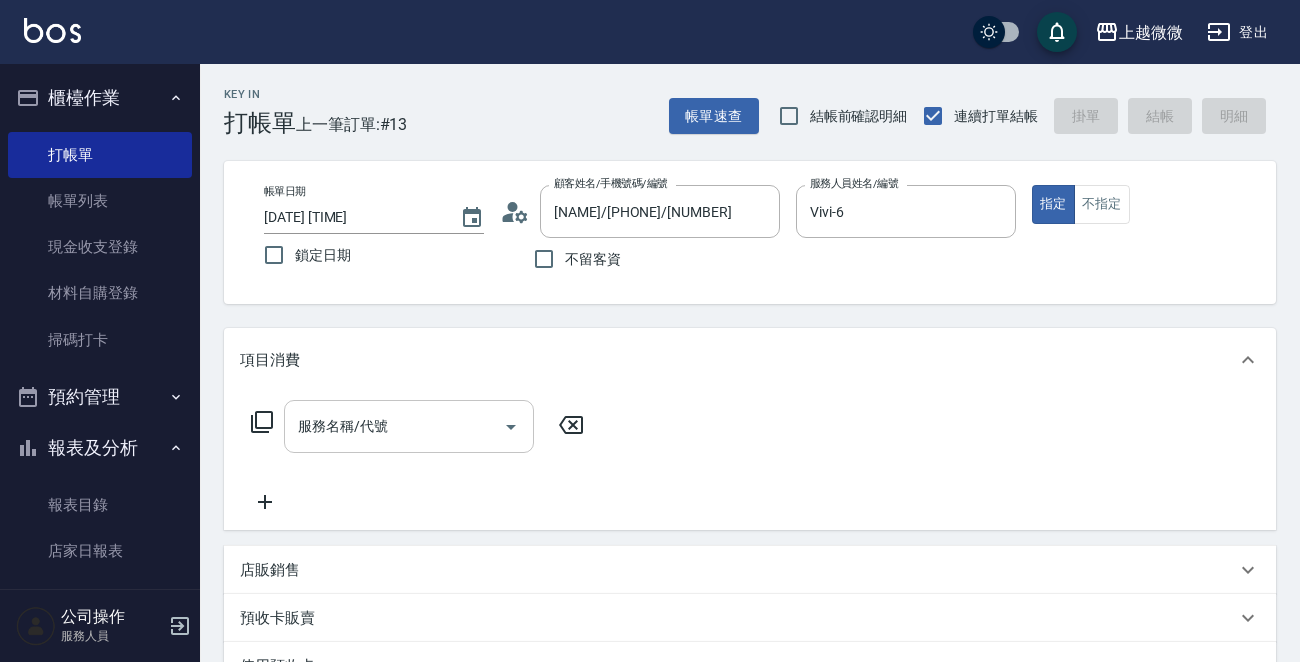 click 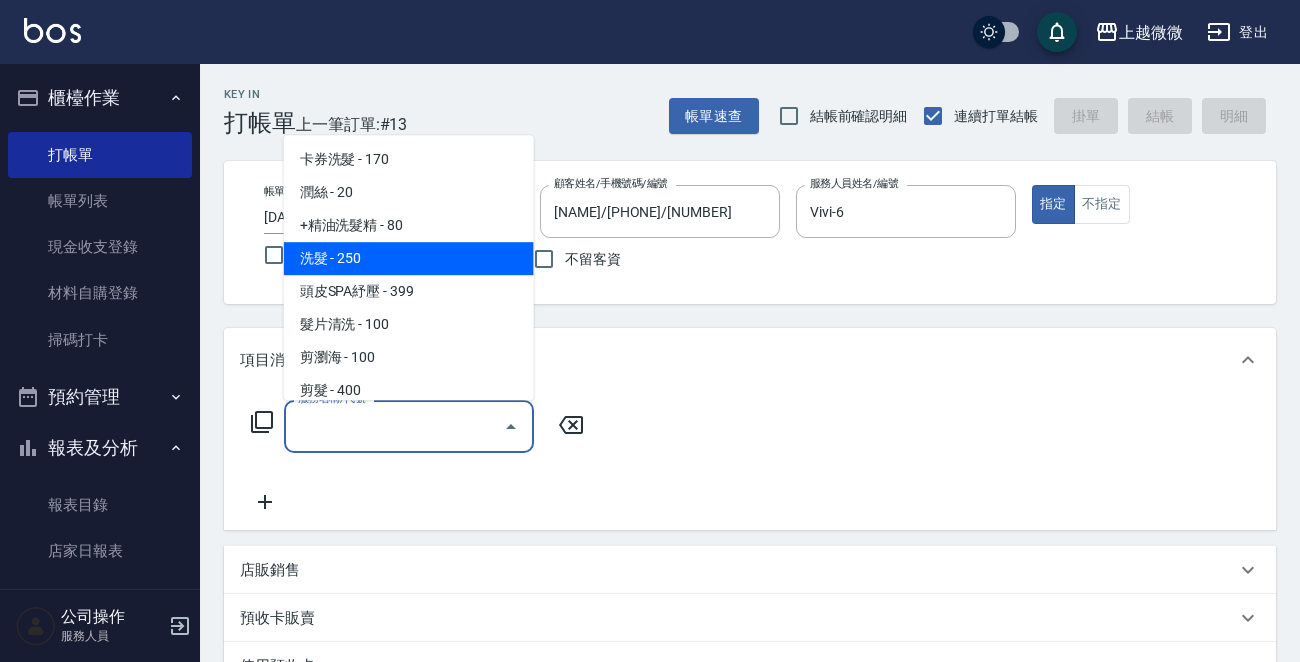 click on "洗髮 - 250" at bounding box center [409, 258] 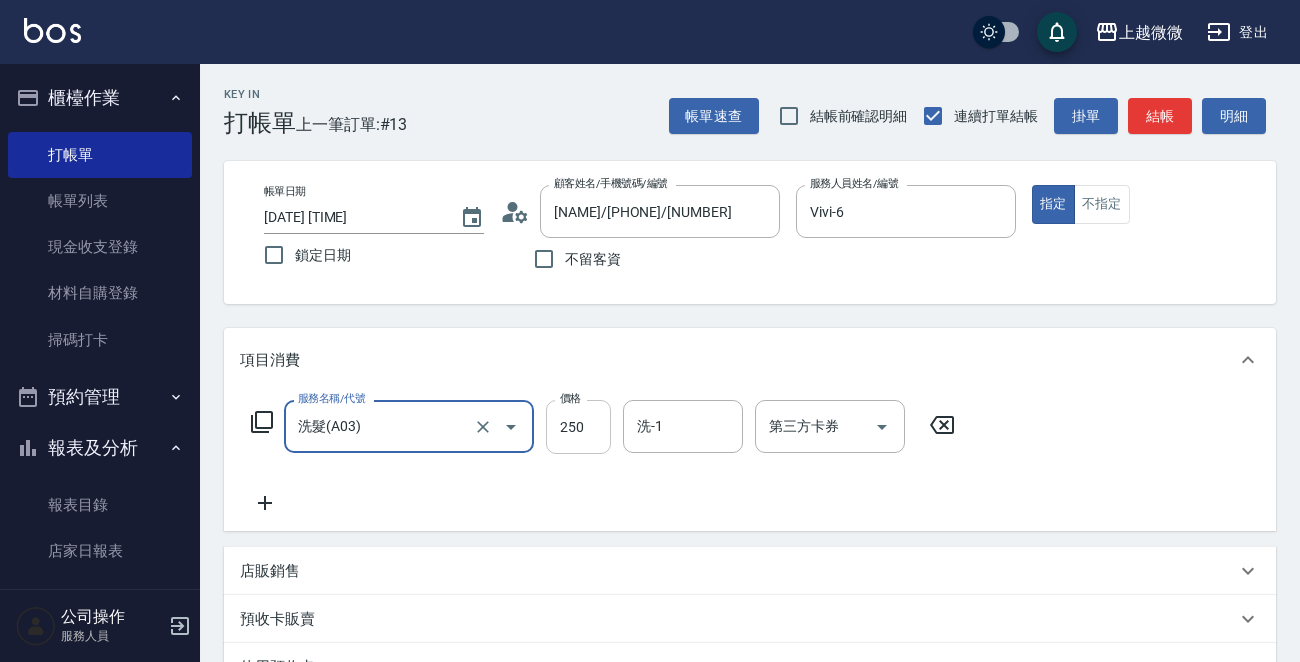 click on "250" at bounding box center [578, 427] 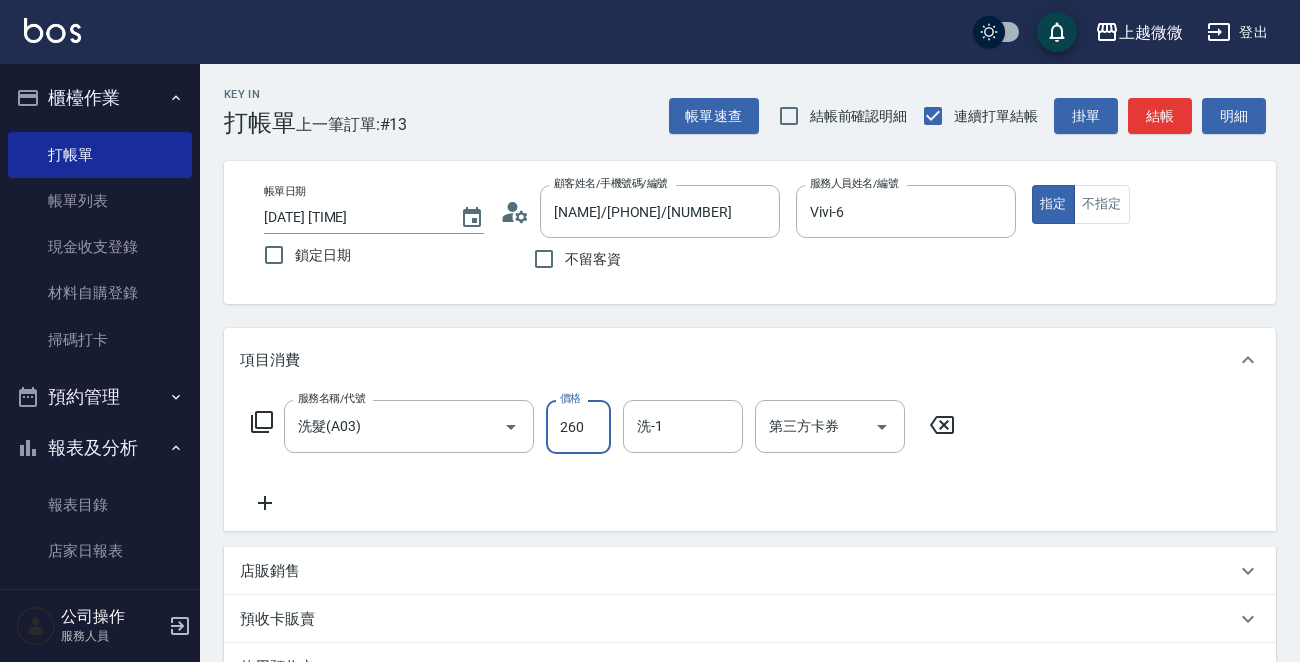 type on "260" 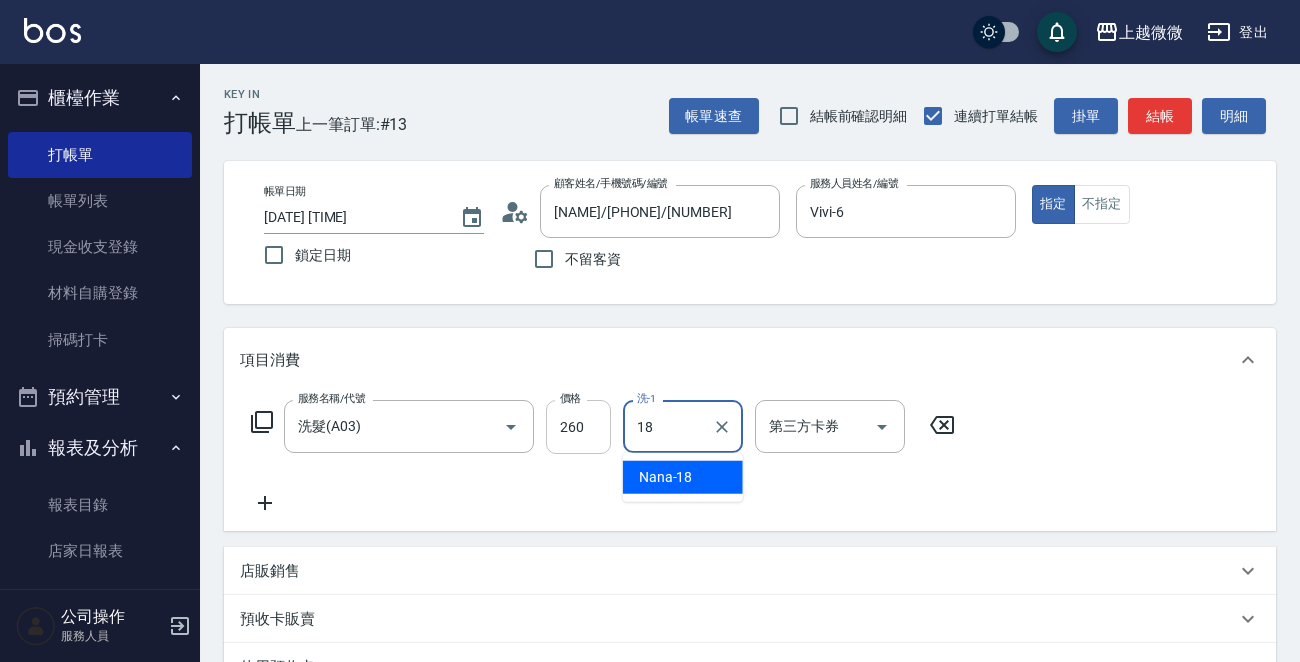 type on "Nana-18" 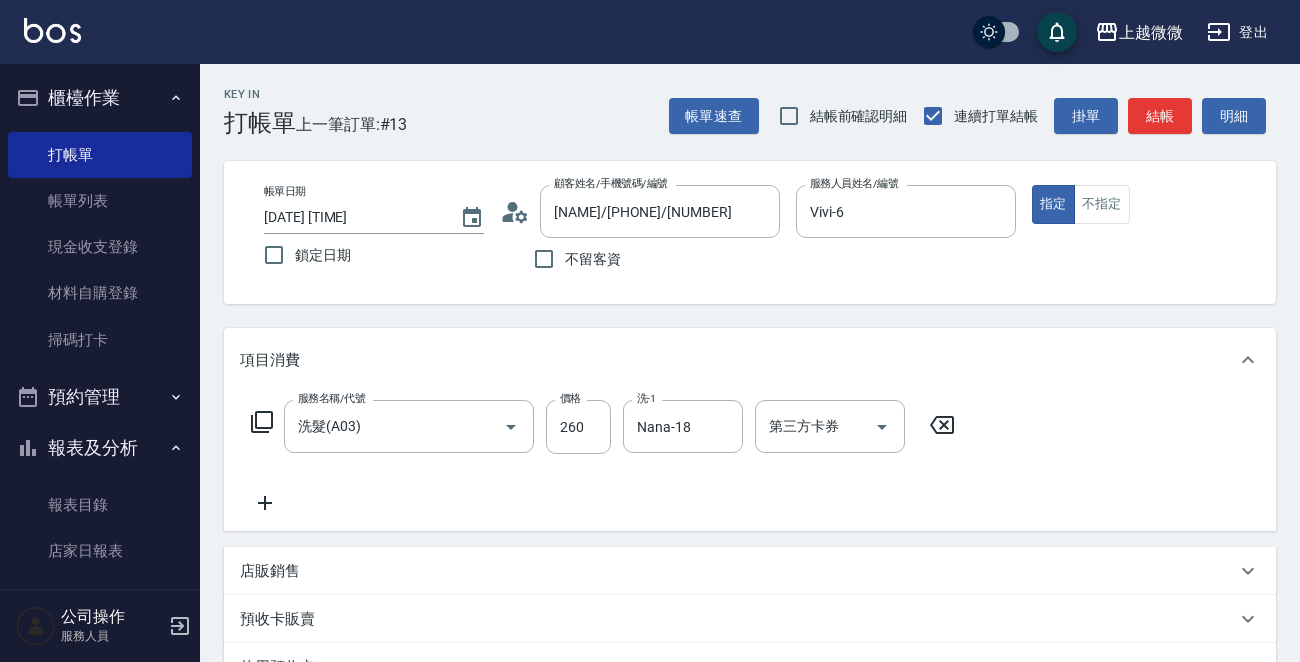 click 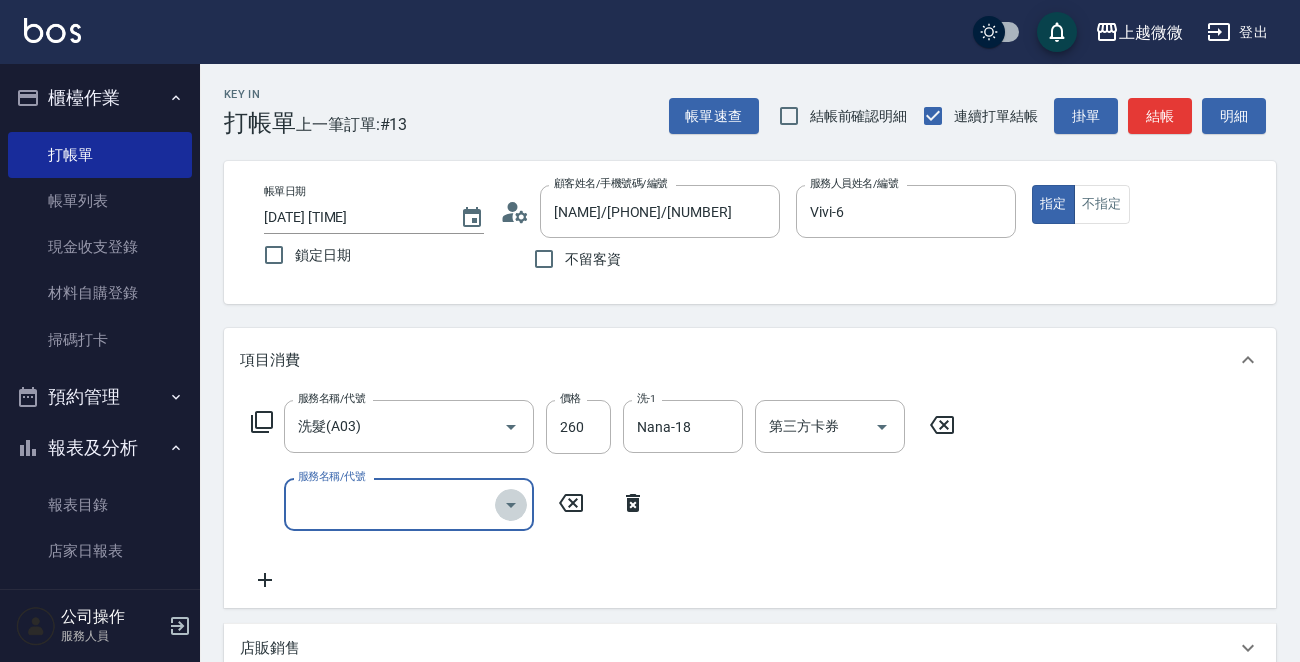 click 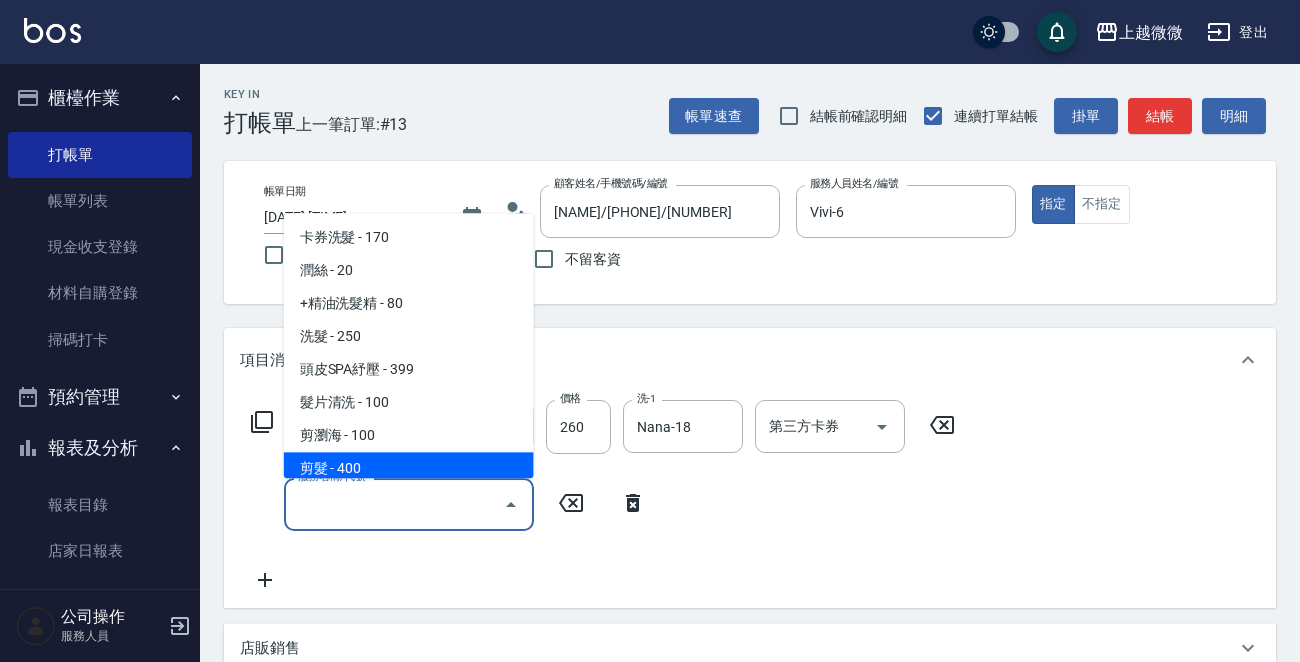 click on "剪髮 - 400" at bounding box center (409, 469) 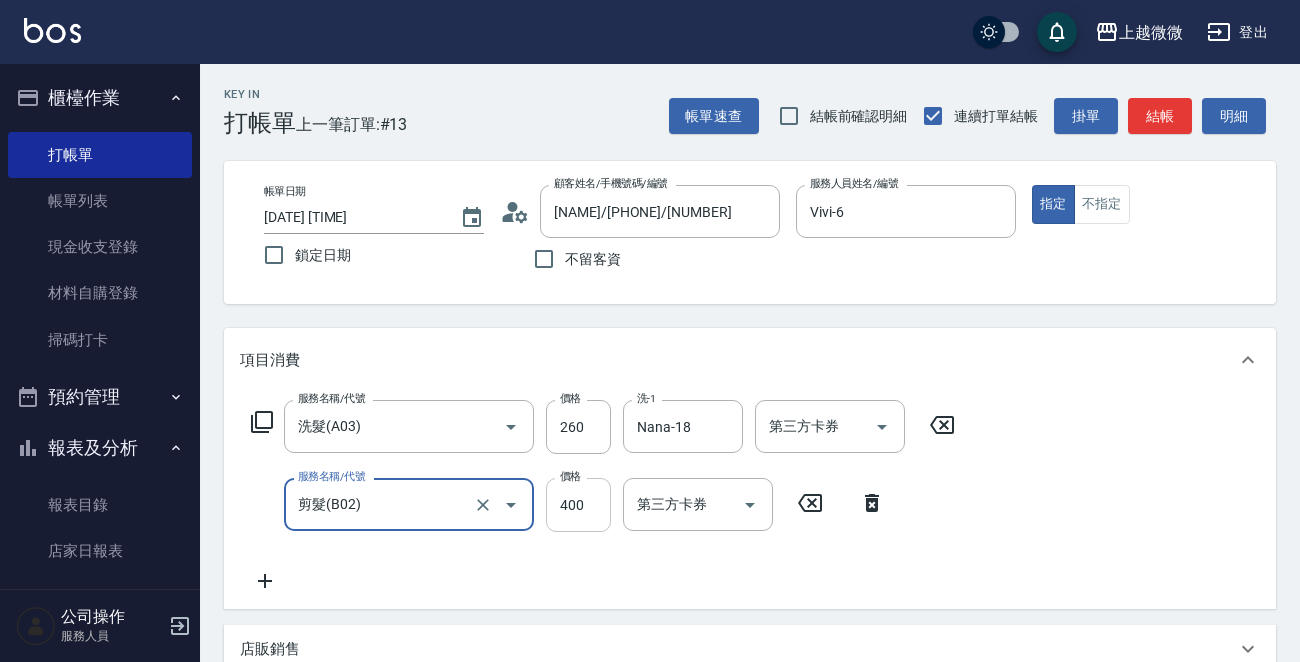 click on "400" at bounding box center (578, 505) 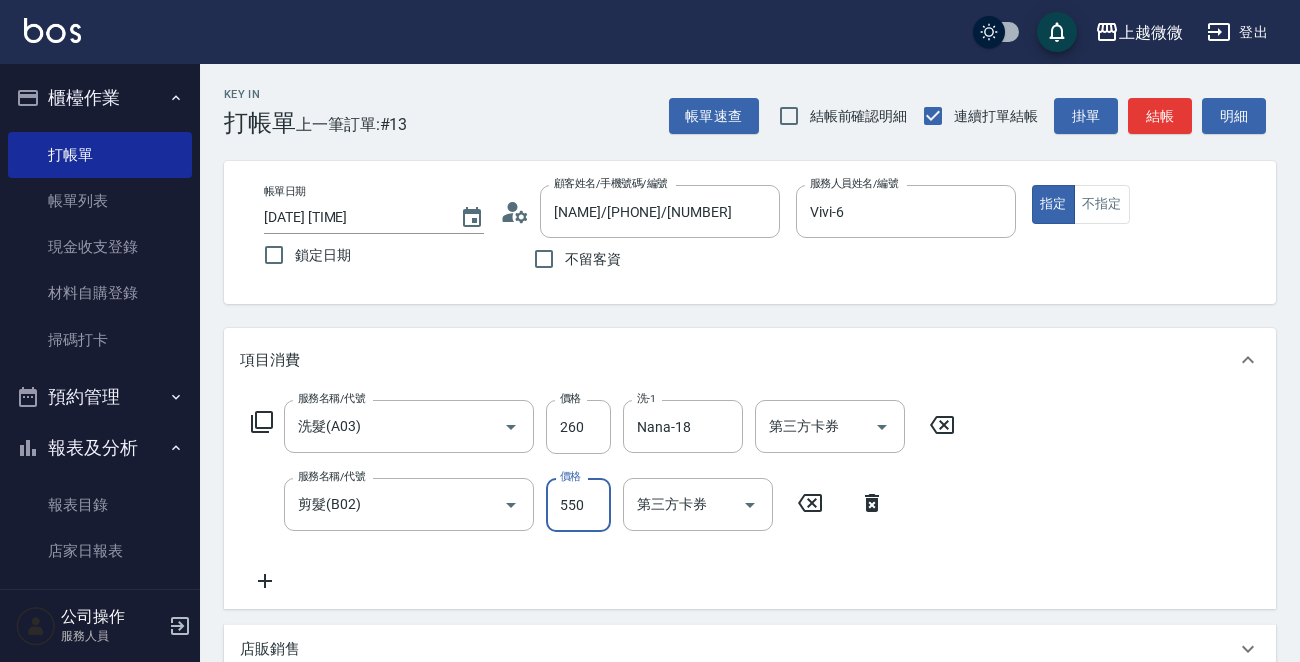 type on "550" 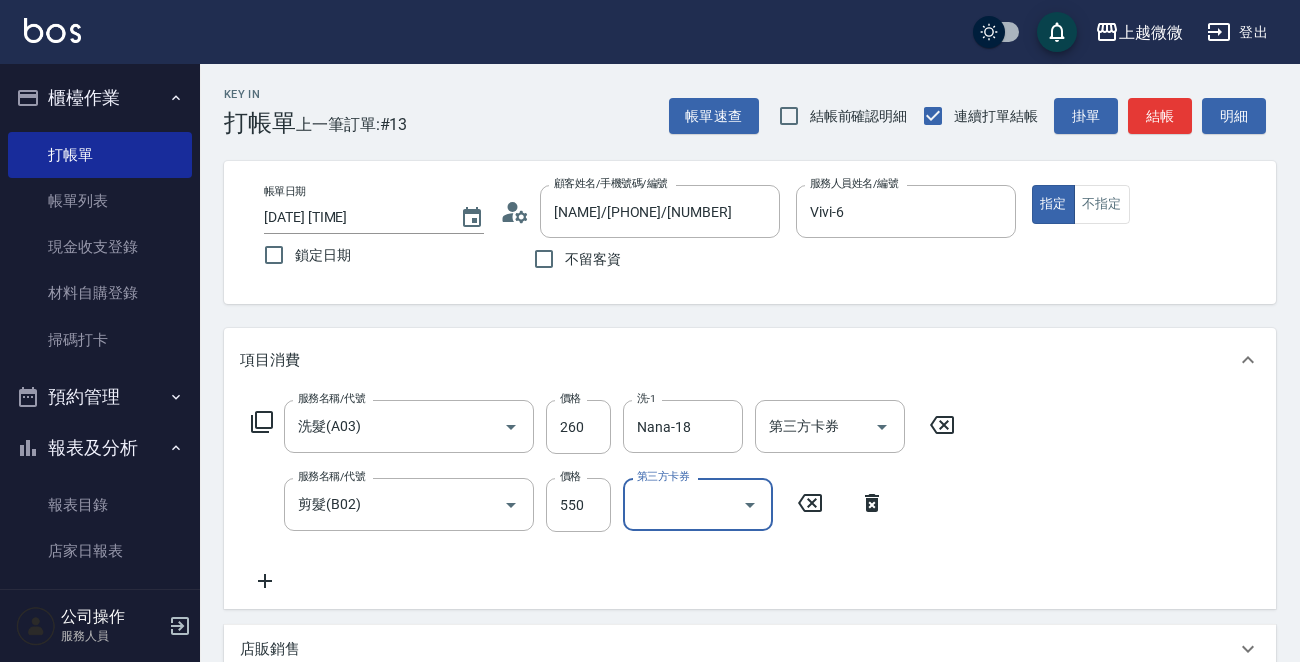 click on "服務名稱/代號 洗髮(A03) 服務名稱/代號 價格 [PRICE] 價格 洗-1 Nana-18 洗-1 第三方卡券 第三方卡券 服務名稱/代號 剪髮(B02) 服務名稱/代號 價格 [PRICE] 價格 第三方卡券 第三方卡券" at bounding box center [603, 496] 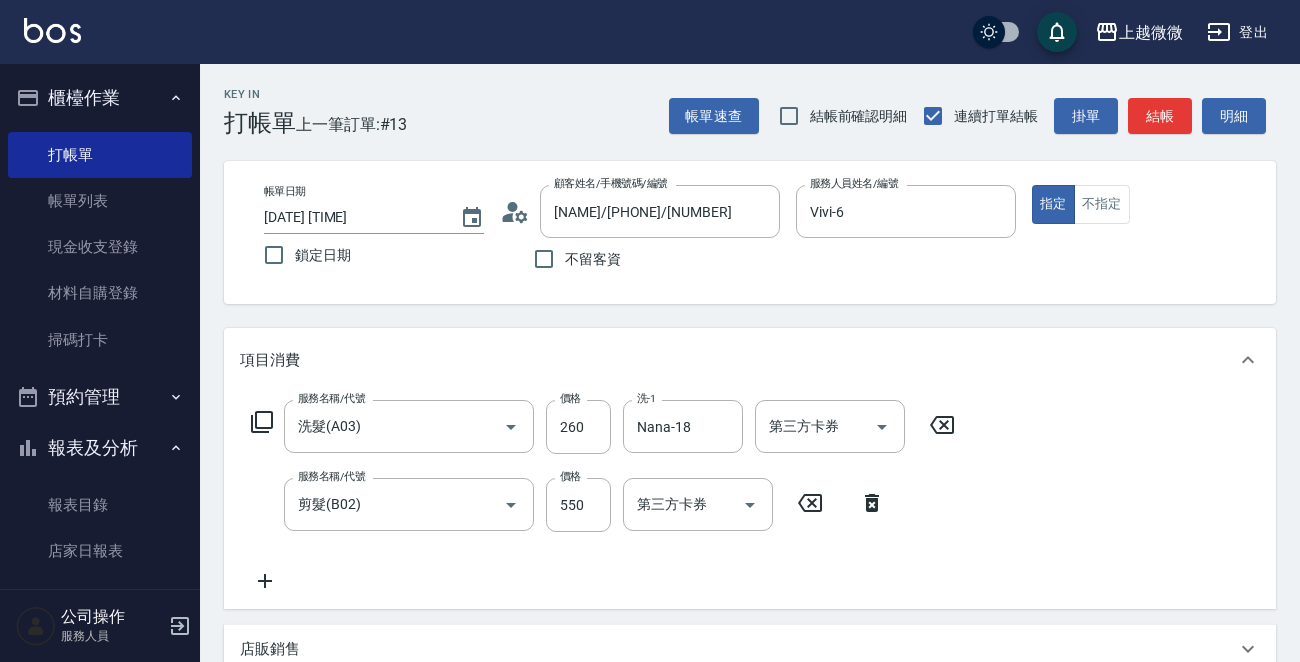 click 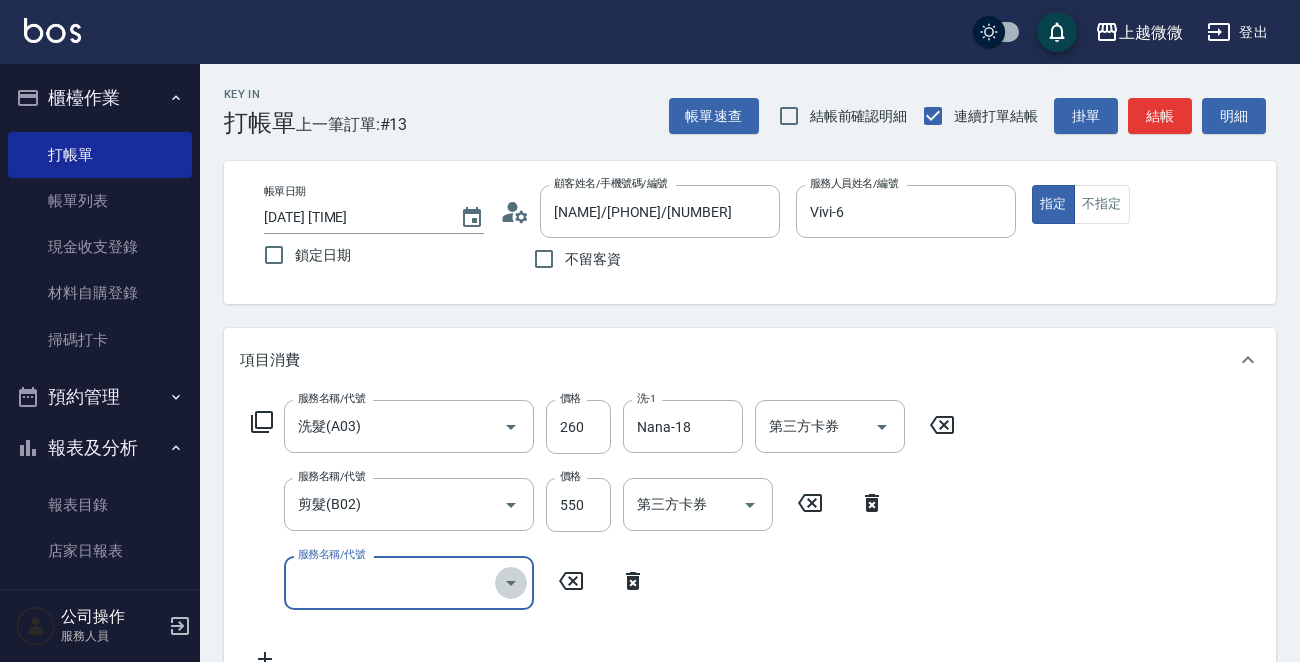 click at bounding box center [511, 583] 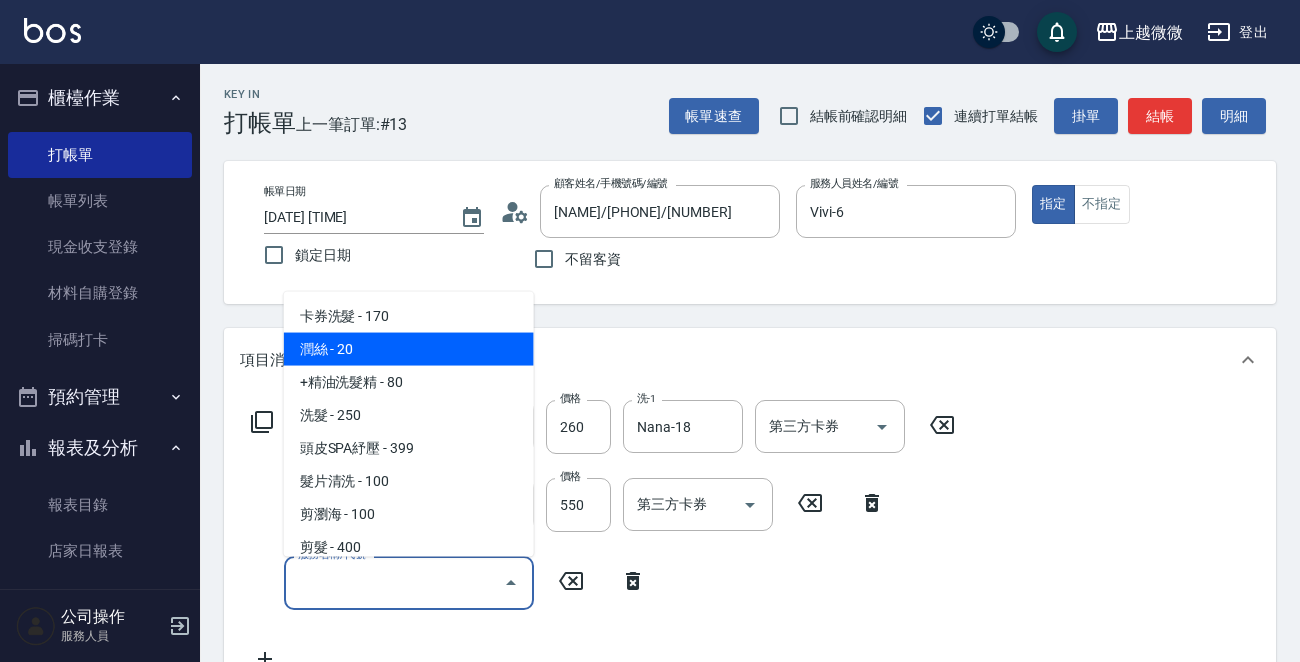 click on "潤絲 - 20" at bounding box center [409, 349] 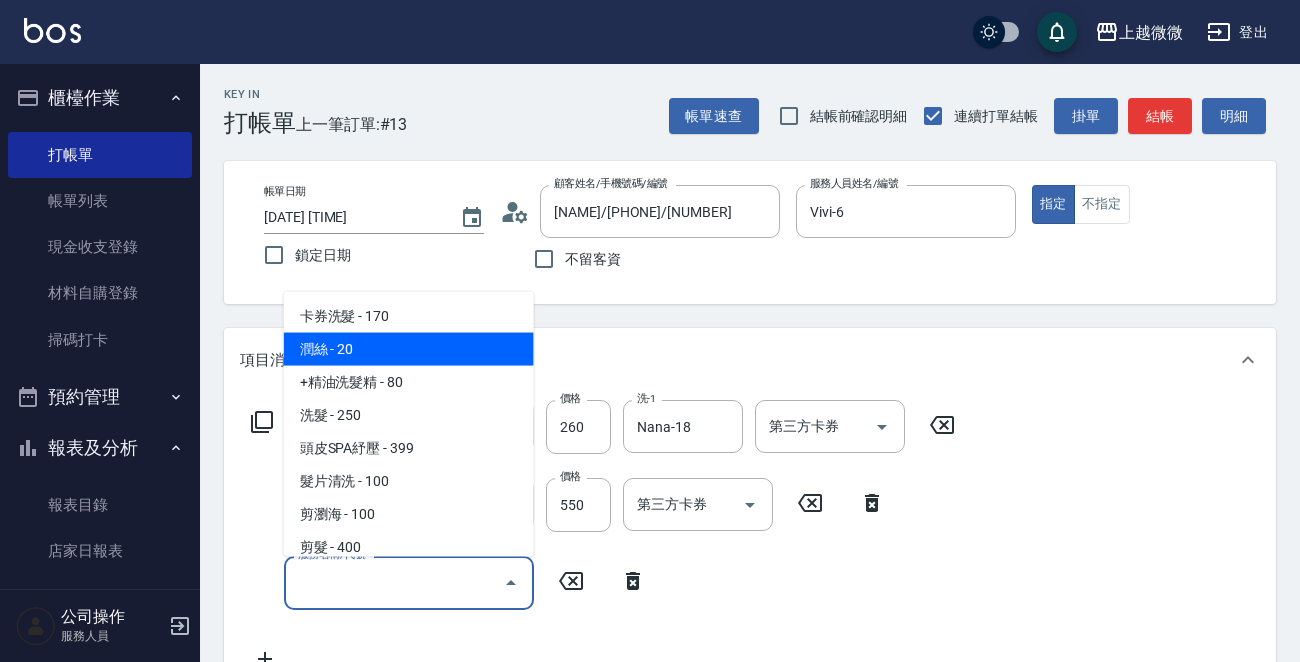 type on "潤絲(A01)" 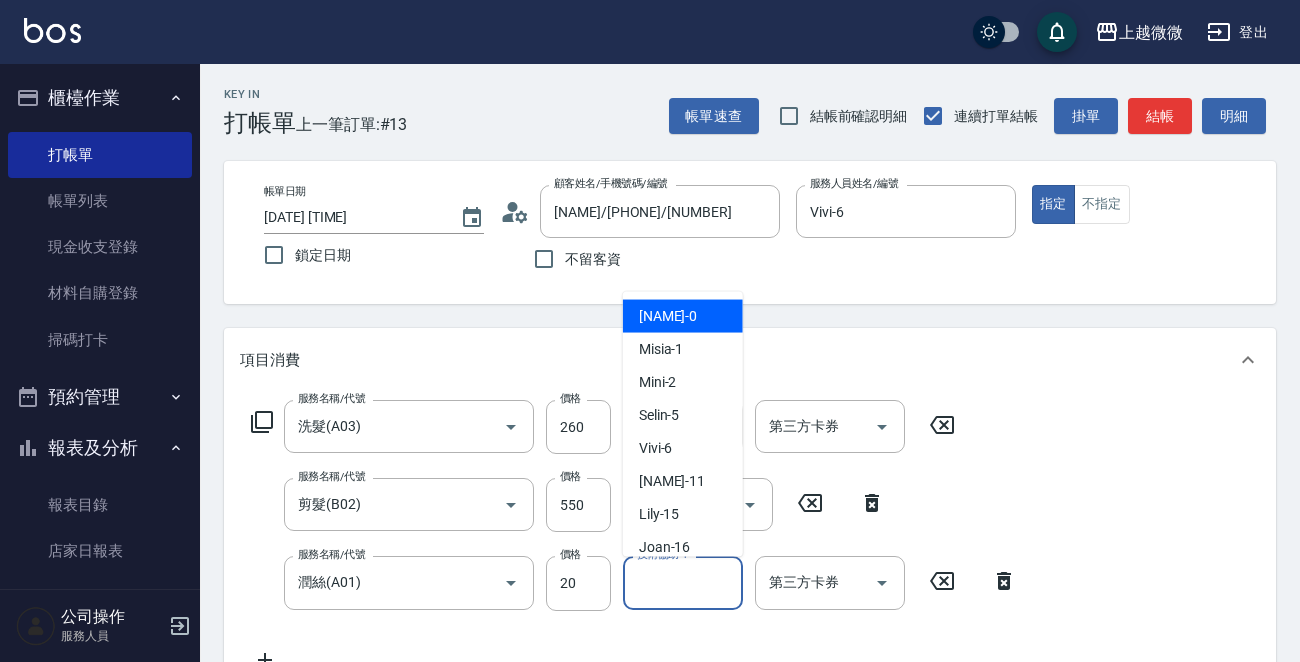 click on "技術協助-1" at bounding box center (683, 582) 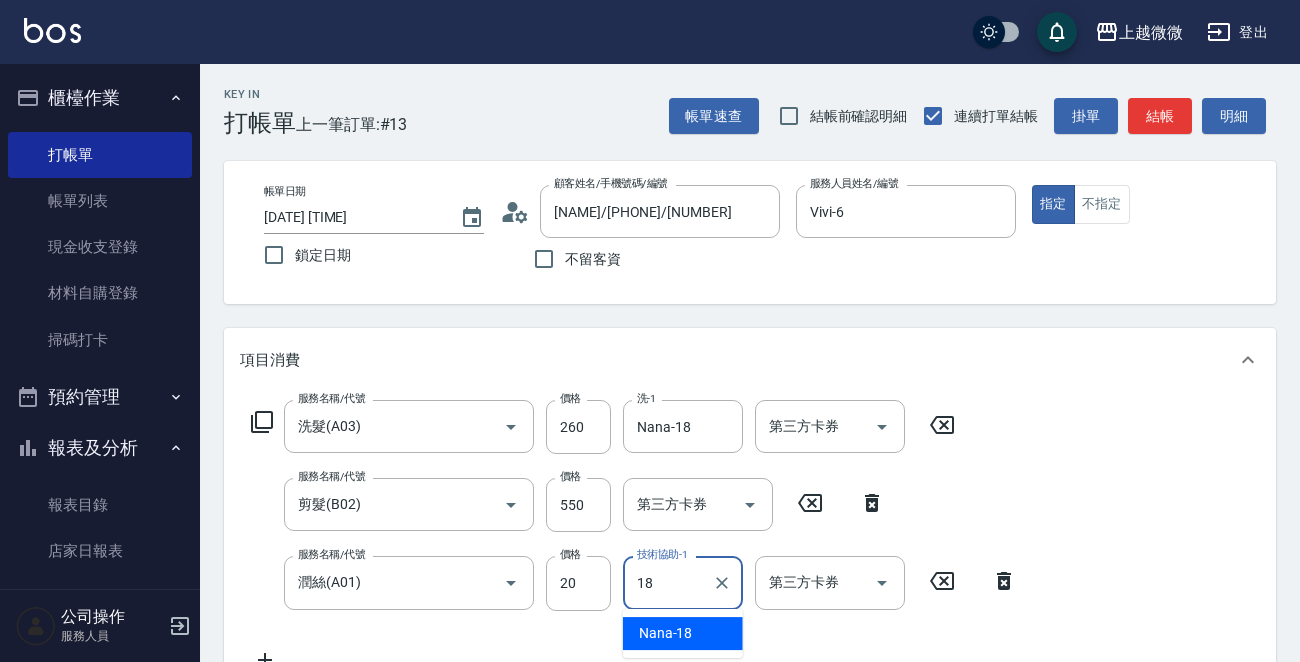 type on "Nana-18" 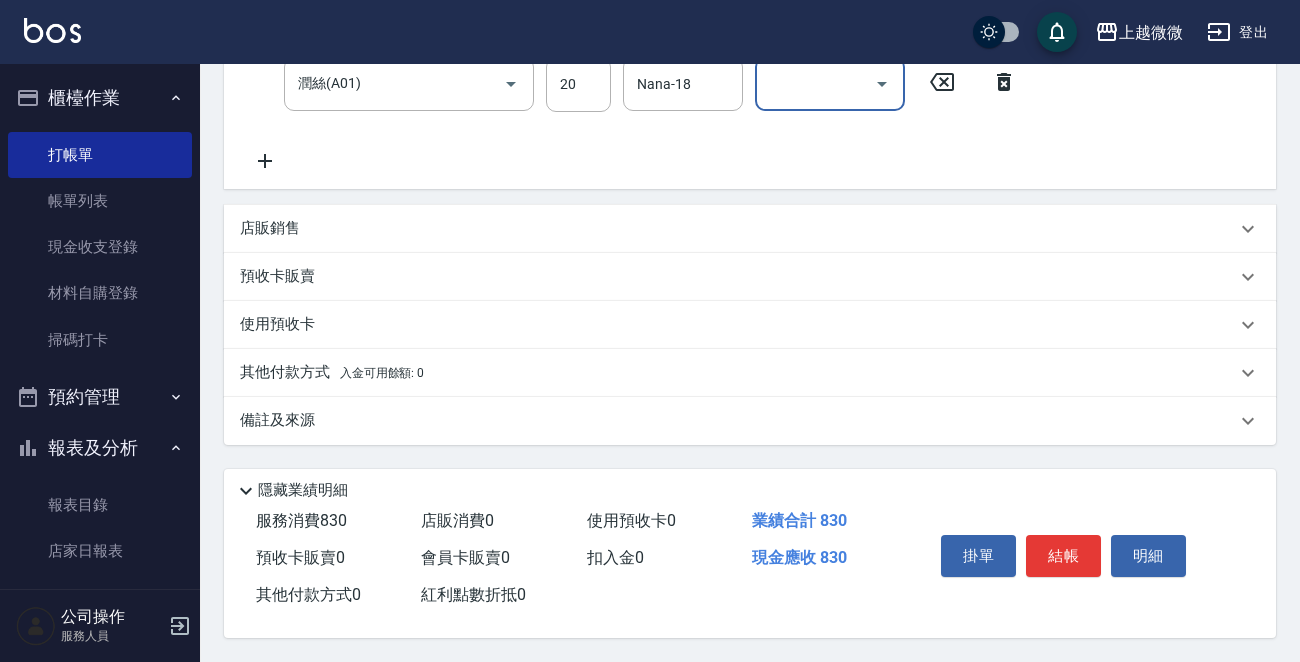 scroll, scrollTop: 500, scrollLeft: 0, axis: vertical 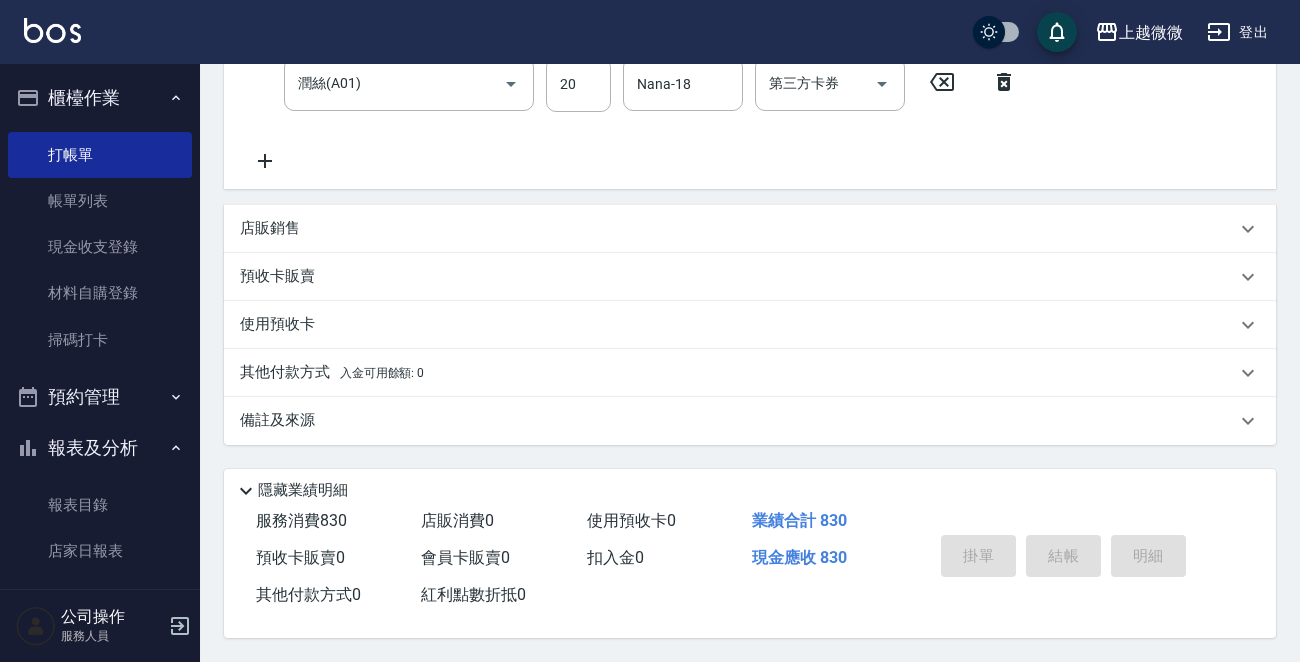 type on "[DATE] [TIME]" 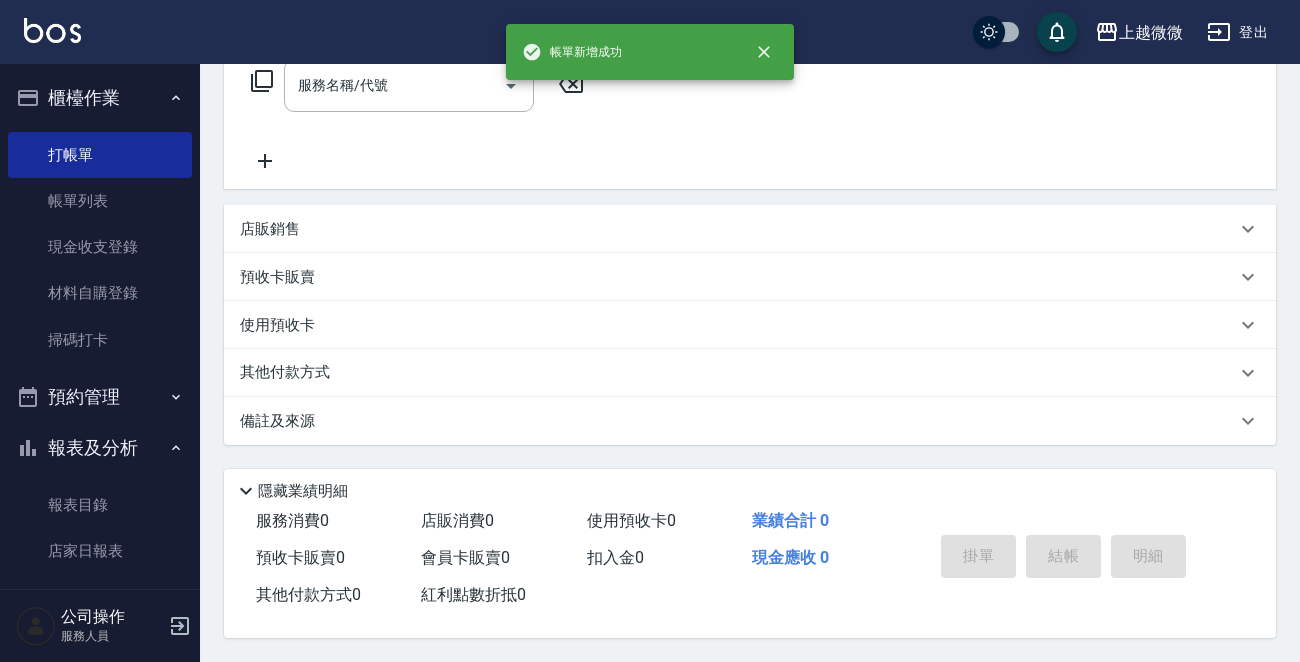 scroll, scrollTop: 0, scrollLeft: 0, axis: both 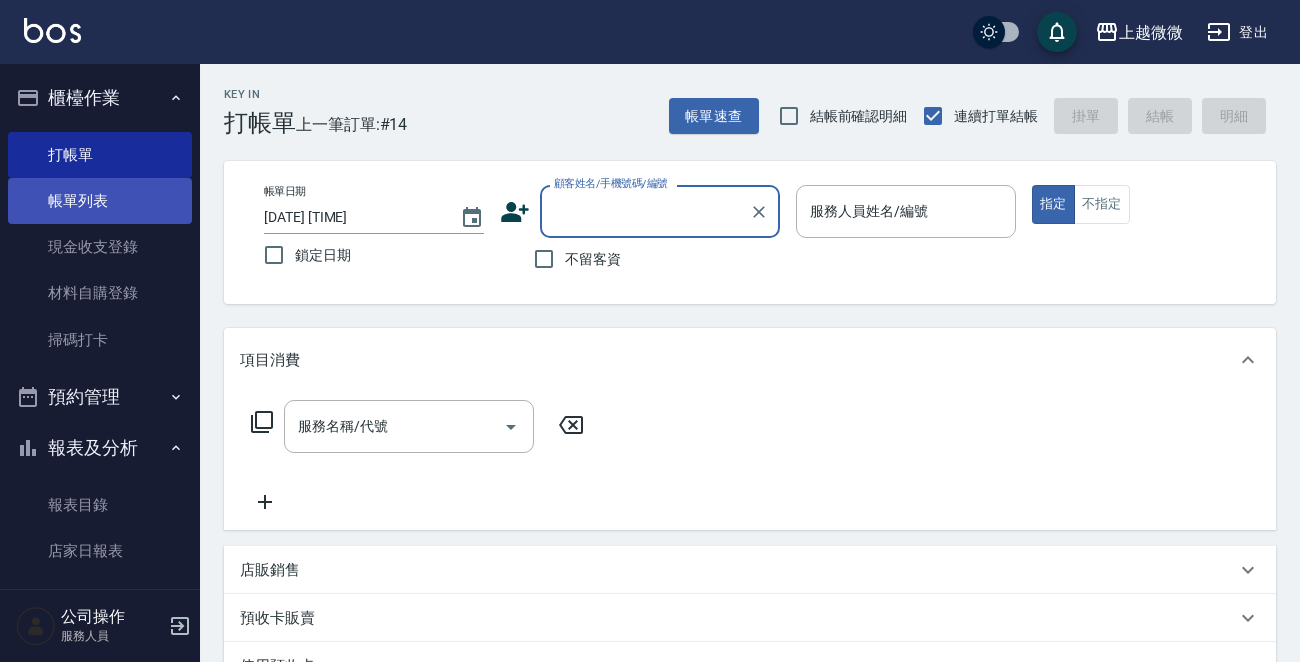 click on "帳單列表" at bounding box center (100, 201) 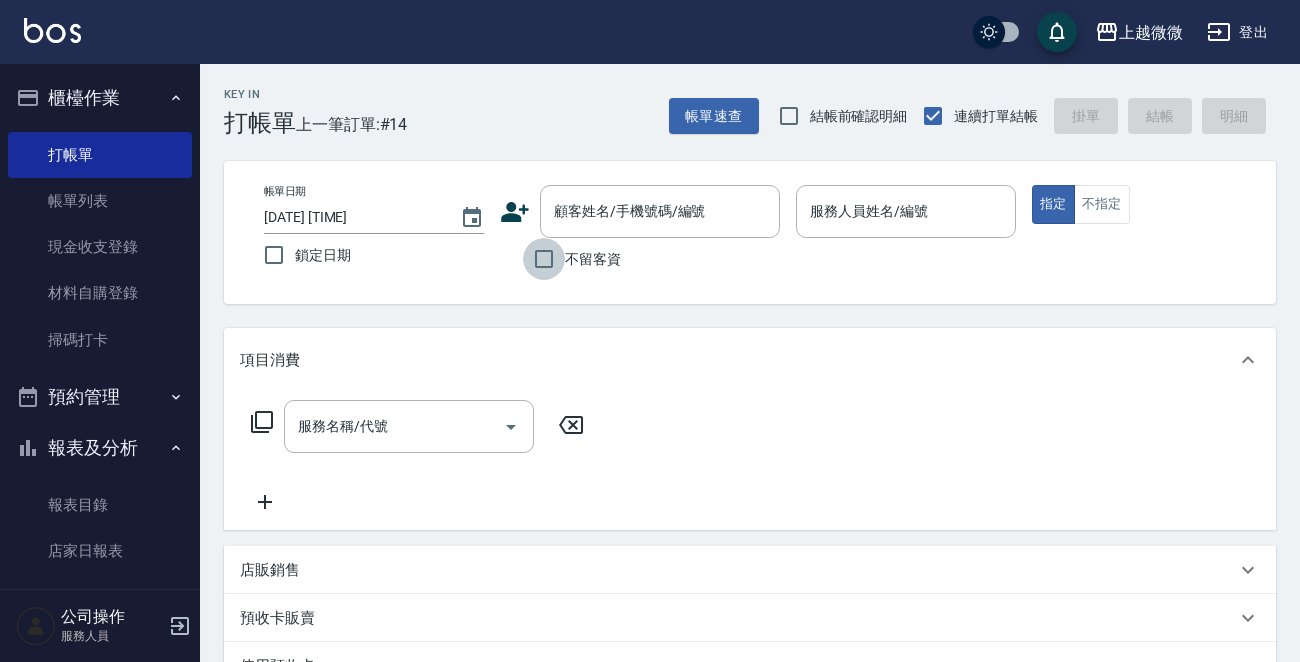 click on "不留客資" at bounding box center [544, 259] 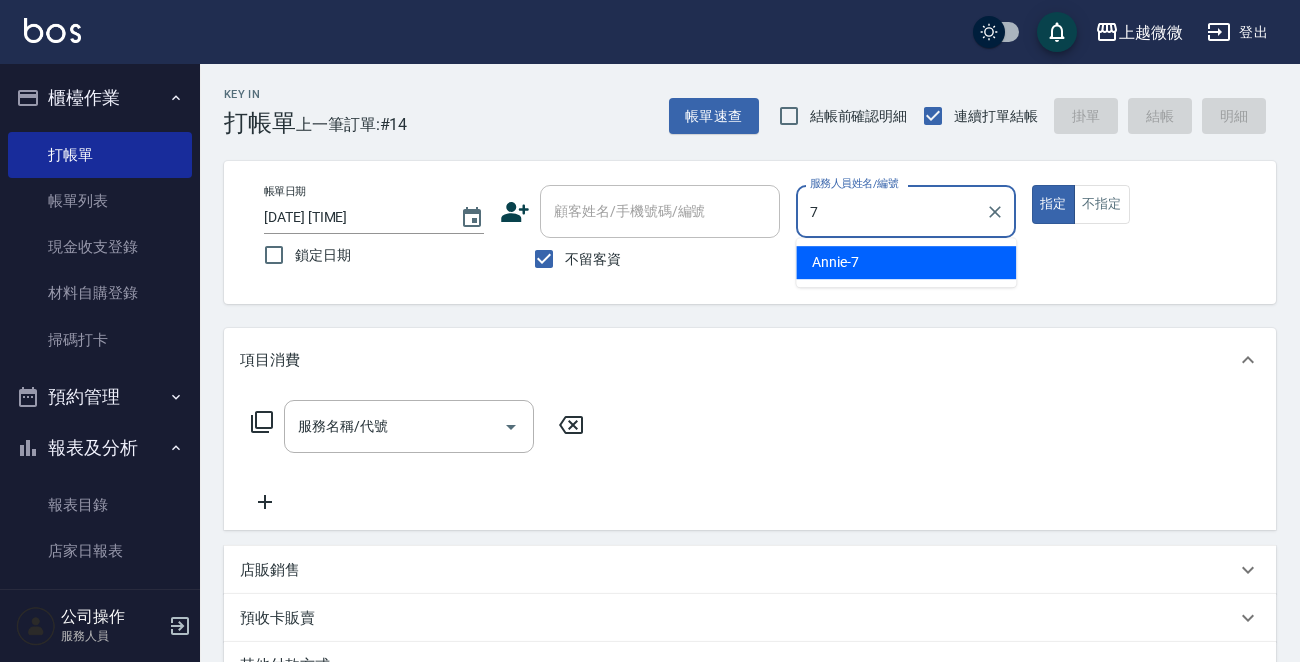 type on "Annie-7" 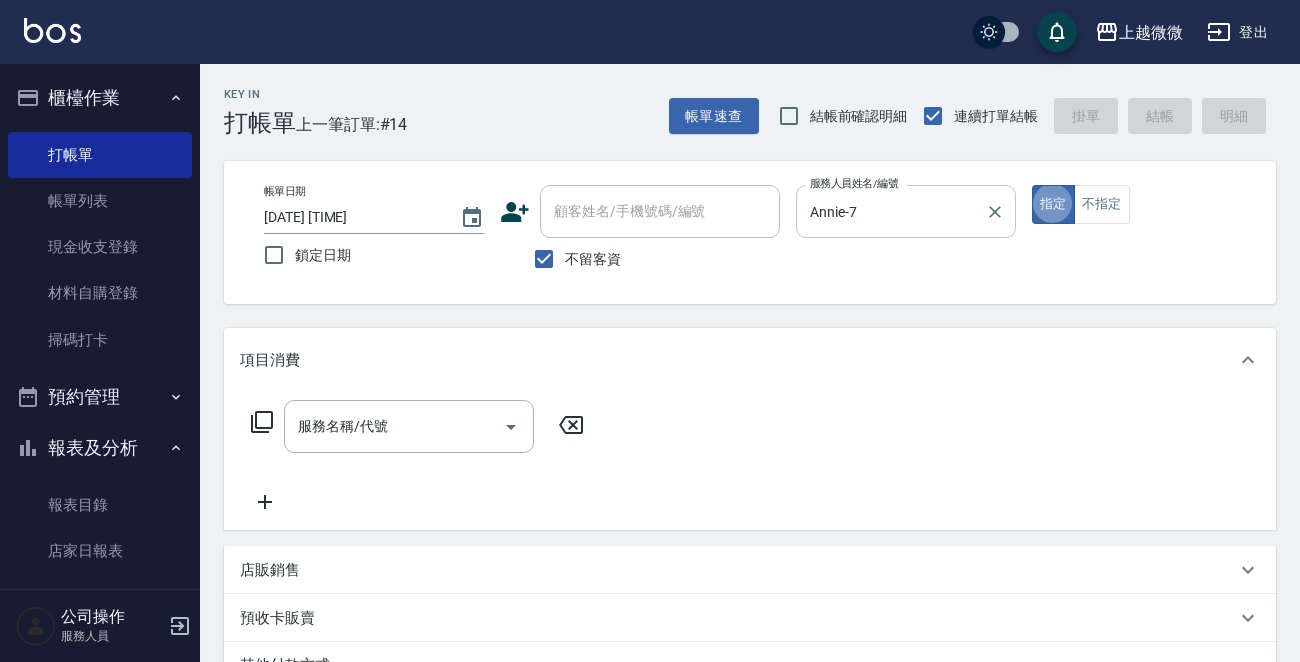 type on "true" 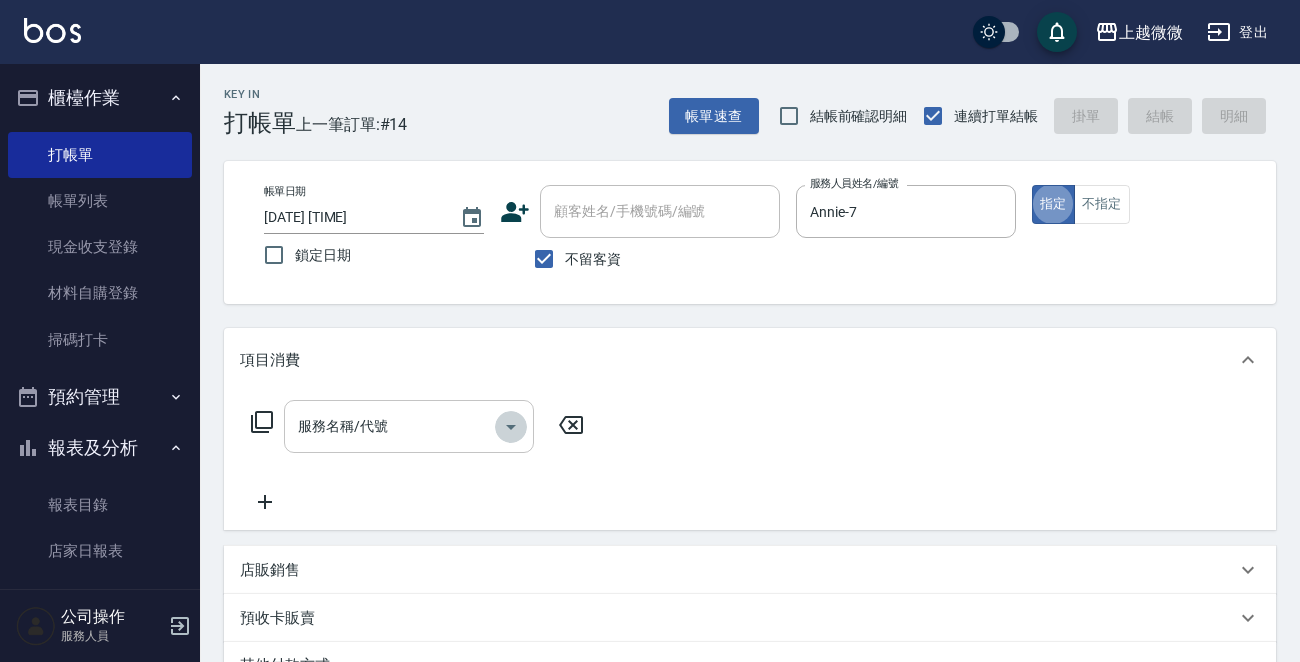 click 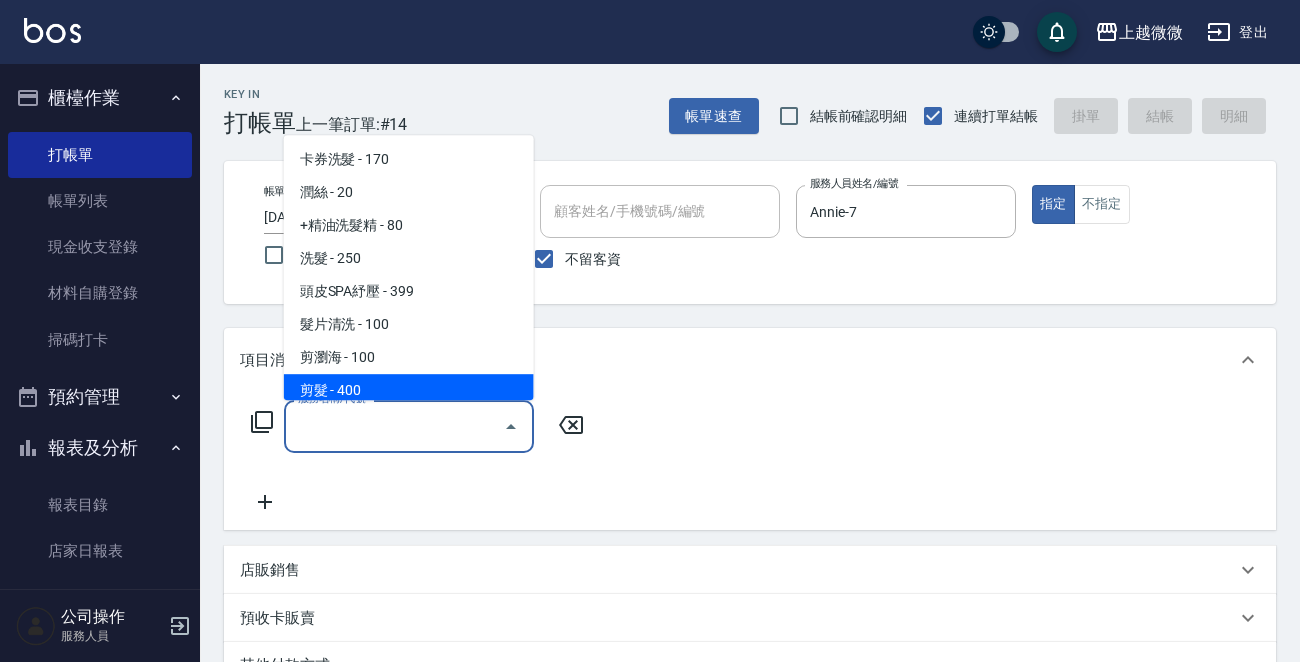 click on "剪髮 - 400" at bounding box center [409, 390] 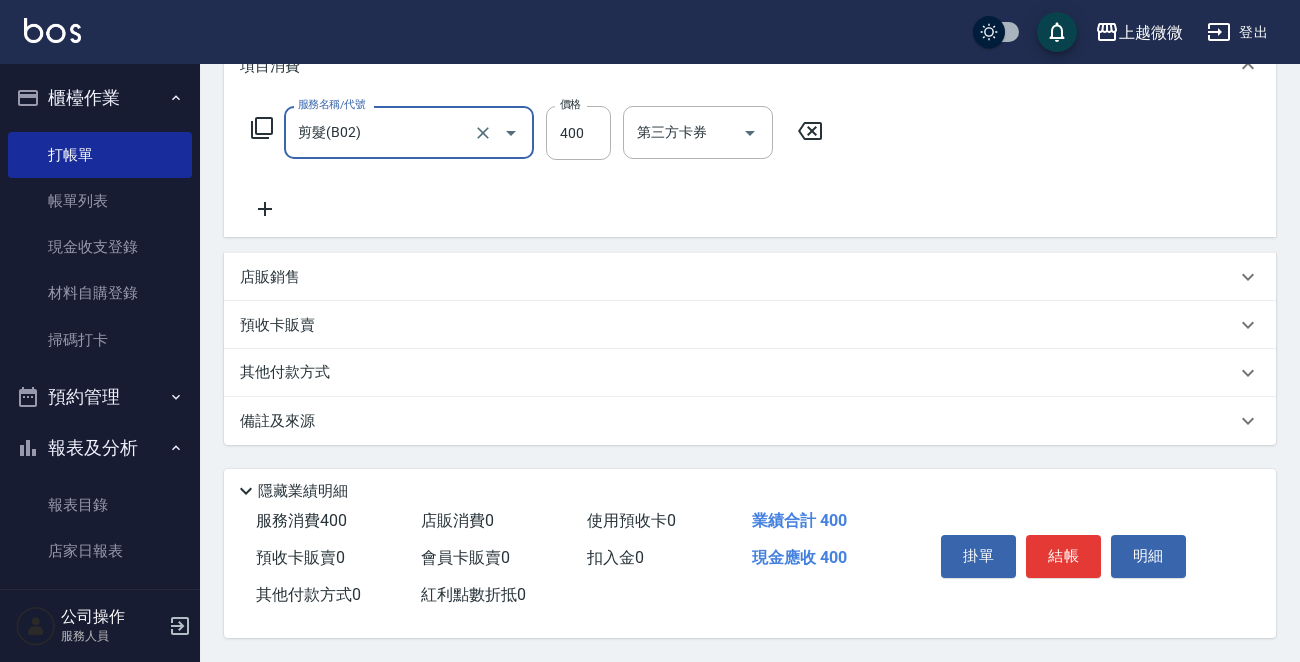 scroll, scrollTop: 299, scrollLeft: 0, axis: vertical 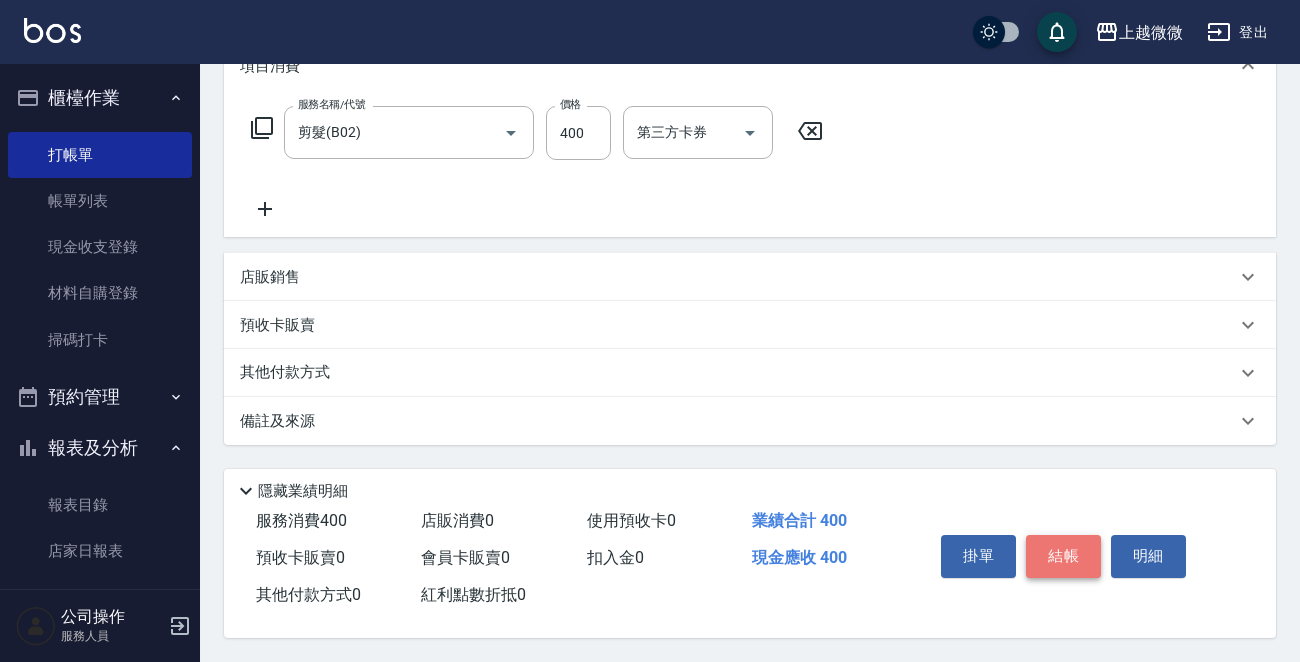 click on "結帳" at bounding box center [1063, 556] 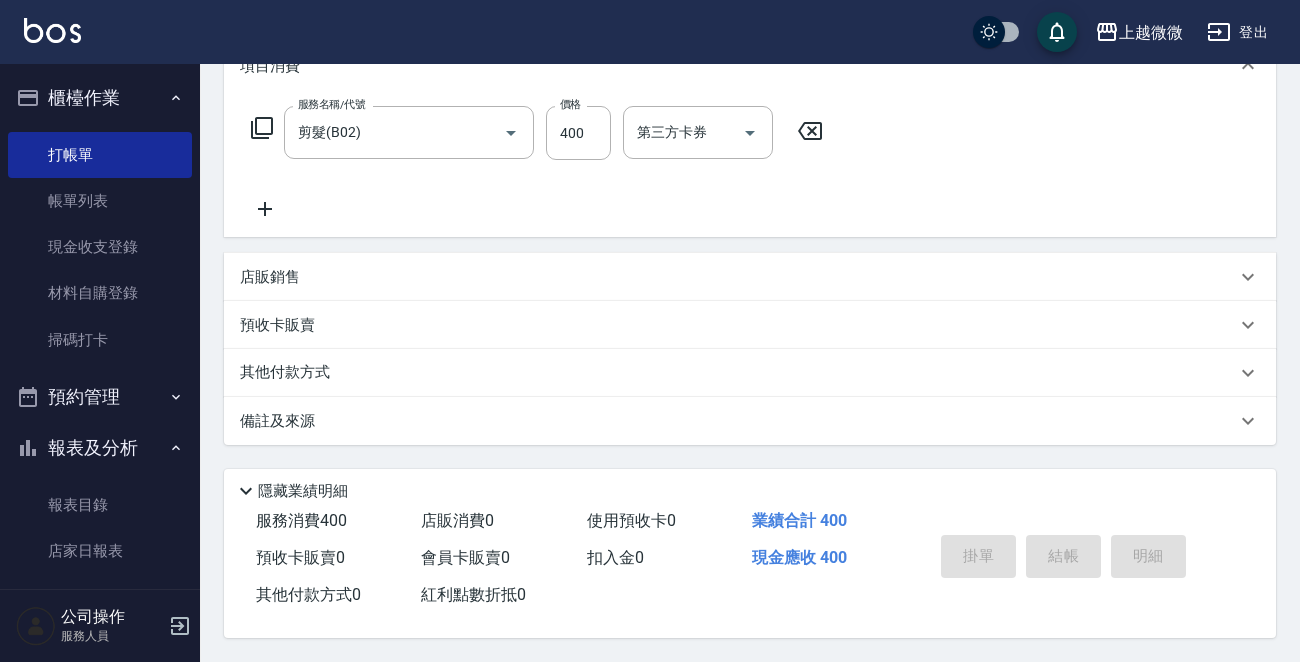 type on "[DATE] [TIME]" 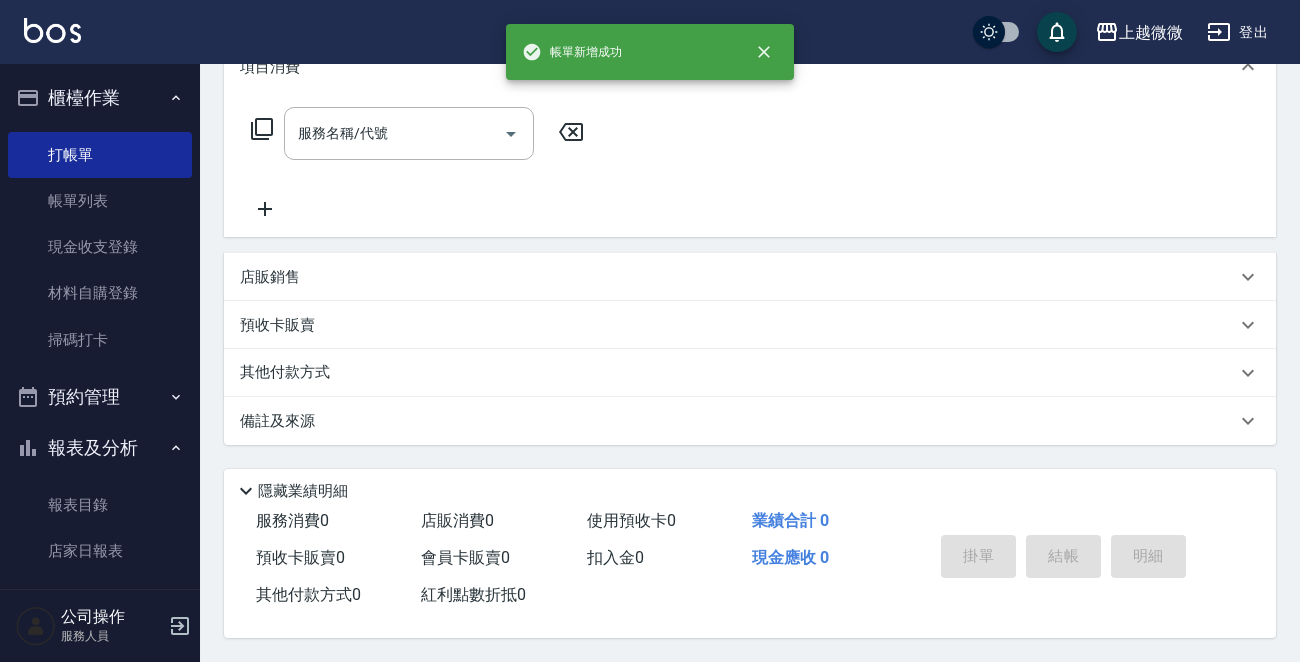 scroll, scrollTop: 0, scrollLeft: 0, axis: both 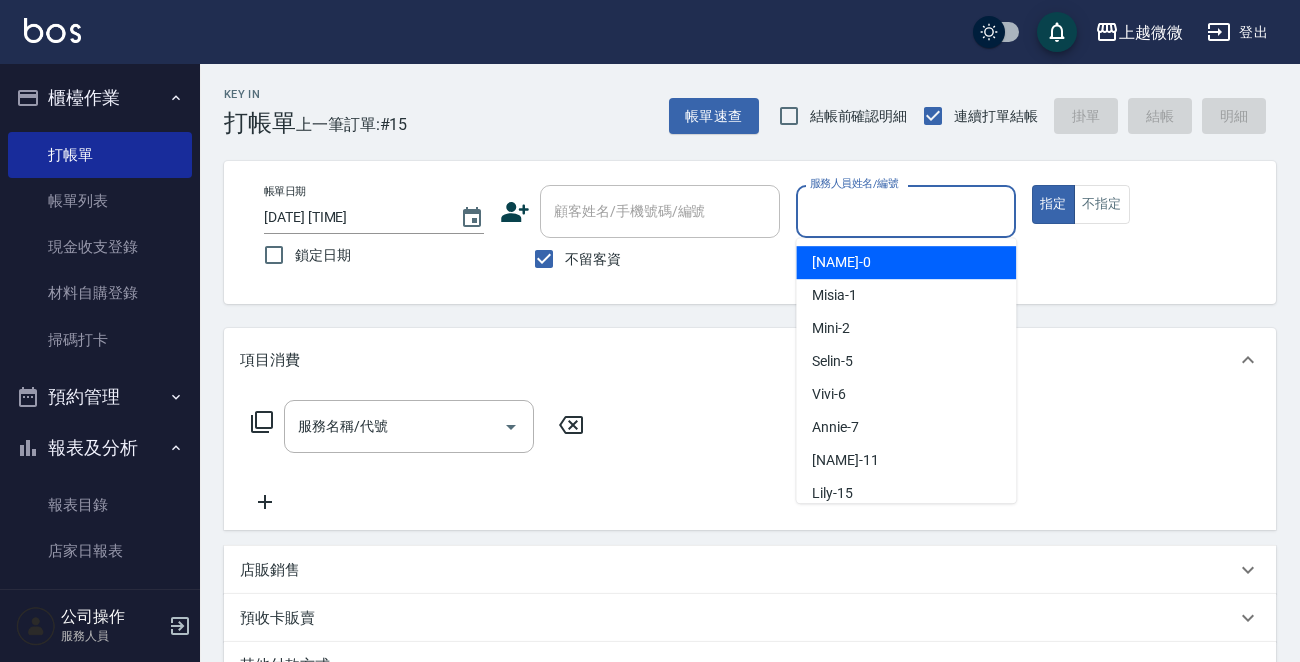 click on "服務人員姓名/編號" at bounding box center [906, 211] 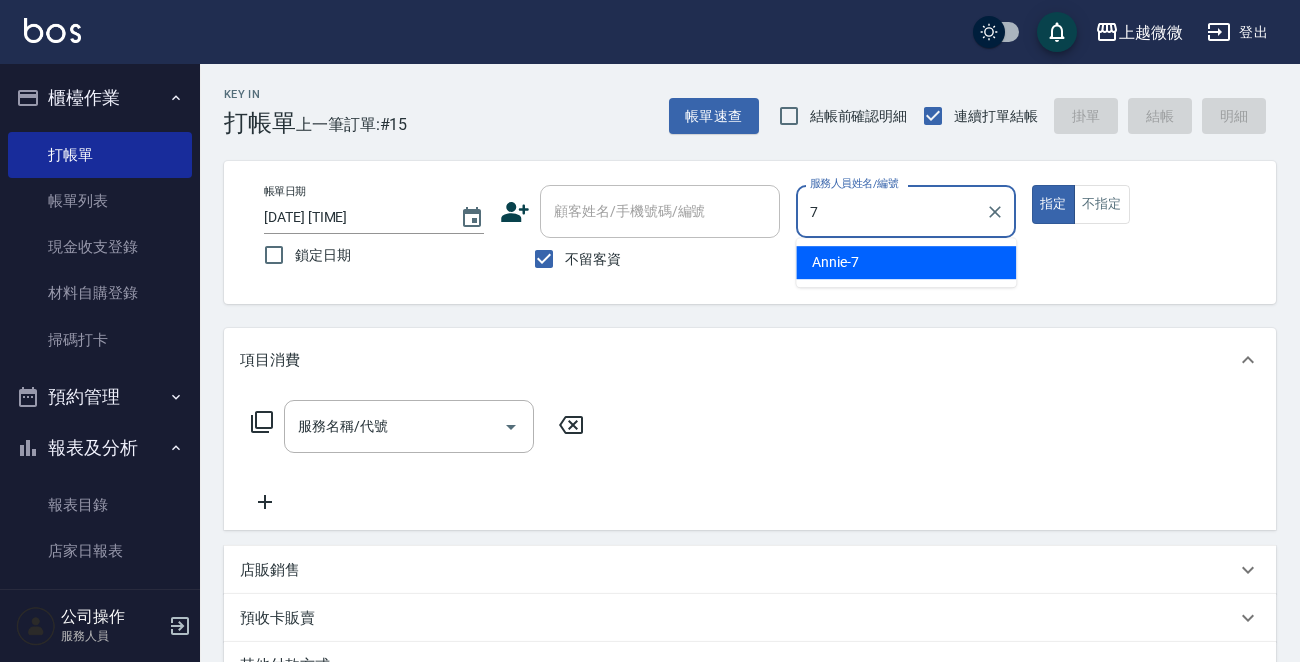 type on "Annie-7" 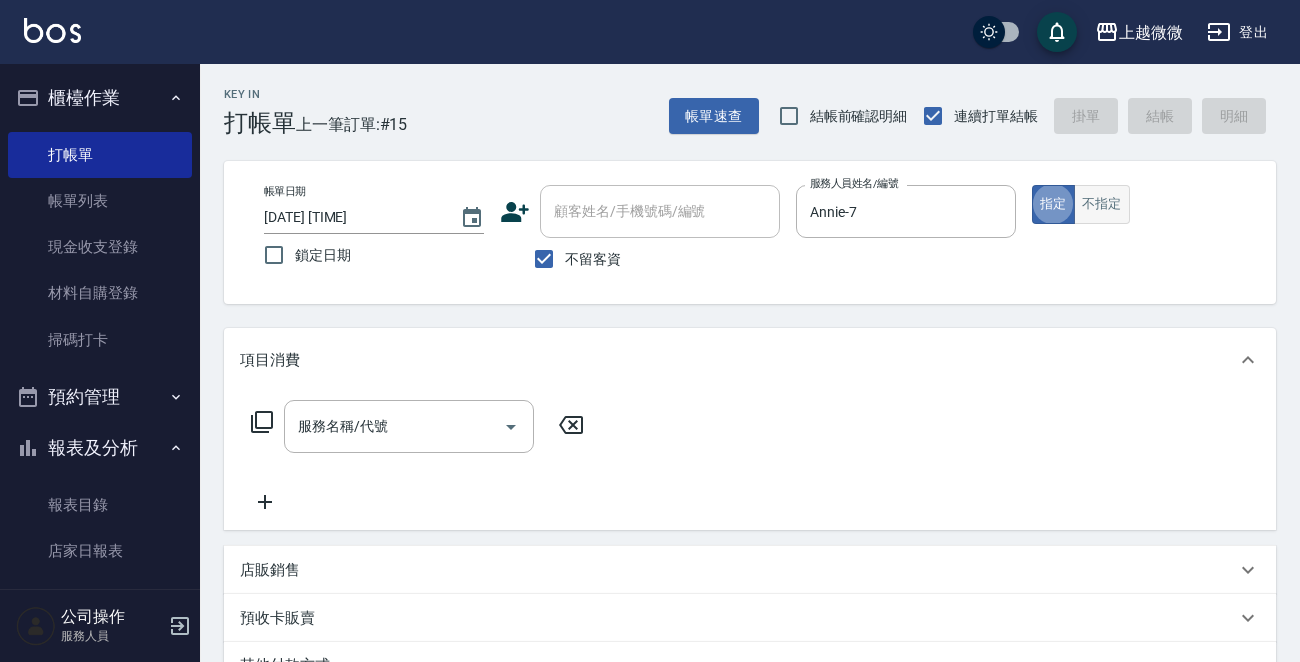 click on "不指定" at bounding box center (1102, 204) 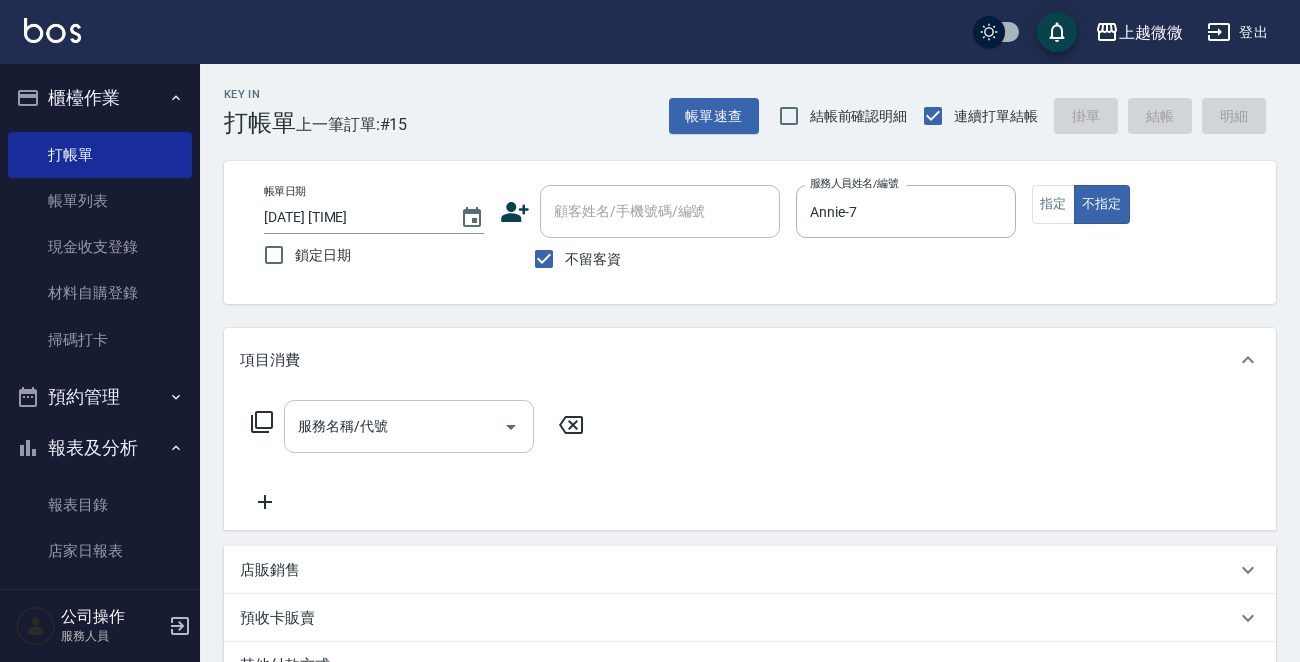 click 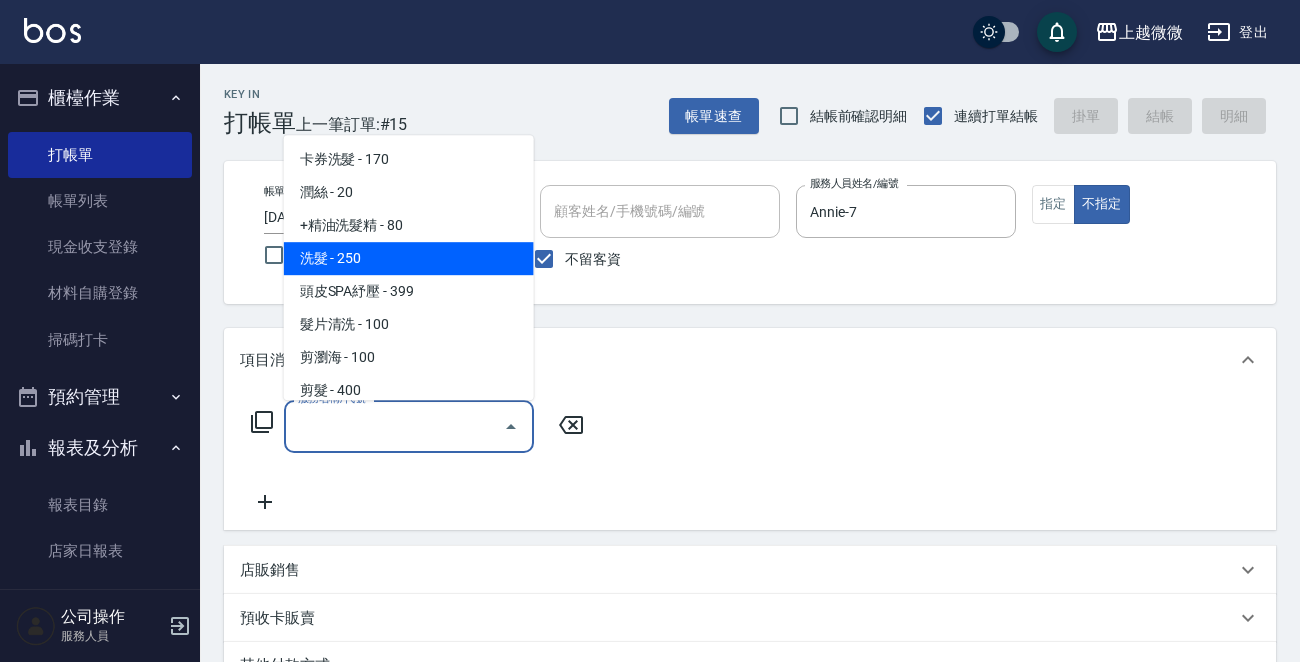 click on "洗髮 - 250" at bounding box center (409, 258) 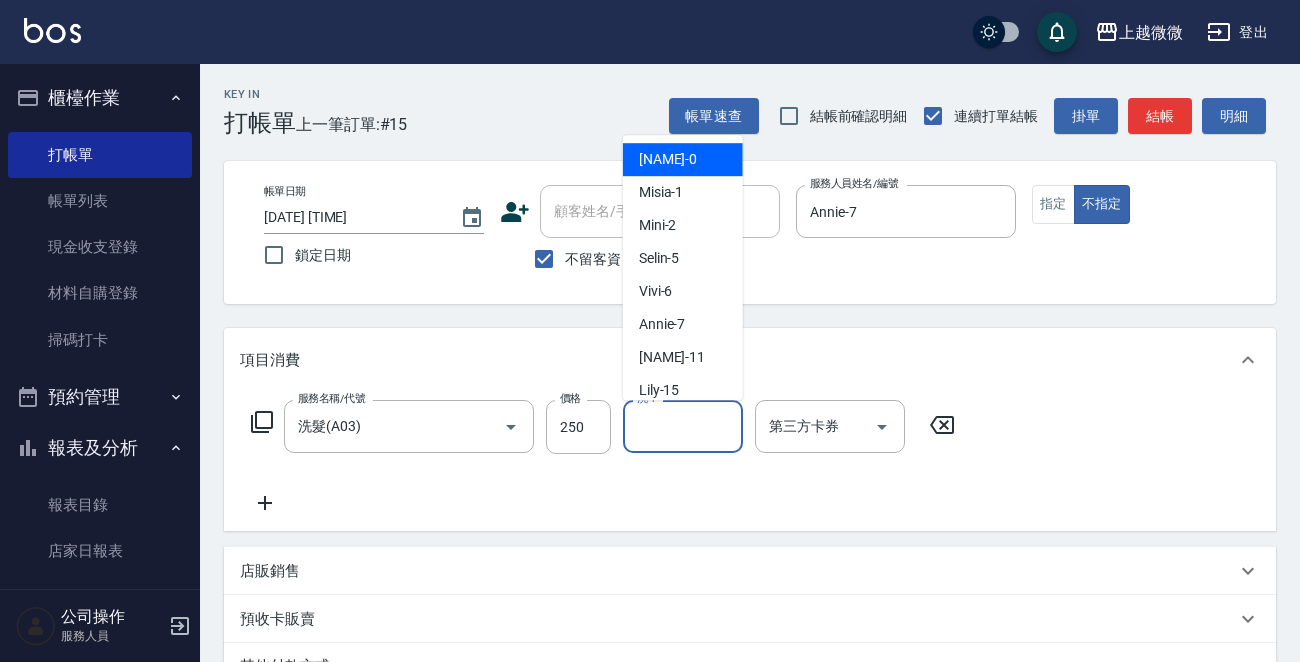 click on "洗-1 洗-1" at bounding box center [683, 426] 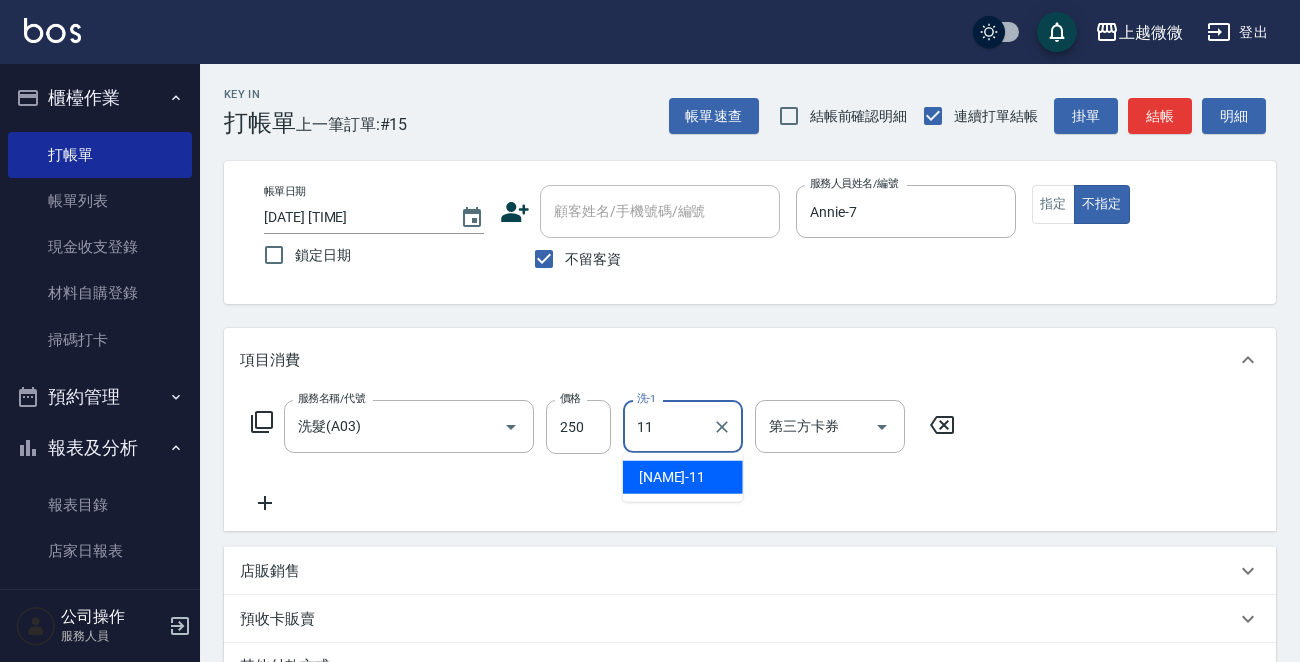 type on "[NAME]-[NUMBER]" 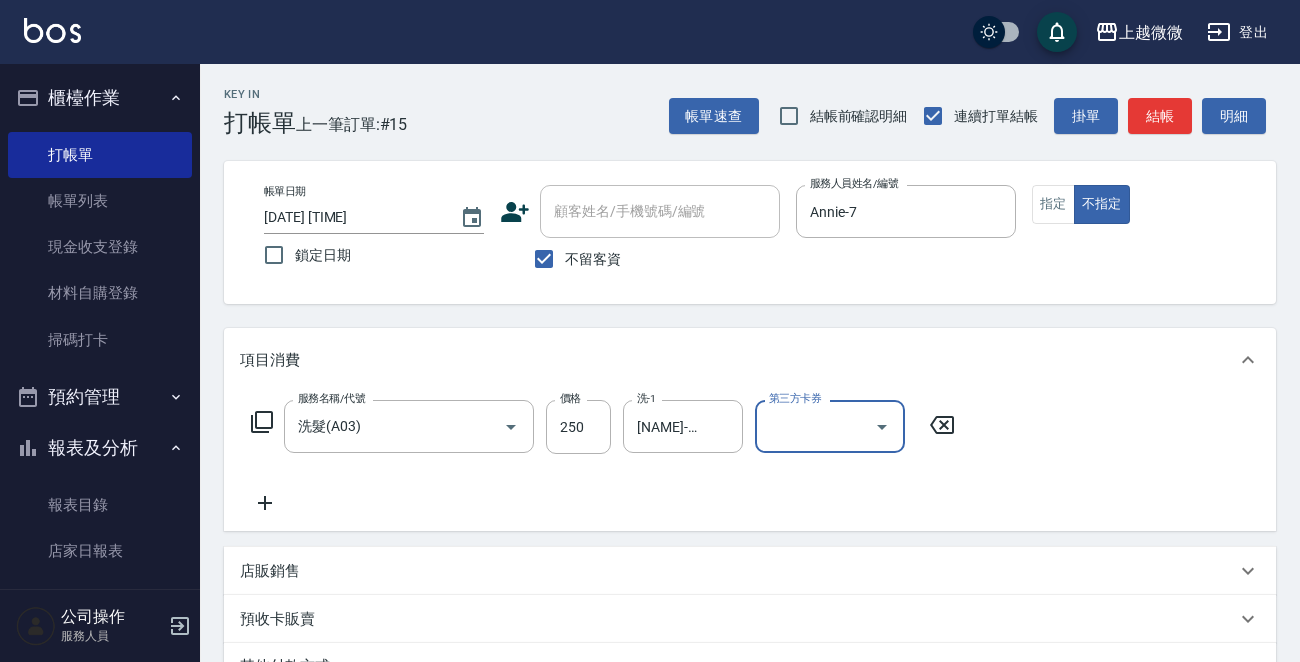 click 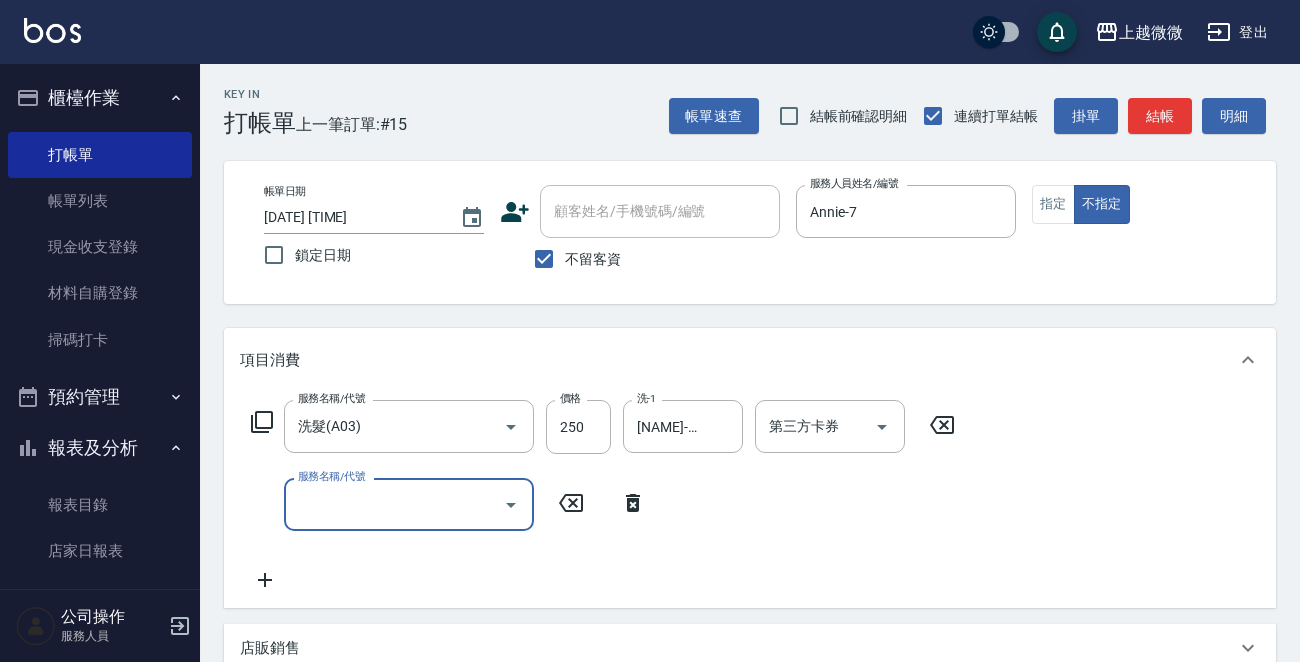 click 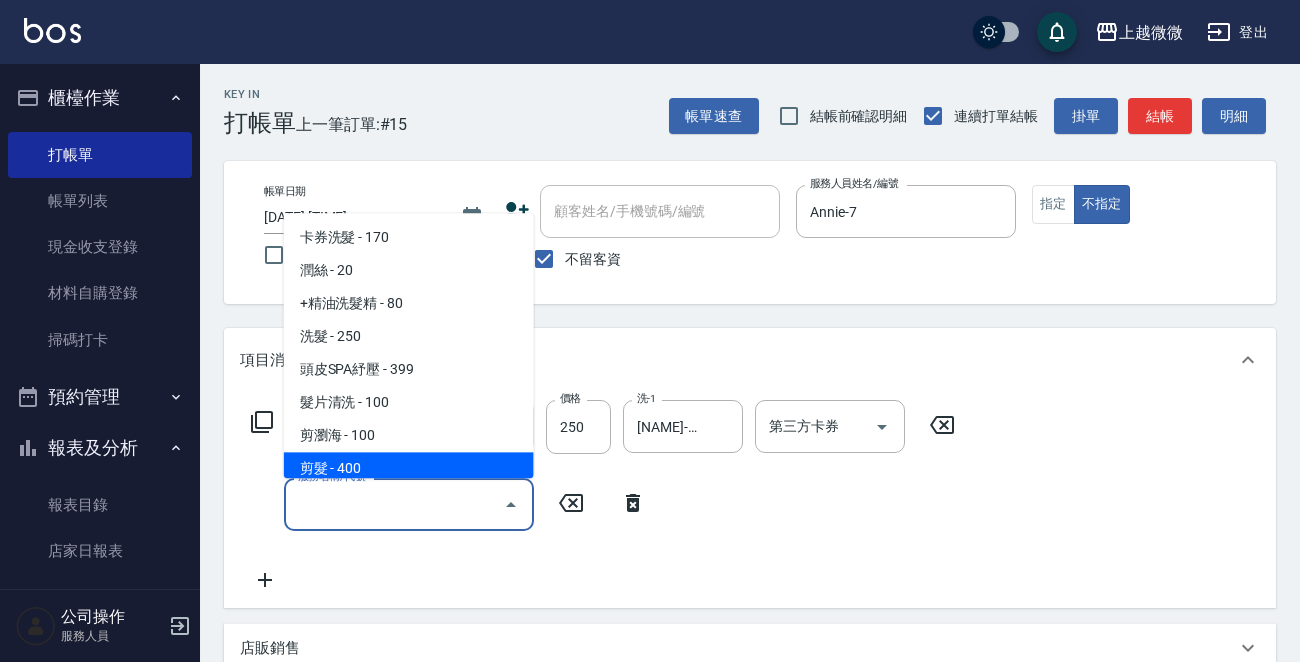 click on "剪髮 - 400" at bounding box center (409, 469) 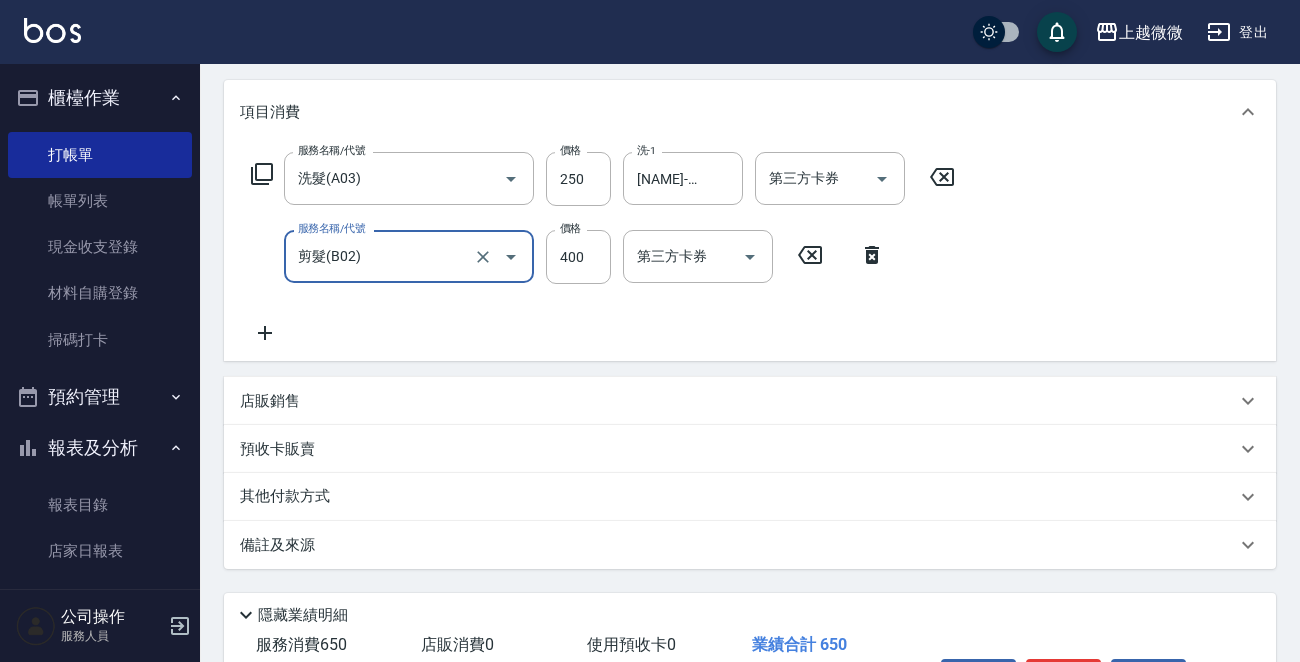 scroll, scrollTop: 377, scrollLeft: 0, axis: vertical 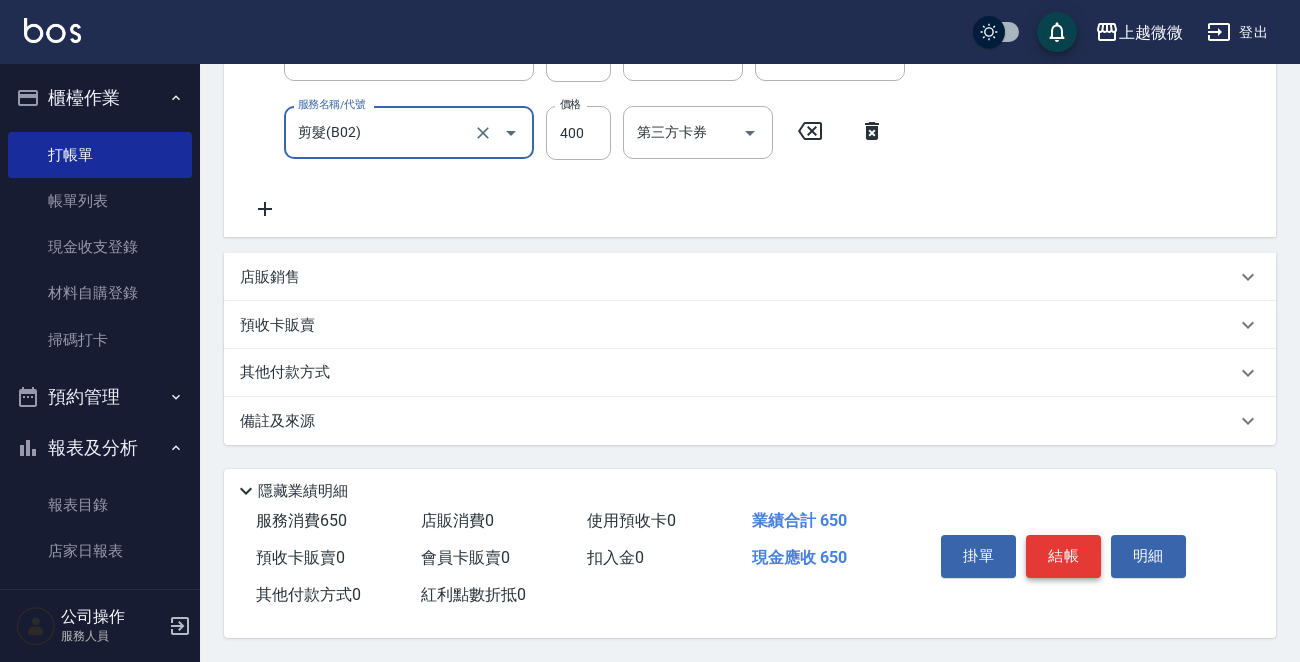 click on "結帳" at bounding box center (1063, 556) 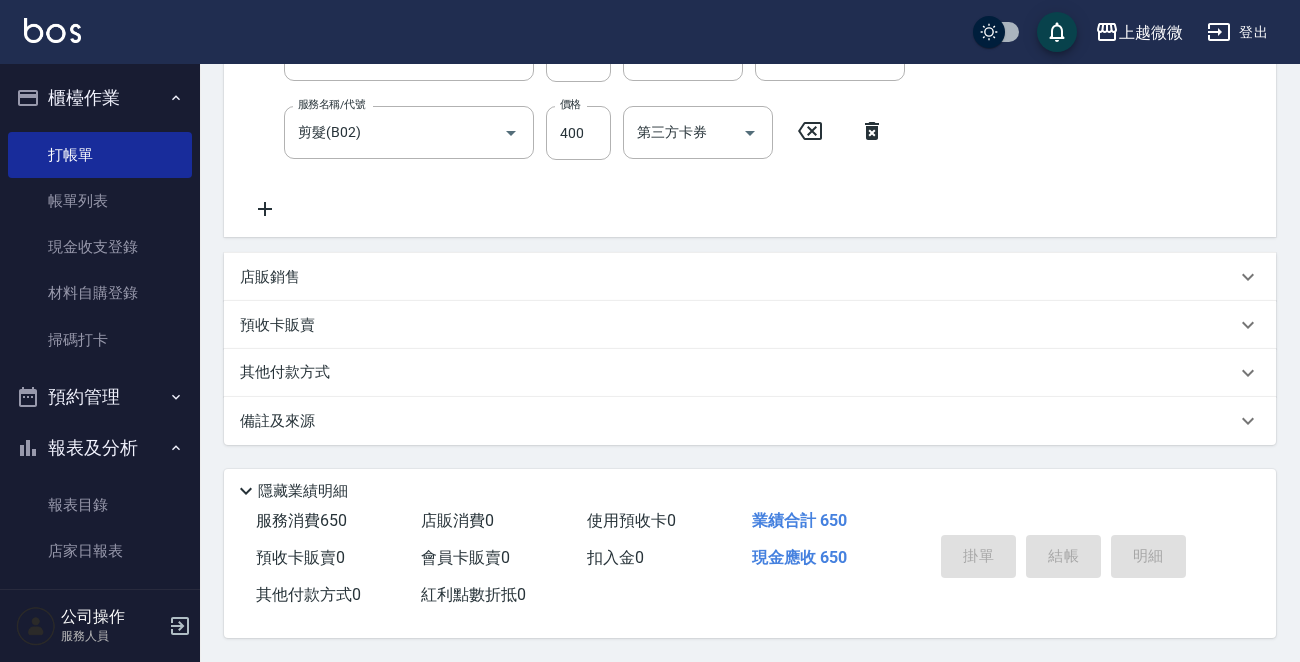 type on "[DATE] [TIME]" 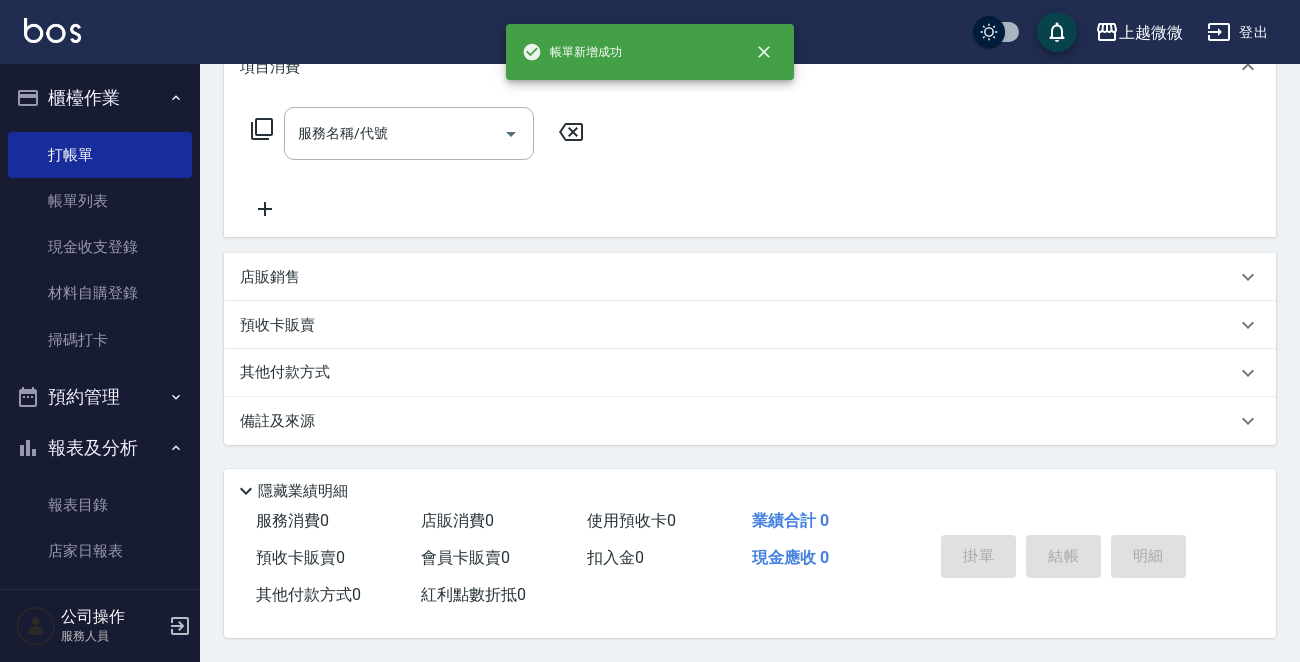 scroll, scrollTop: 0, scrollLeft: 0, axis: both 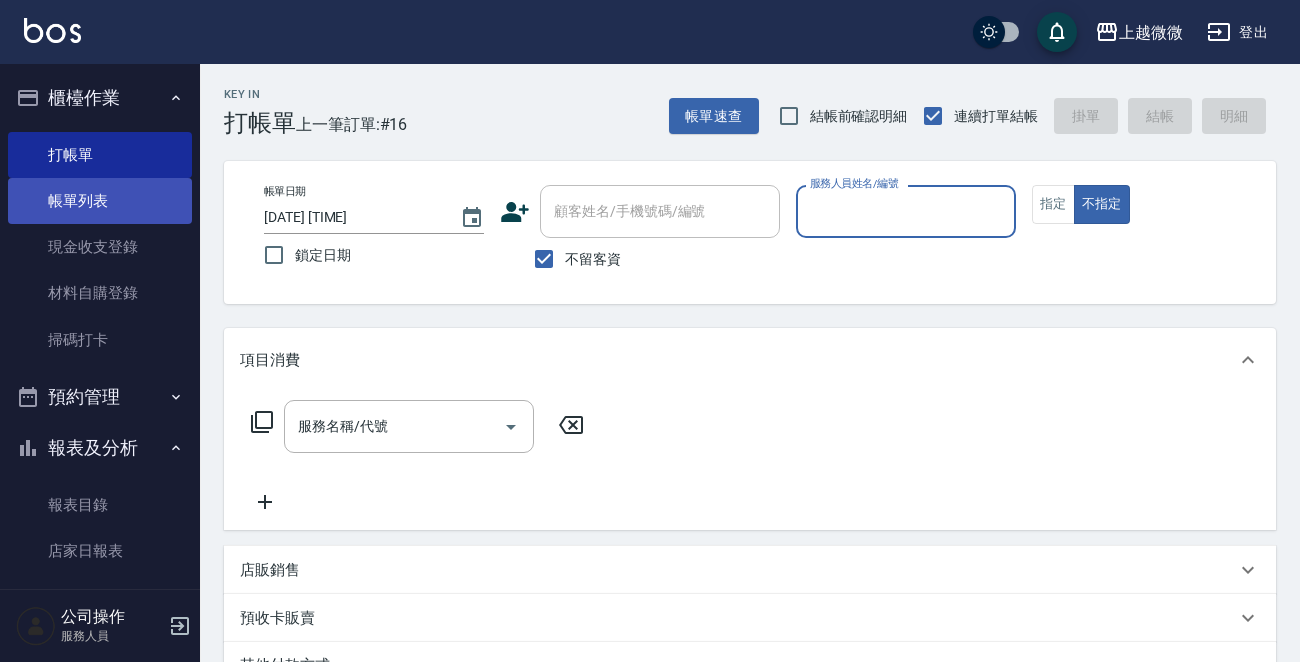 click on "帳單列表" at bounding box center (100, 201) 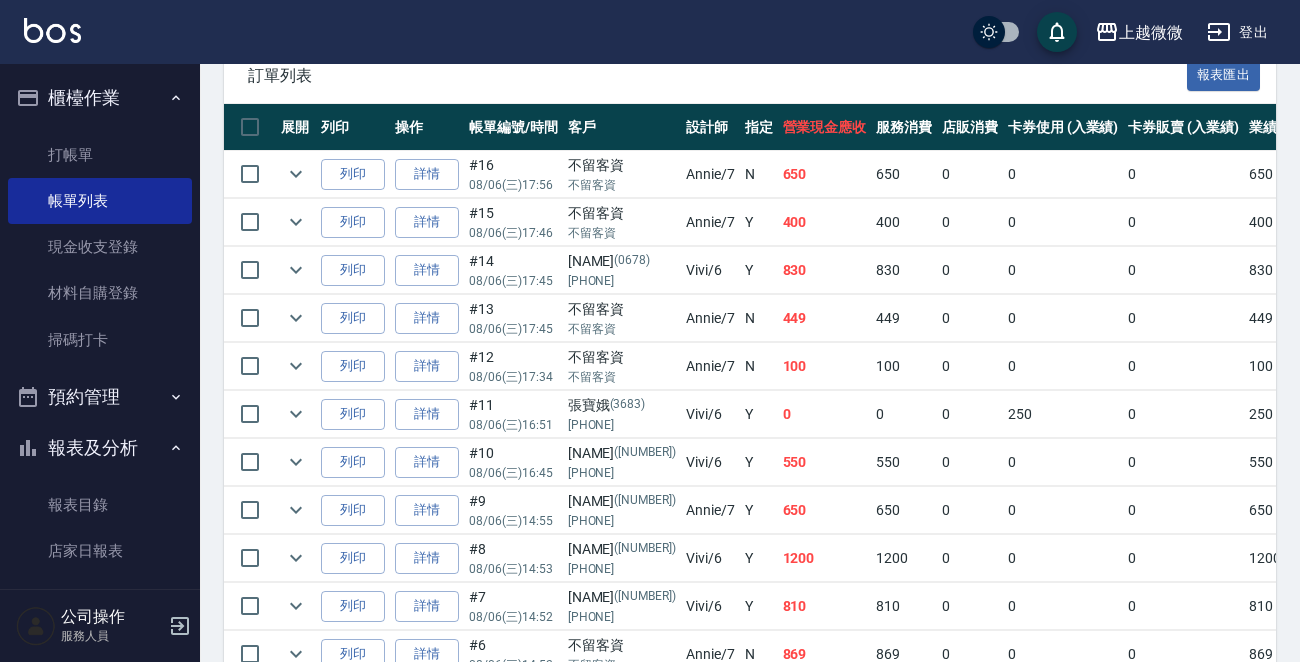 scroll, scrollTop: 0, scrollLeft: 0, axis: both 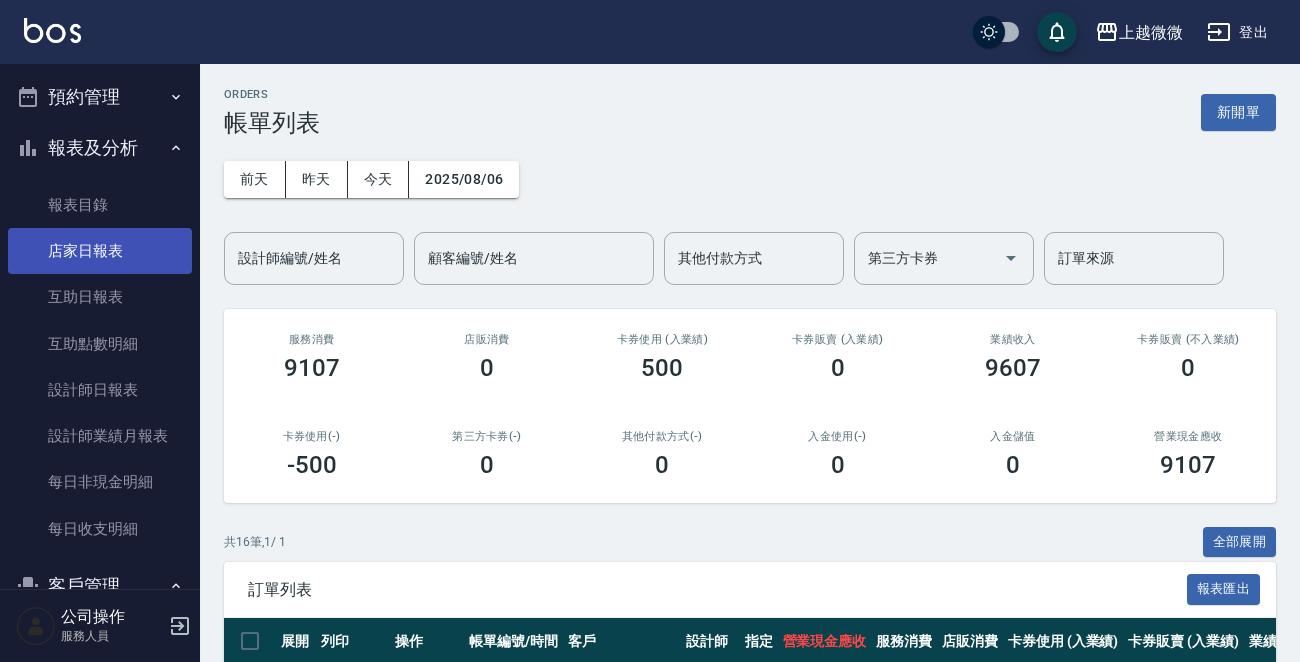 click on "店家日報表" at bounding box center (100, 251) 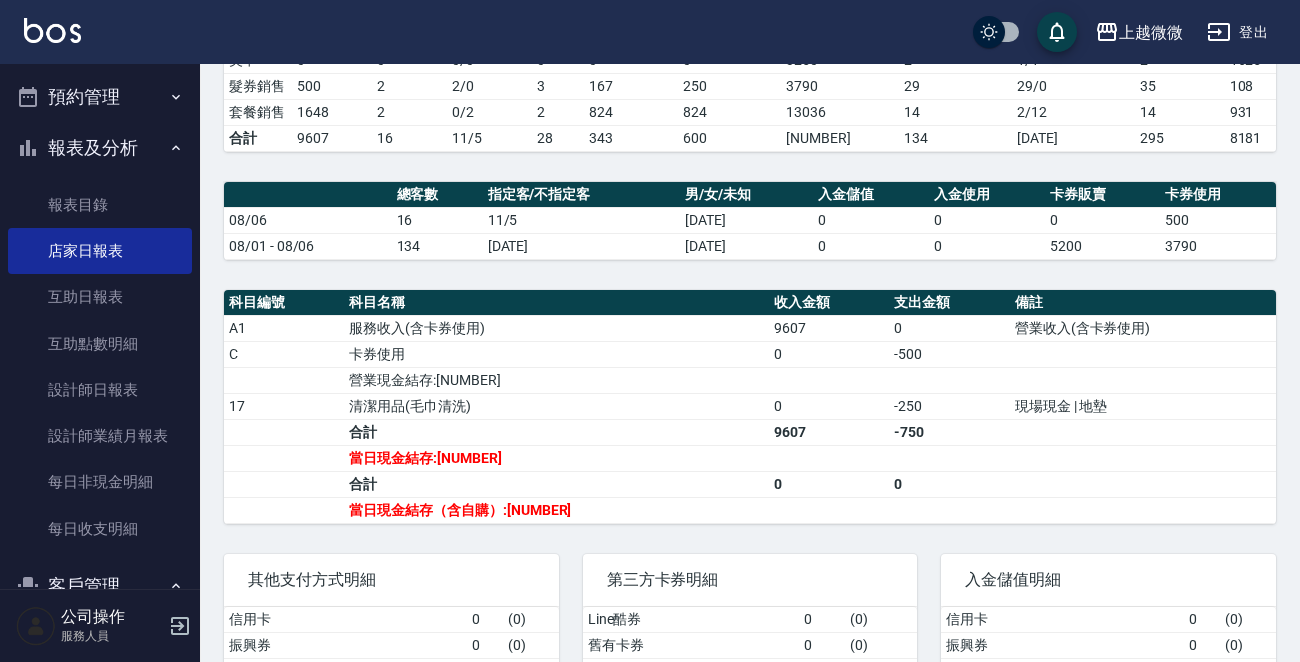 scroll, scrollTop: 445, scrollLeft: 0, axis: vertical 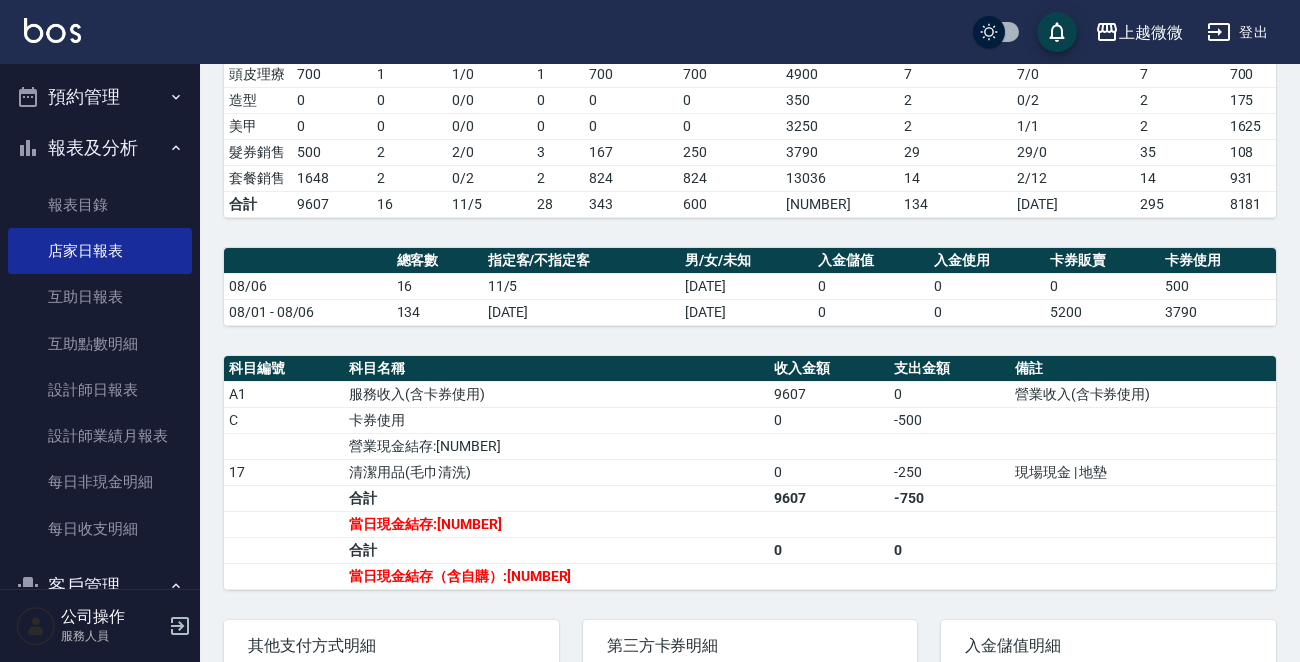 click 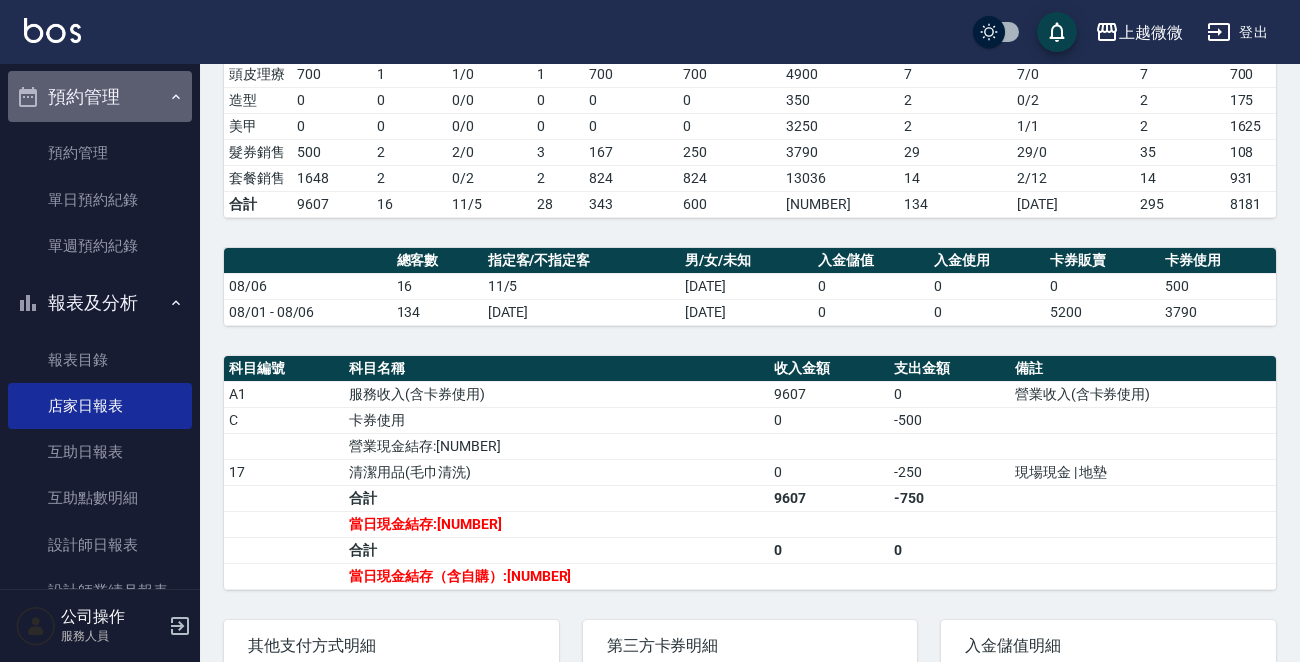 click 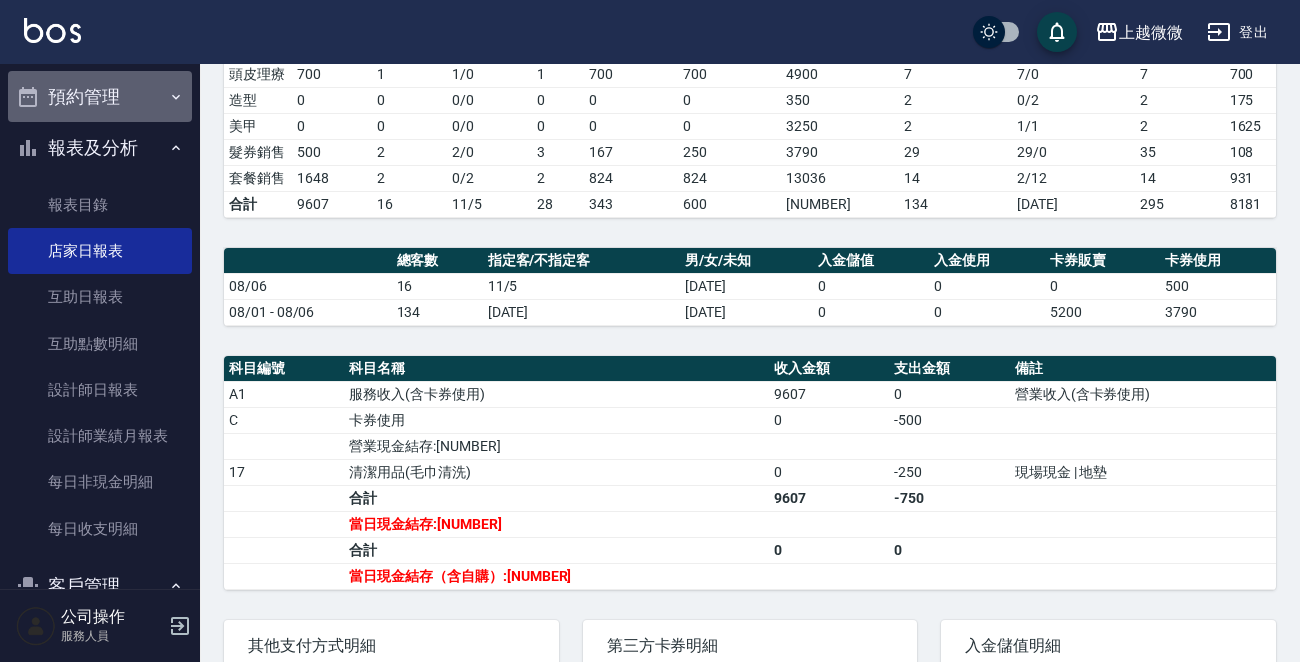 click on "預約管理" at bounding box center [100, 97] 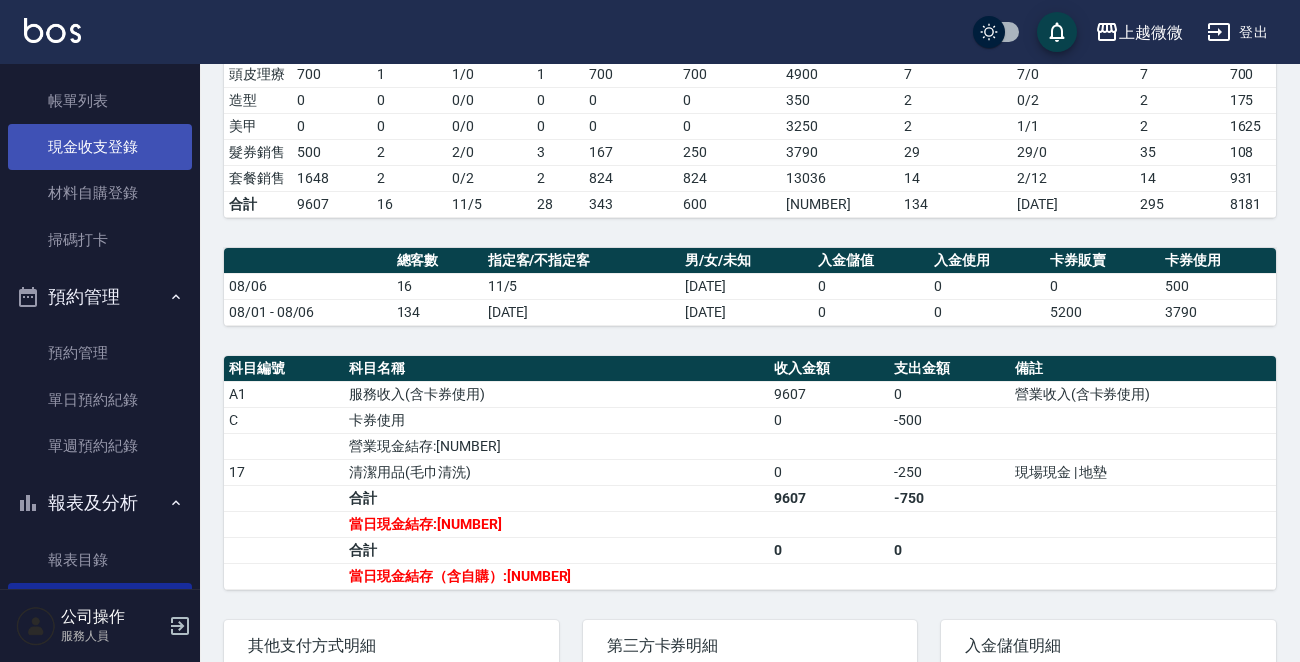 scroll, scrollTop: 0, scrollLeft: 0, axis: both 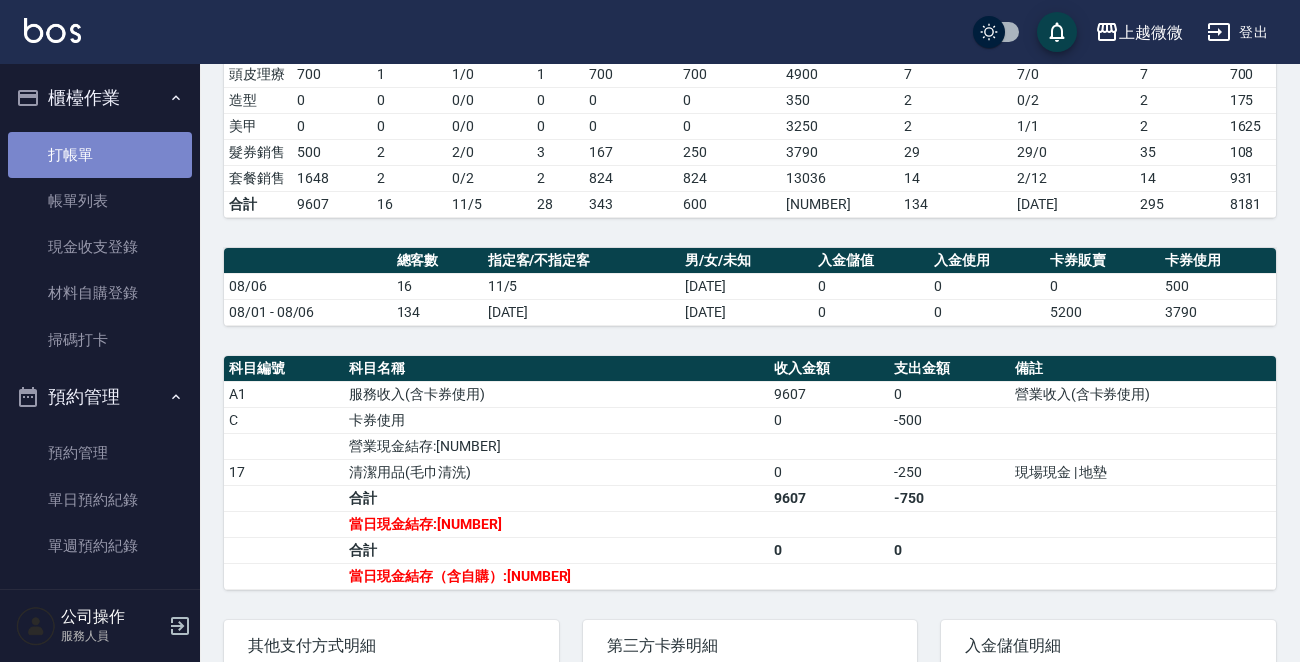 click on "打帳單" at bounding box center (100, 155) 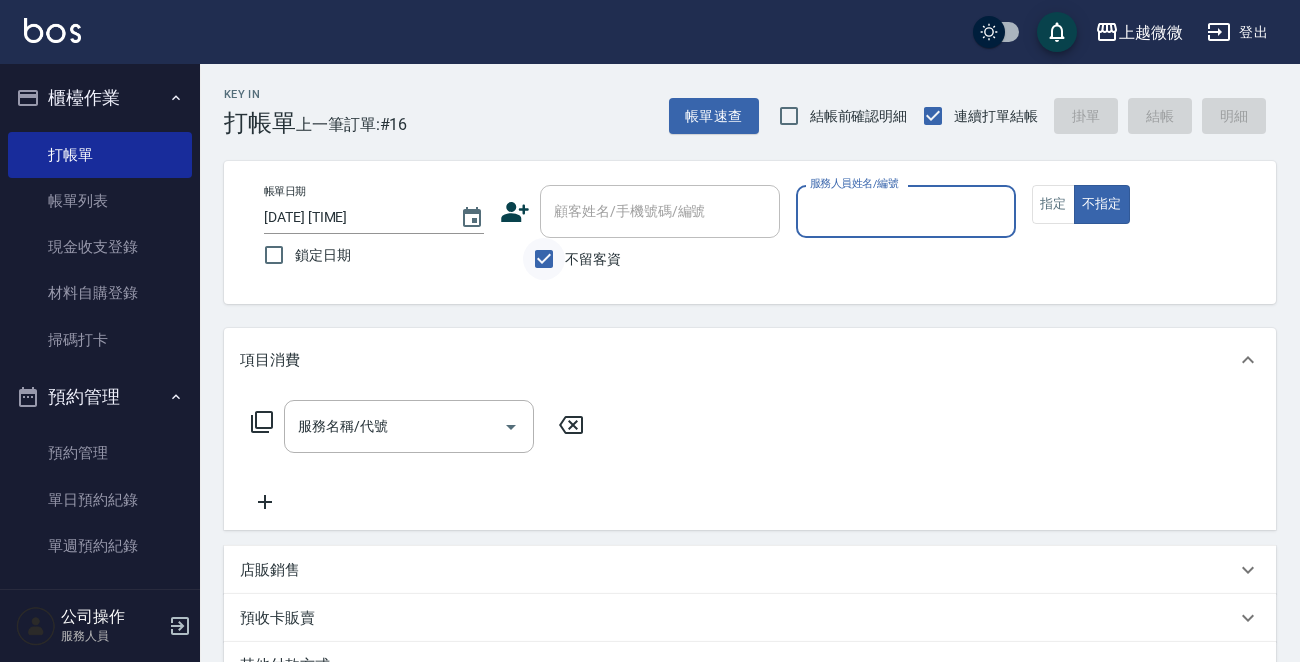 click on "不留客資" at bounding box center (544, 259) 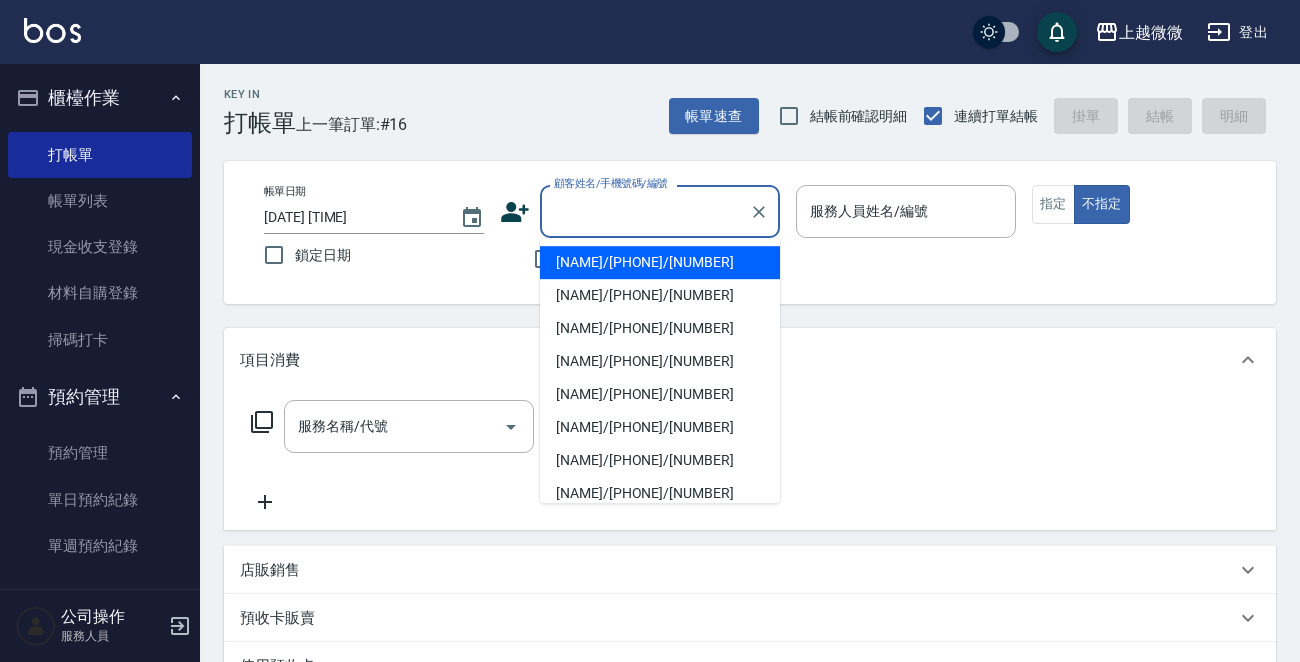 click on "顧客姓名/手機號碼/編號" at bounding box center [645, 211] 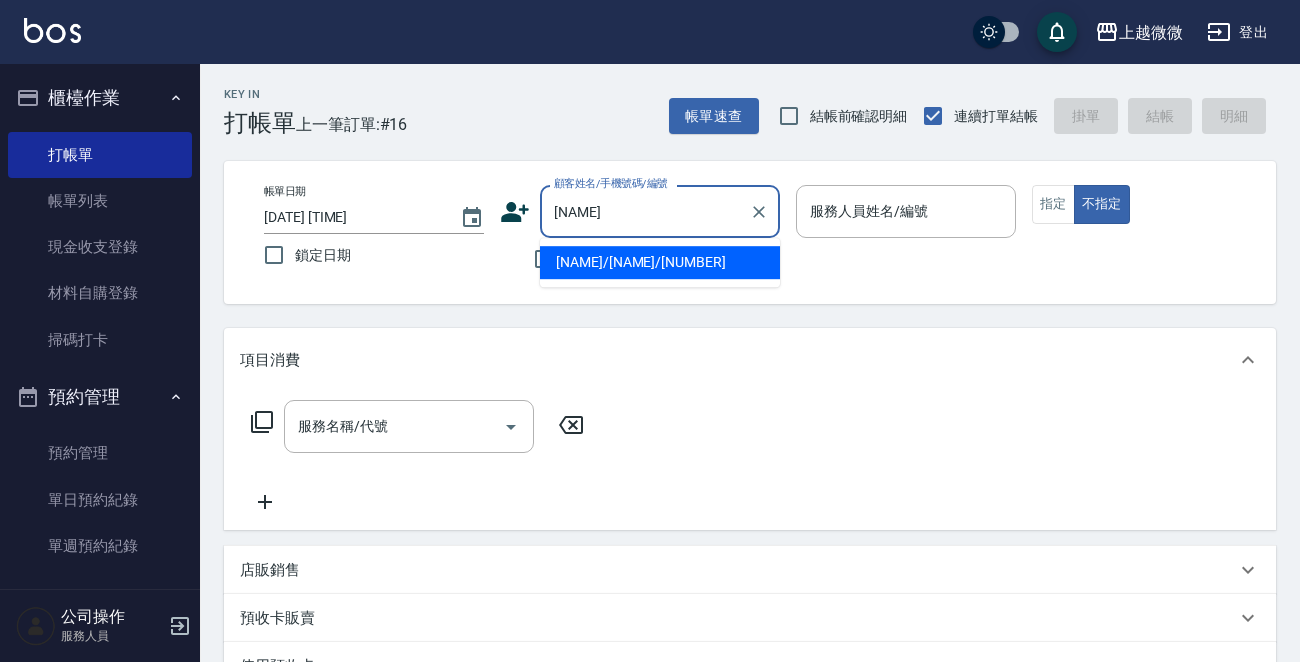 click on "[NAME]/[NAME]/[NUMBER]" at bounding box center (660, 262) 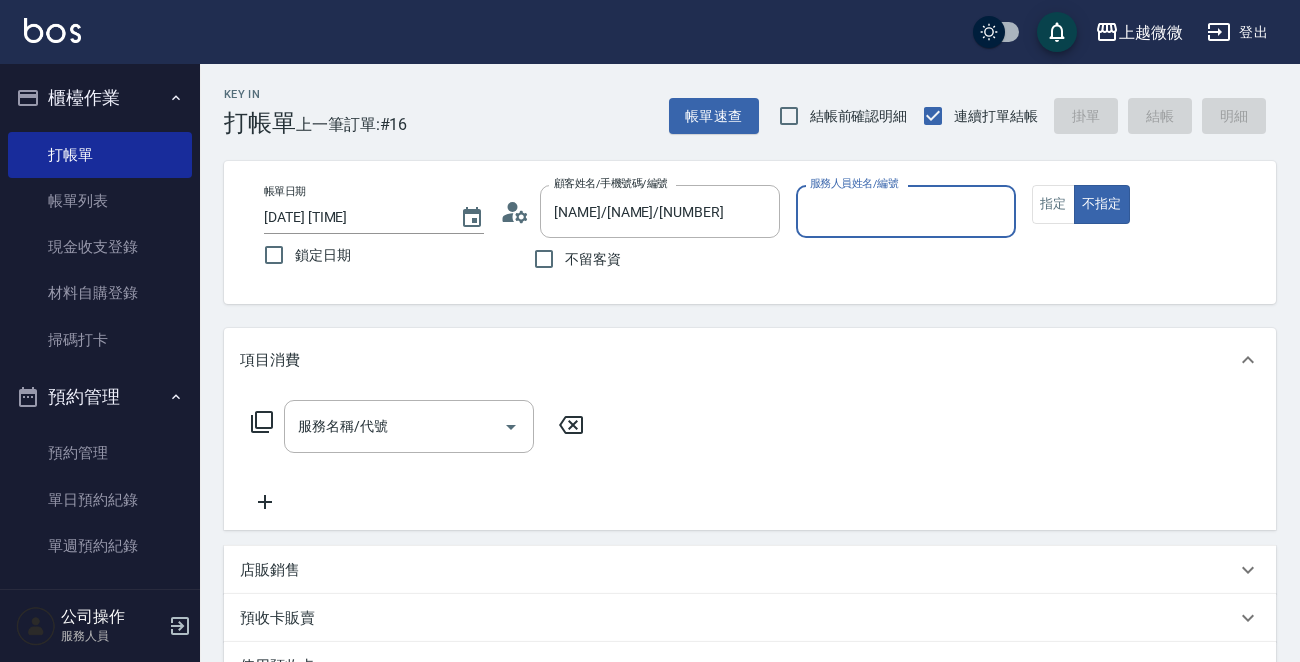 type on "Annie-7" 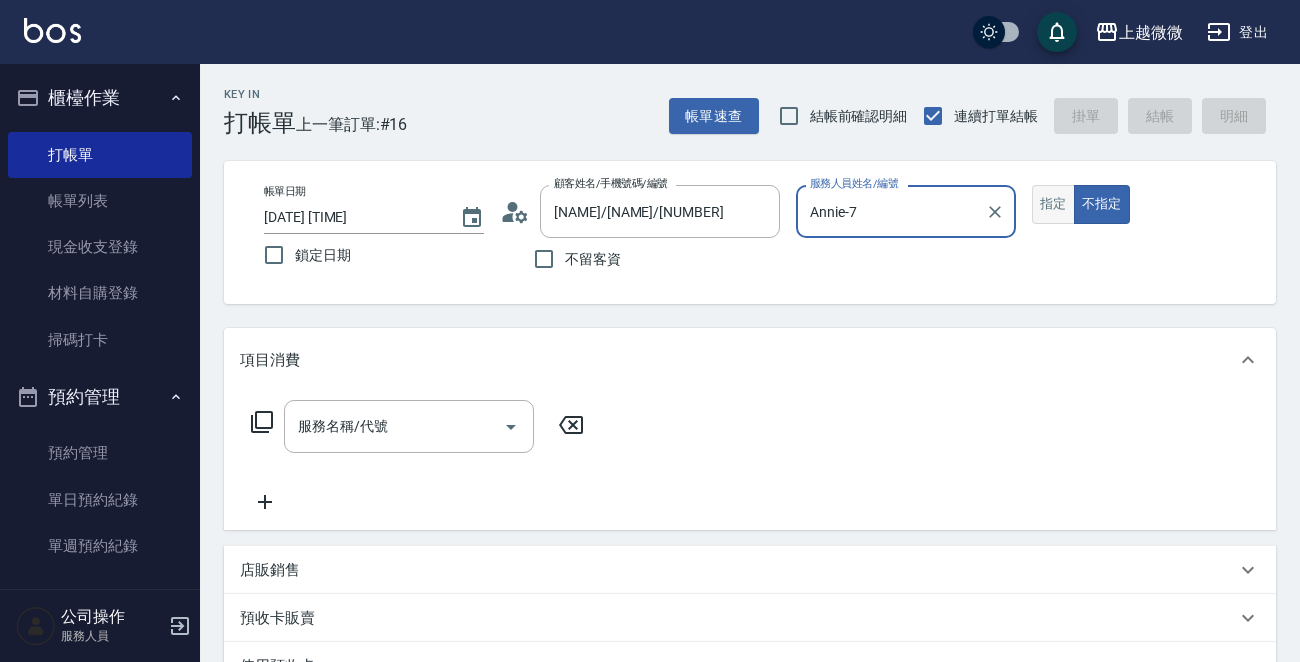 click on "指定" at bounding box center [1053, 204] 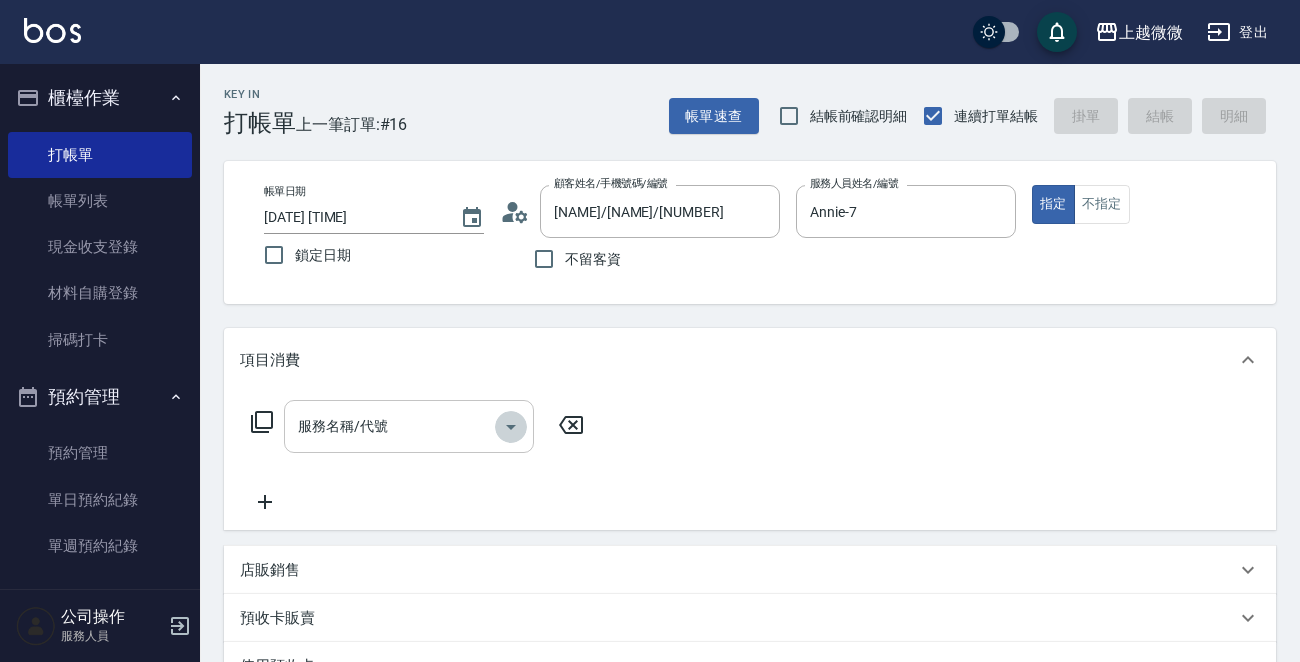 click 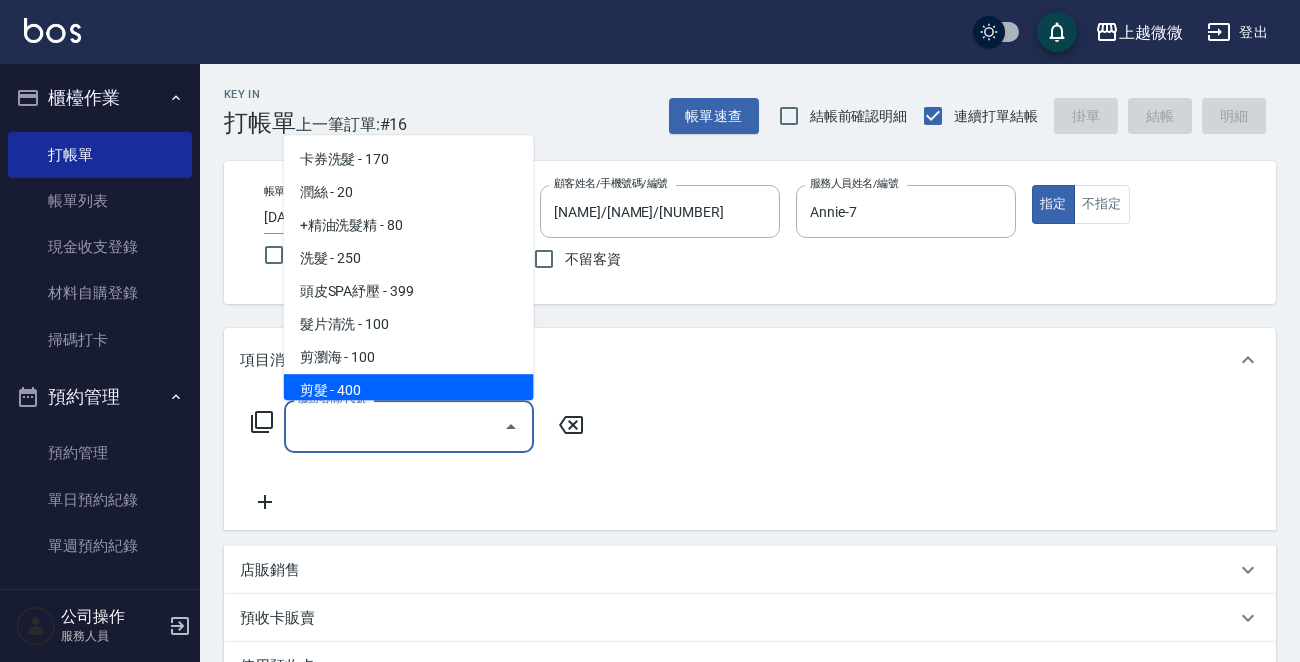 click on "剪髮 - 400" at bounding box center [409, 390] 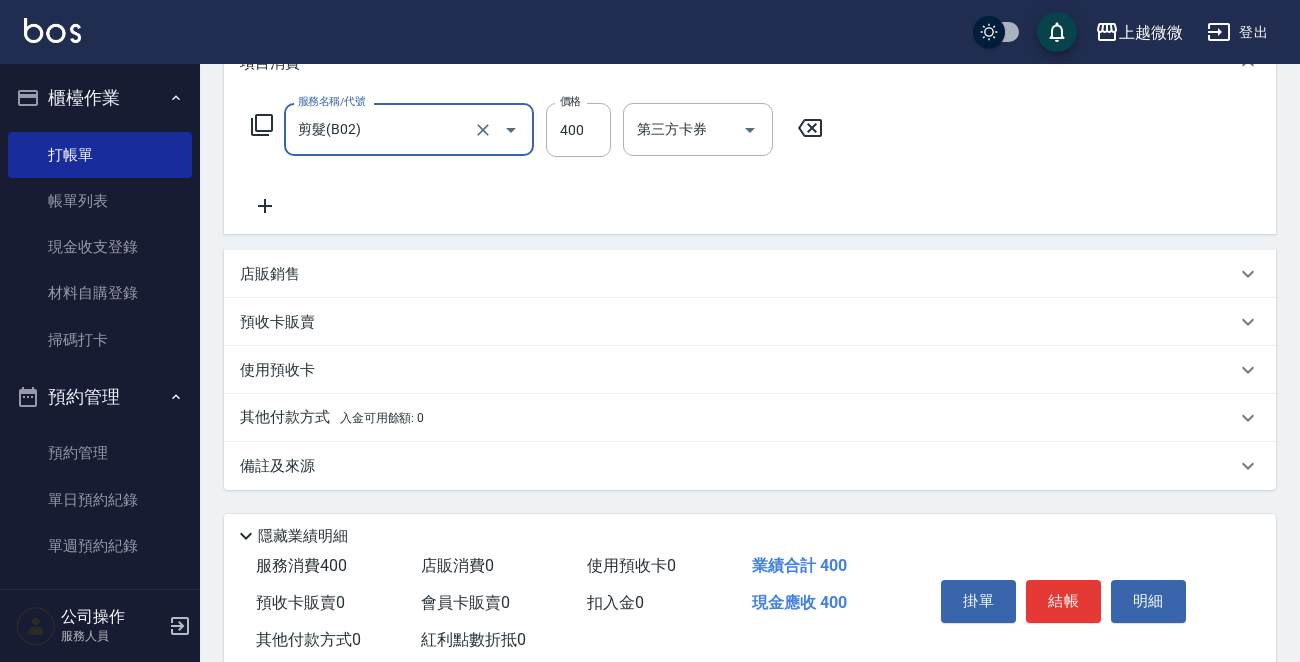 scroll, scrollTop: 300, scrollLeft: 0, axis: vertical 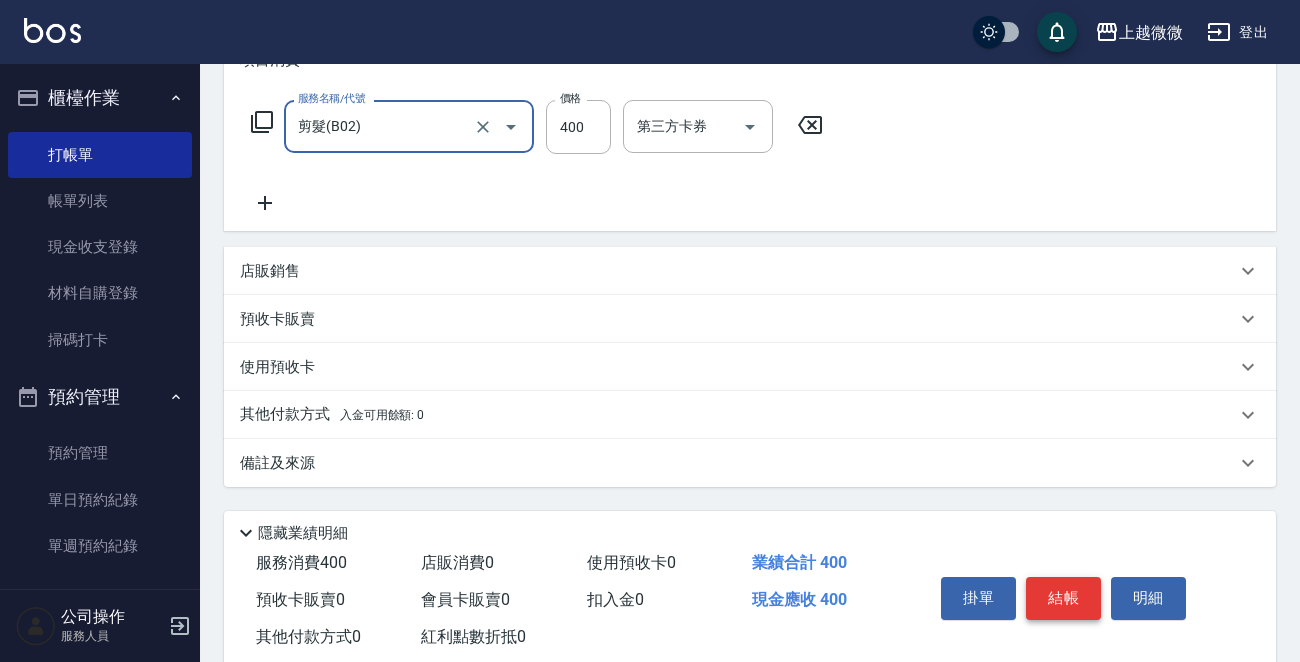 click on "結帳" at bounding box center [1063, 598] 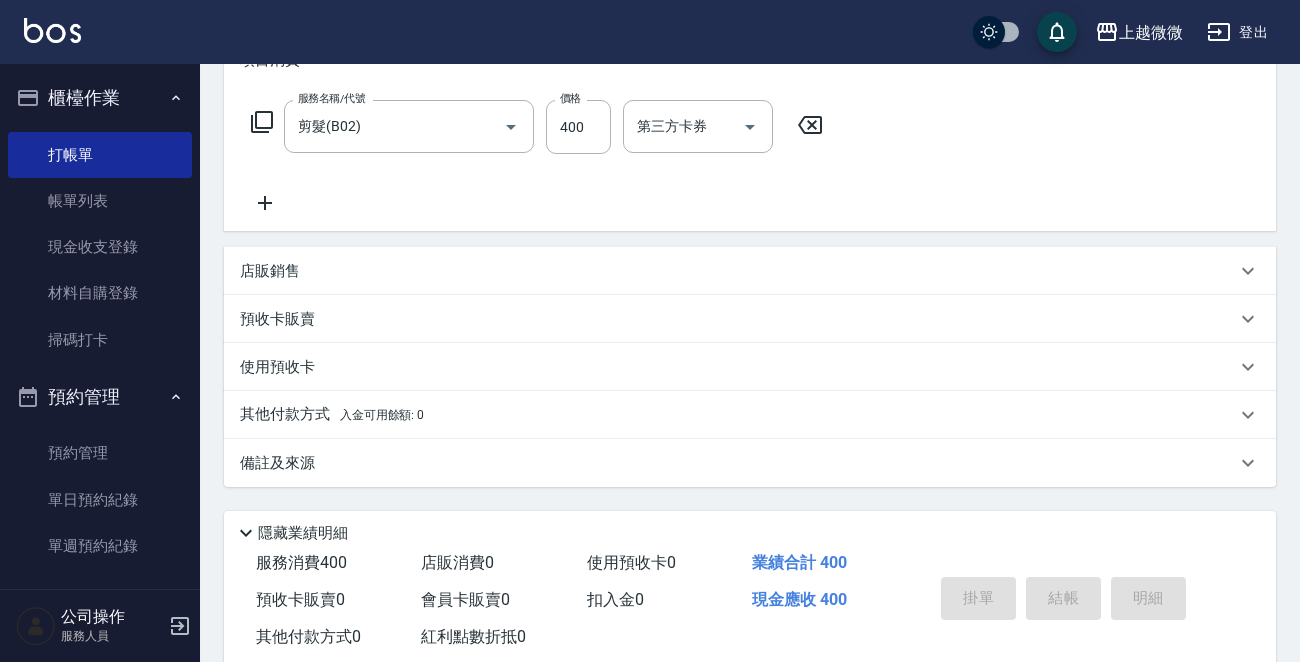 type 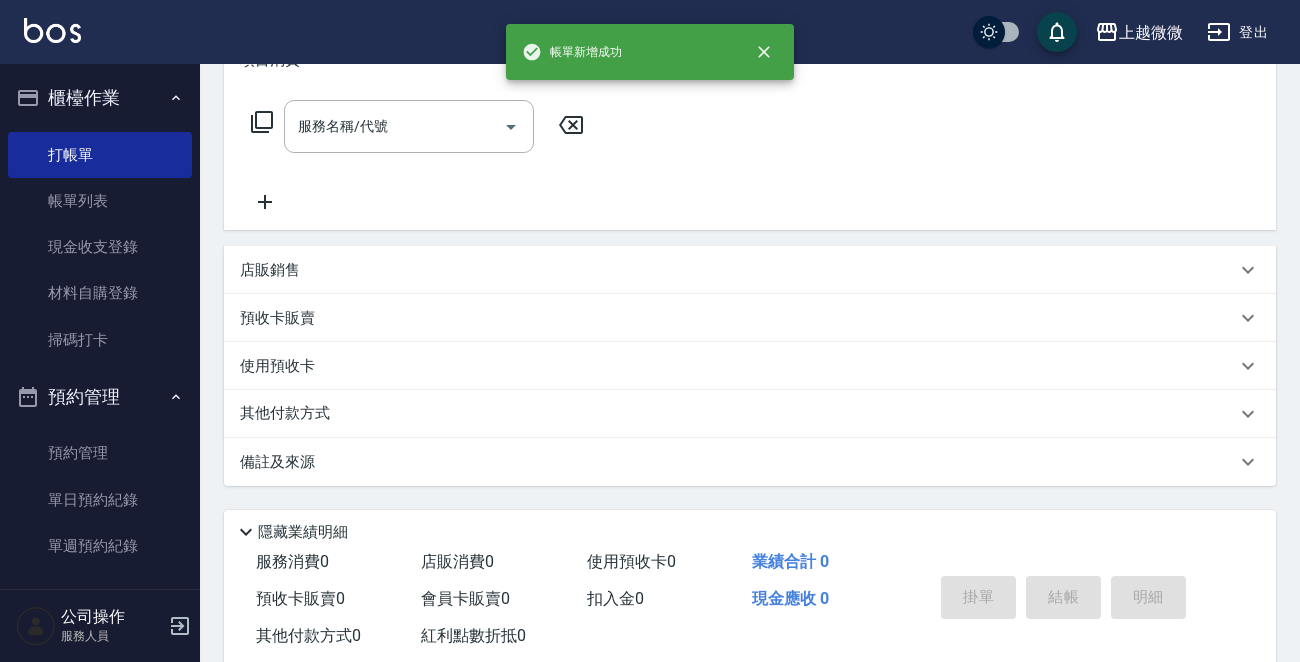 scroll, scrollTop: 0, scrollLeft: 0, axis: both 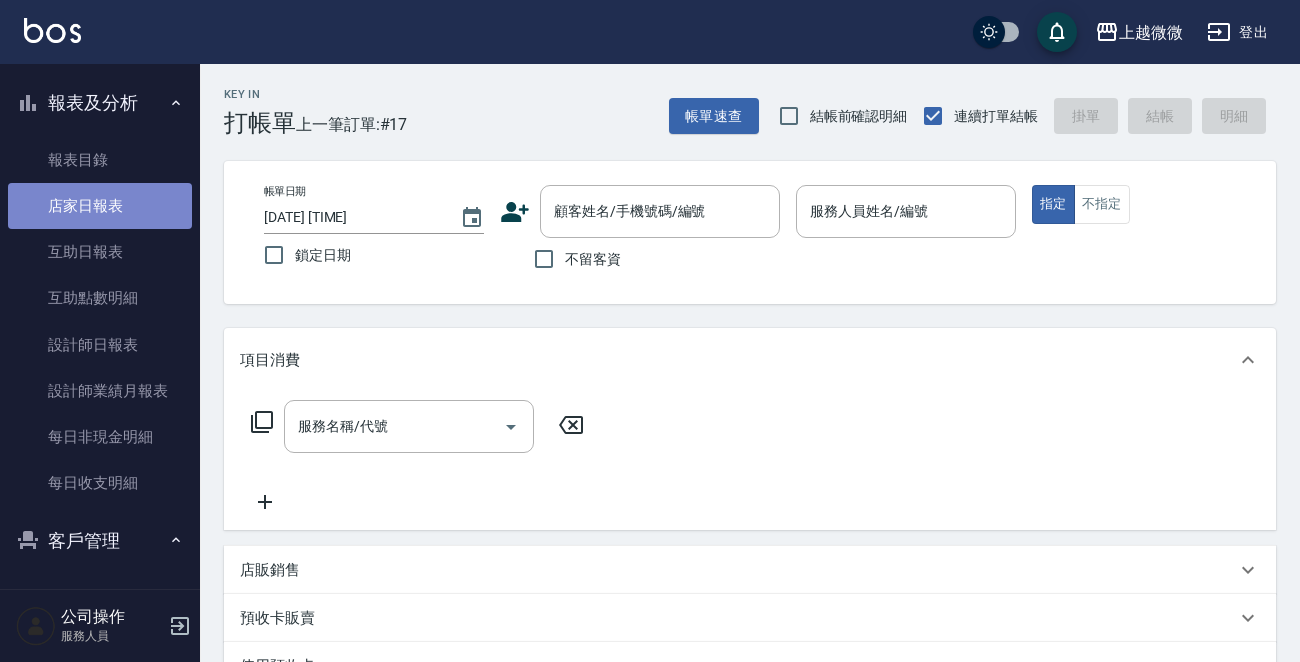 click on "店家日報表" at bounding box center [100, 206] 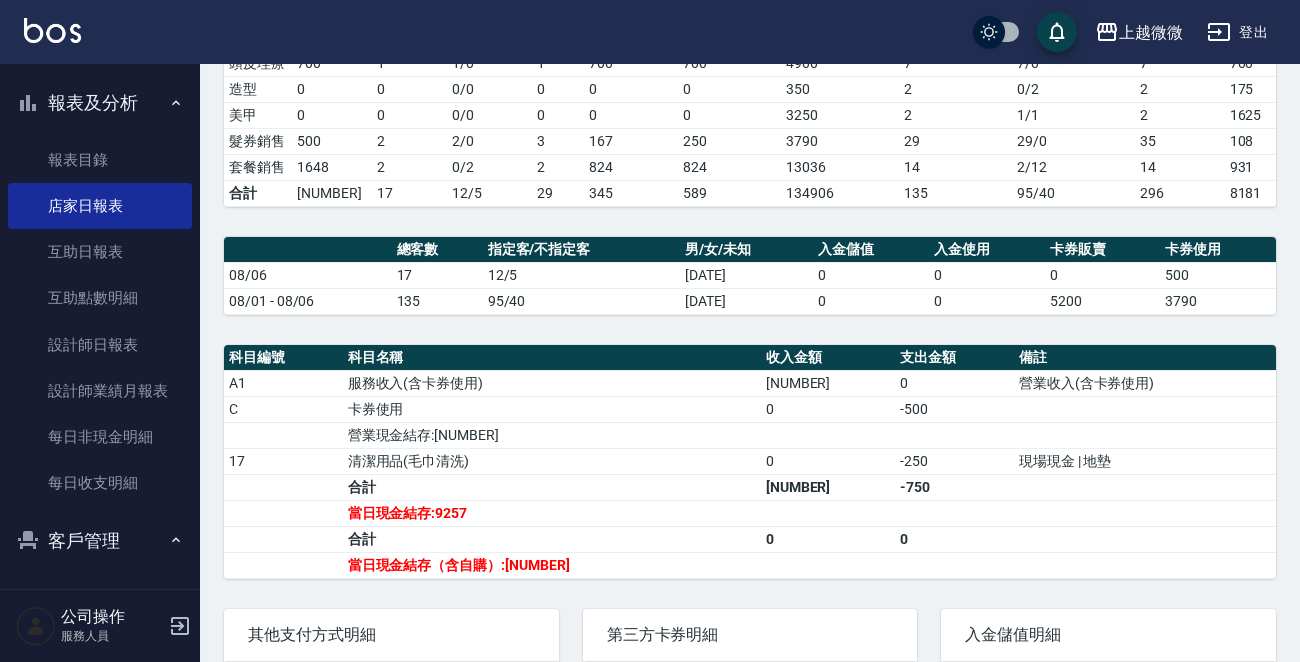 scroll, scrollTop: 600, scrollLeft: 0, axis: vertical 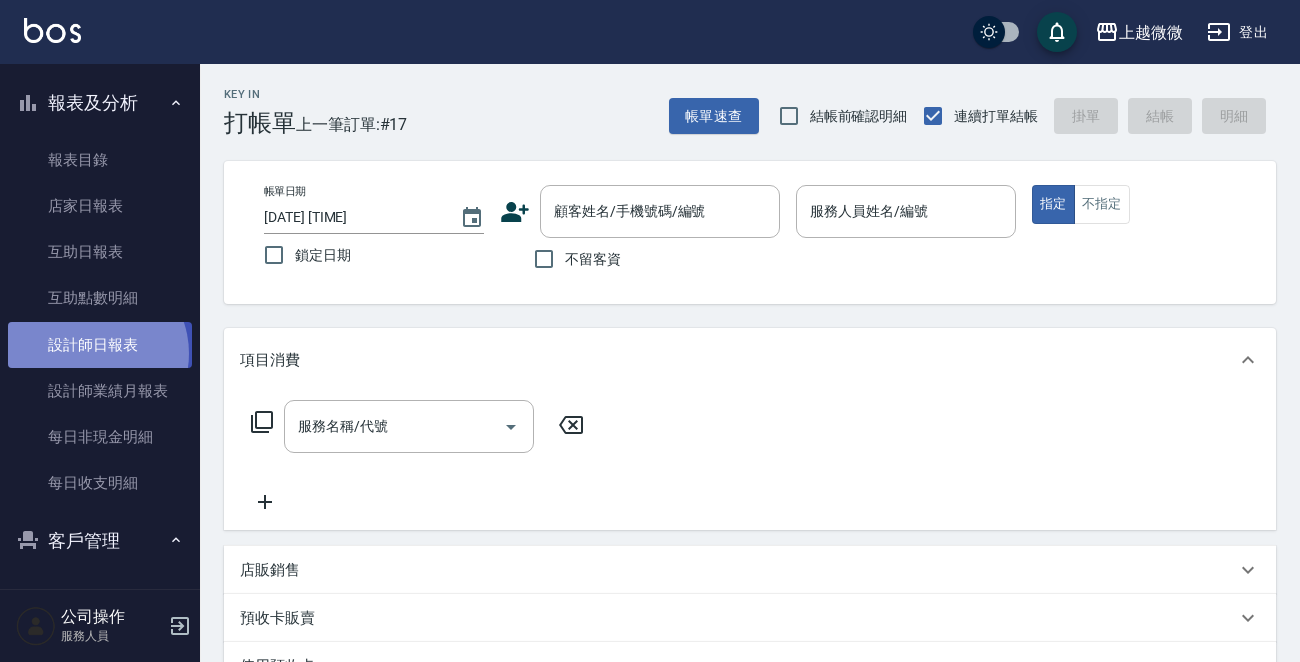 click on "設計師日報表" at bounding box center (100, 345) 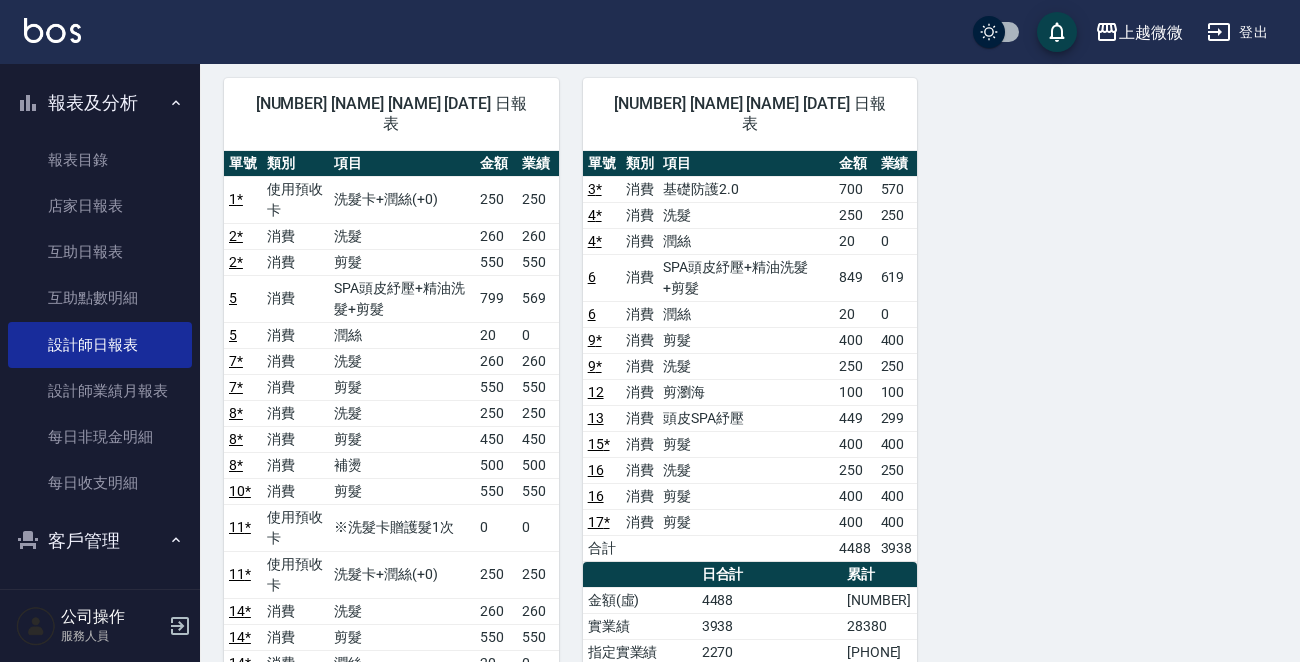 scroll, scrollTop: 0, scrollLeft: 0, axis: both 